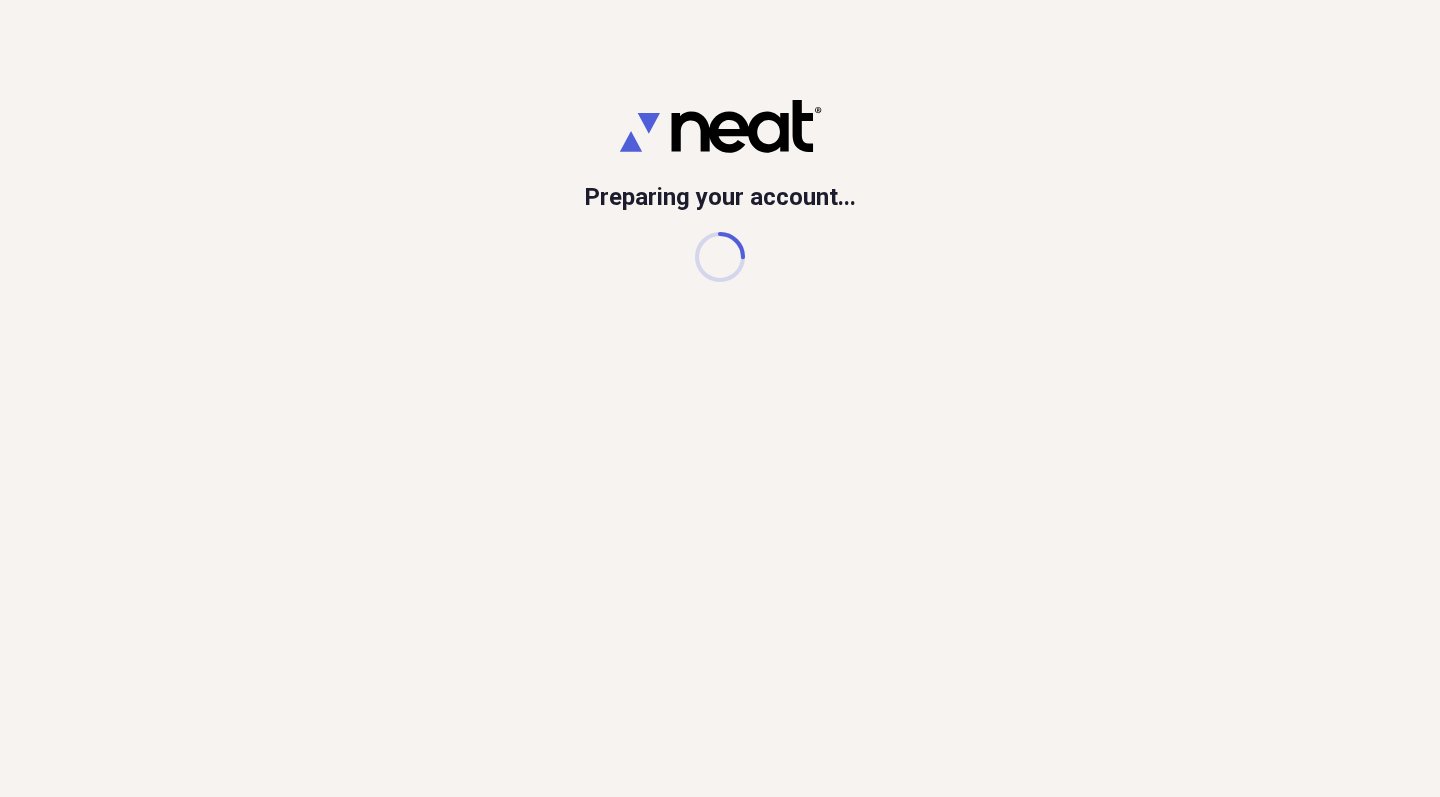 scroll, scrollTop: 0, scrollLeft: 0, axis: both 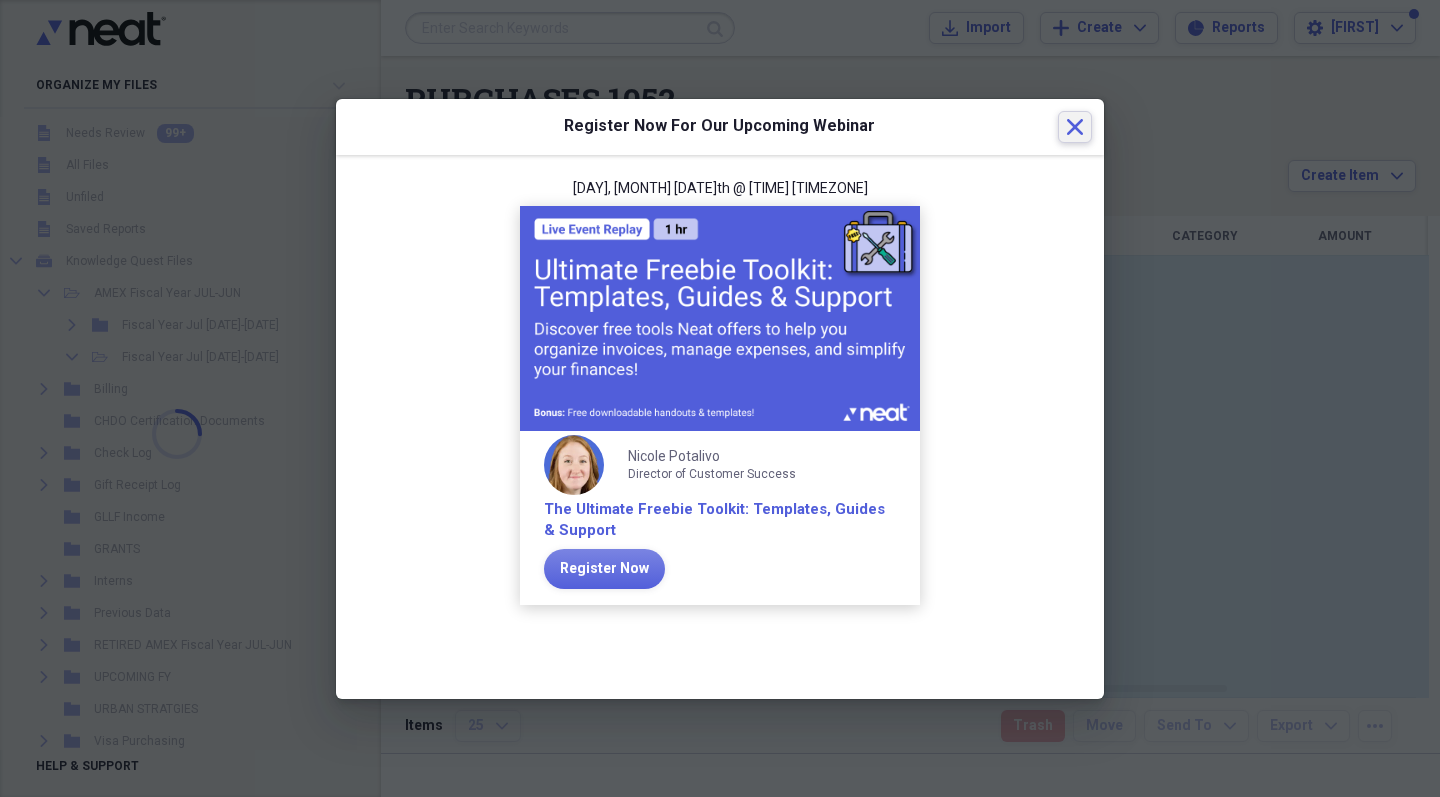 click on "Close" 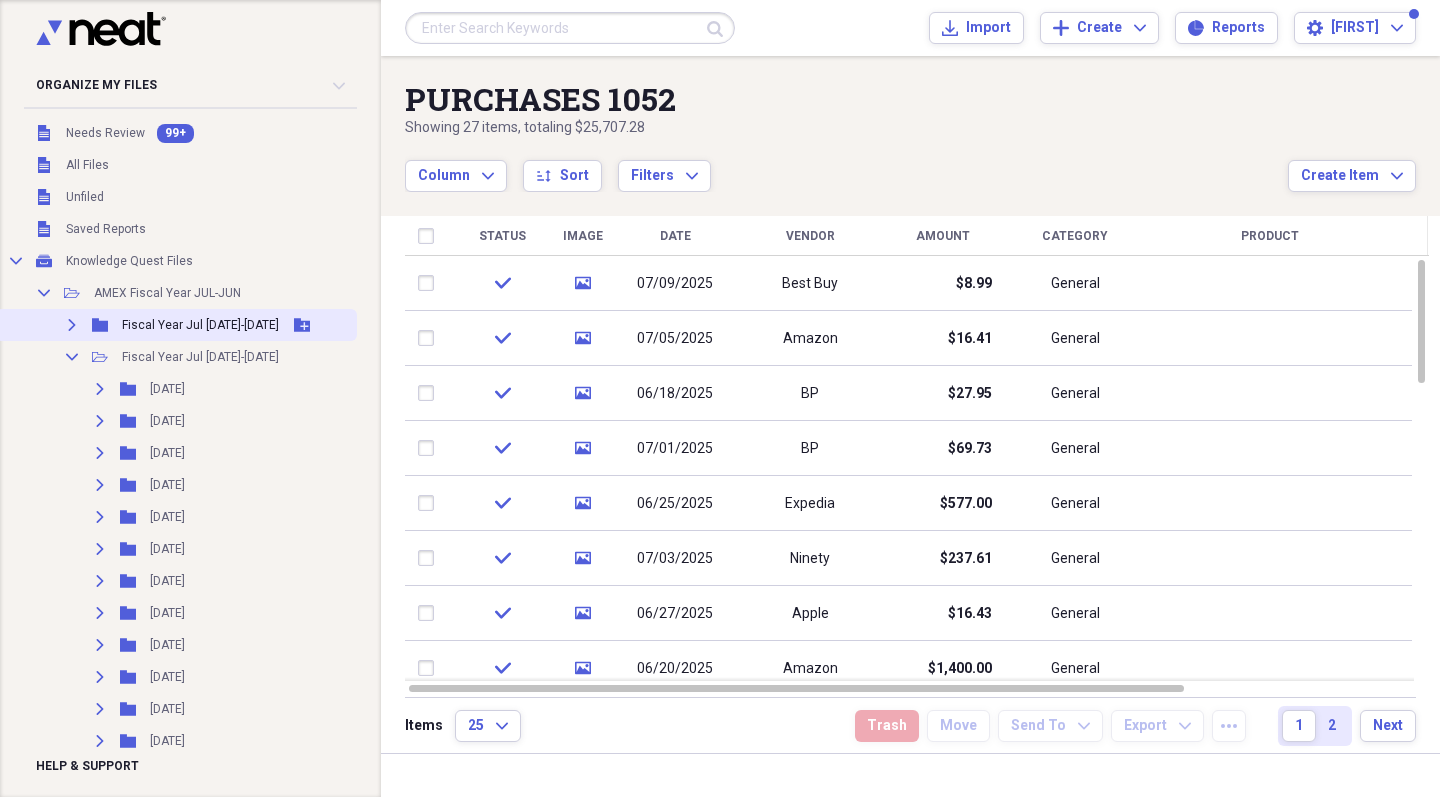 click on "Expand" at bounding box center (72, 325) 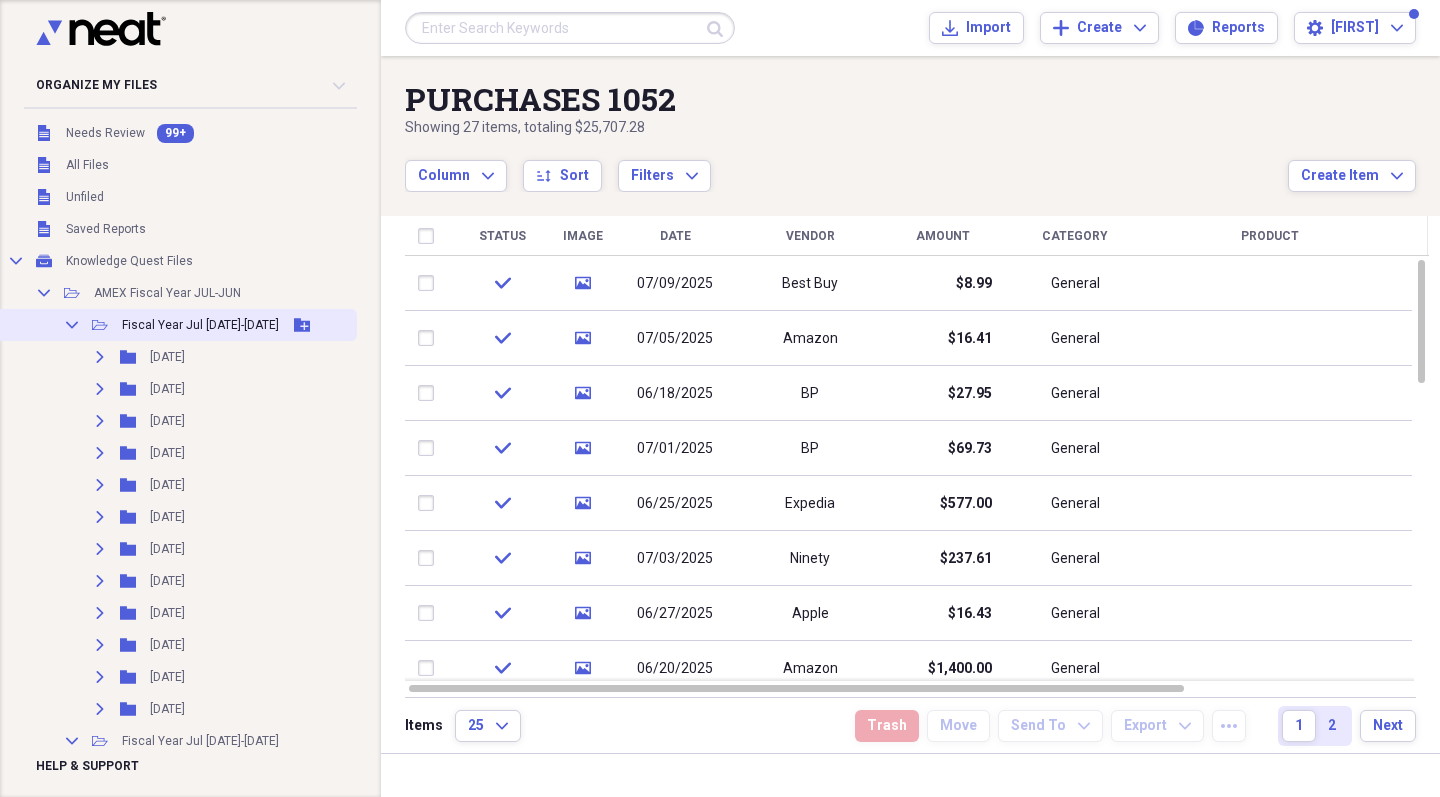 click on "Collapse" 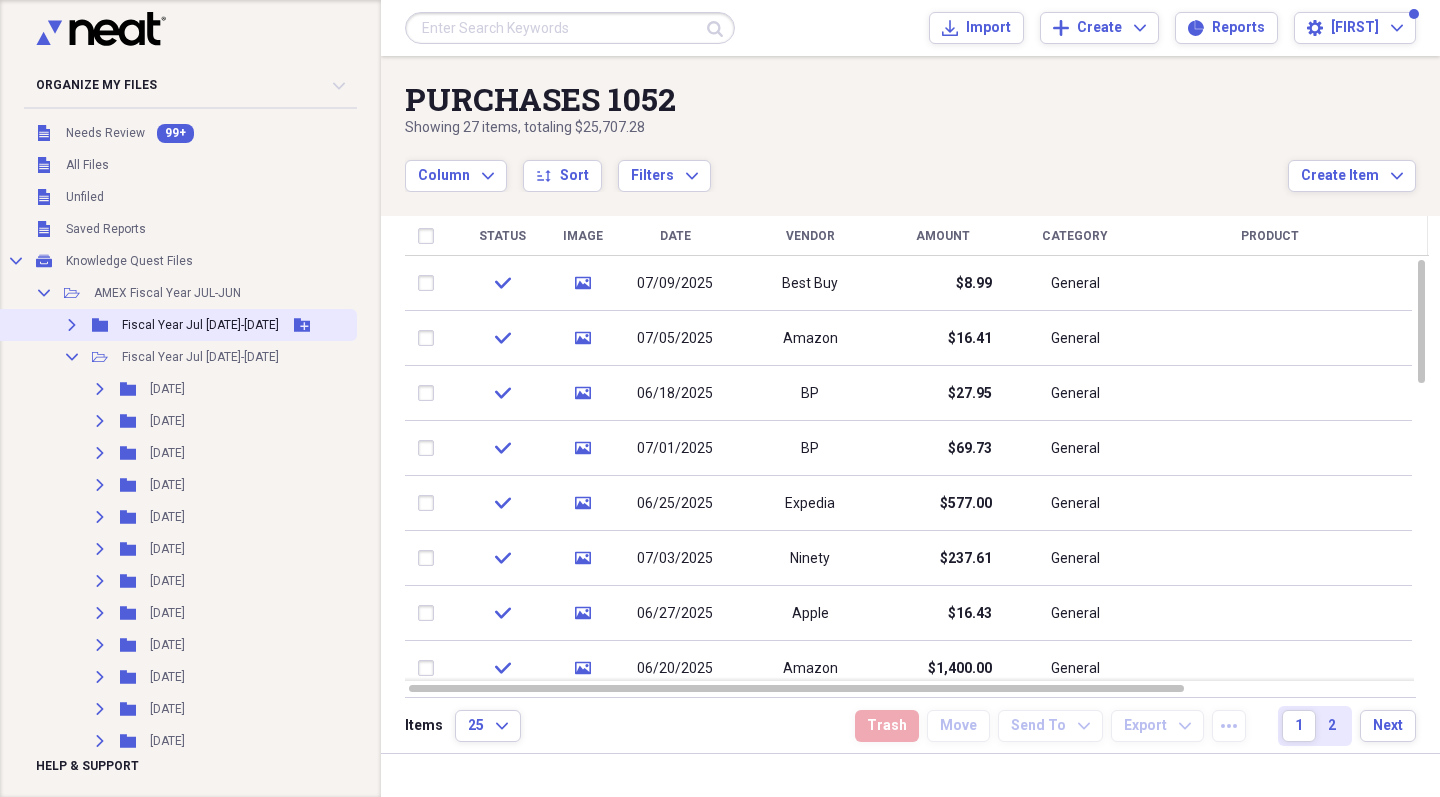 click on "Expand" 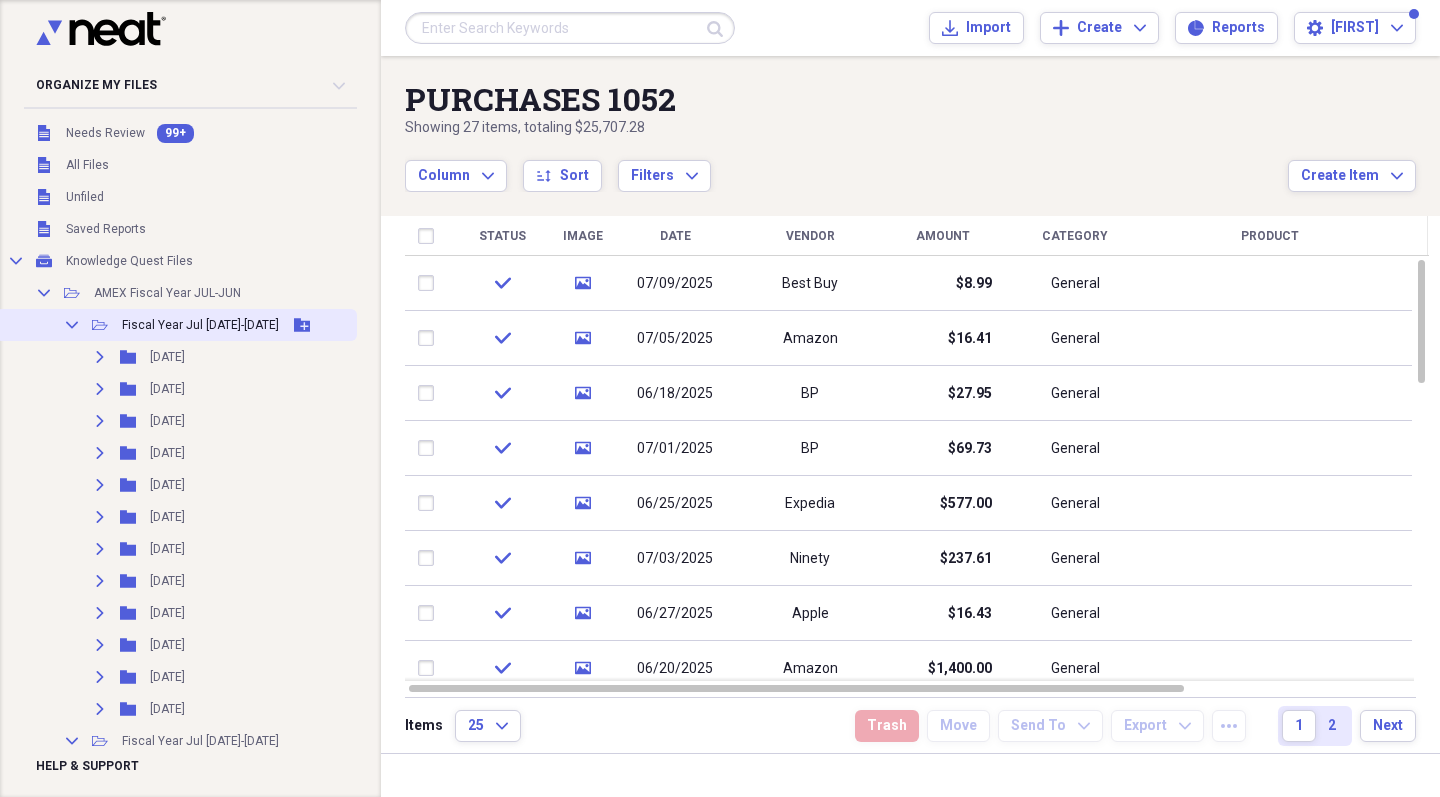click on "Collapse" 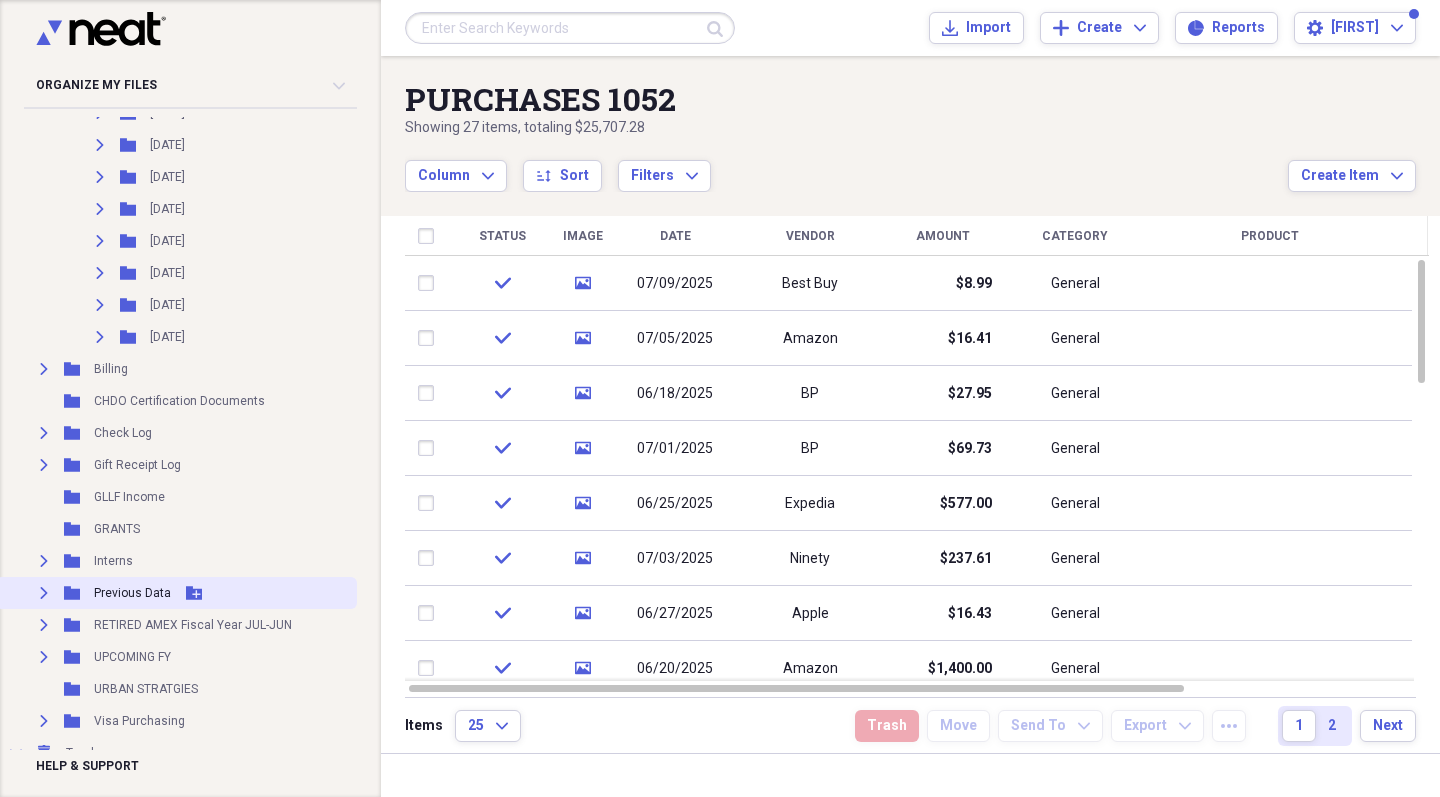 scroll, scrollTop: 0, scrollLeft: 0, axis: both 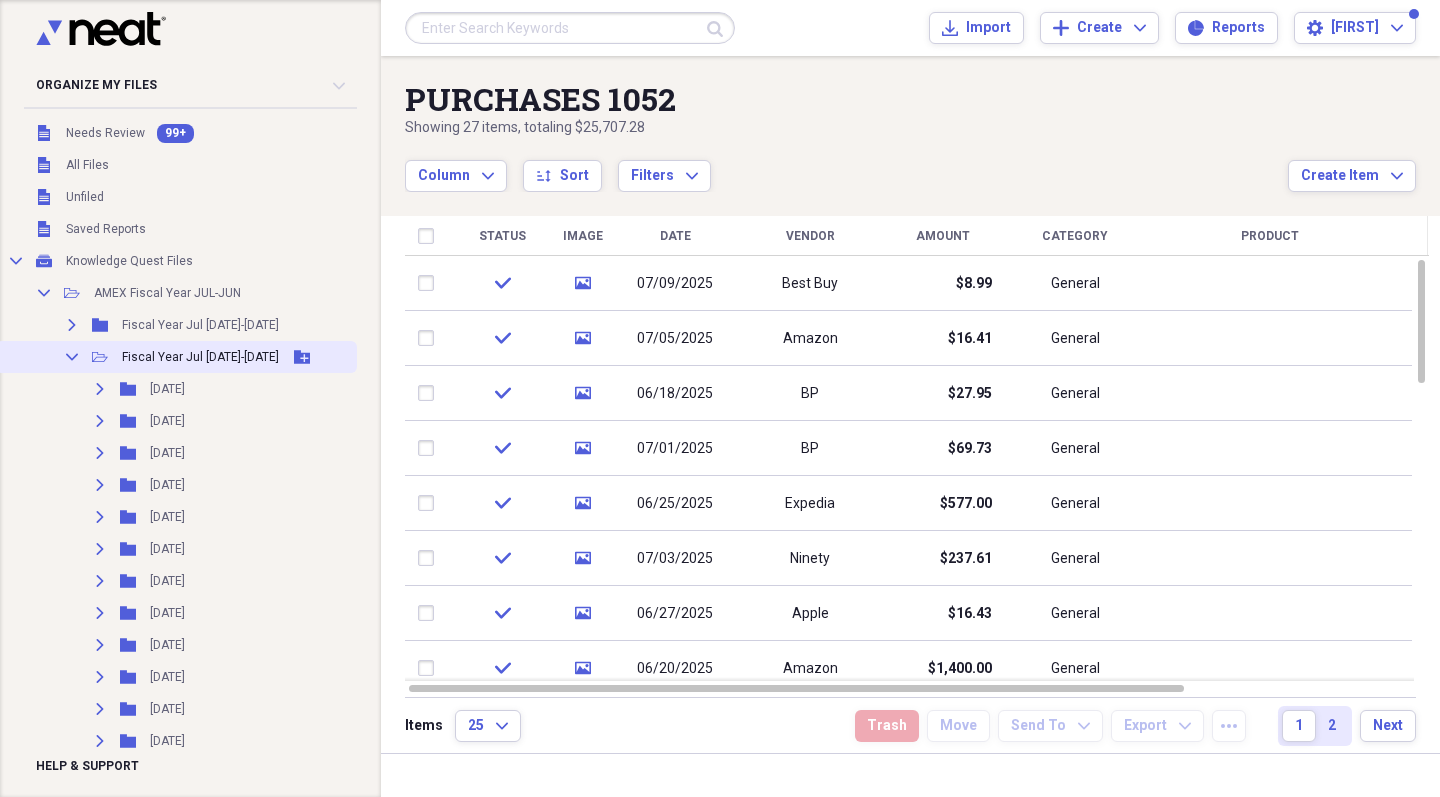 click on "Collapse" at bounding box center [72, 357] 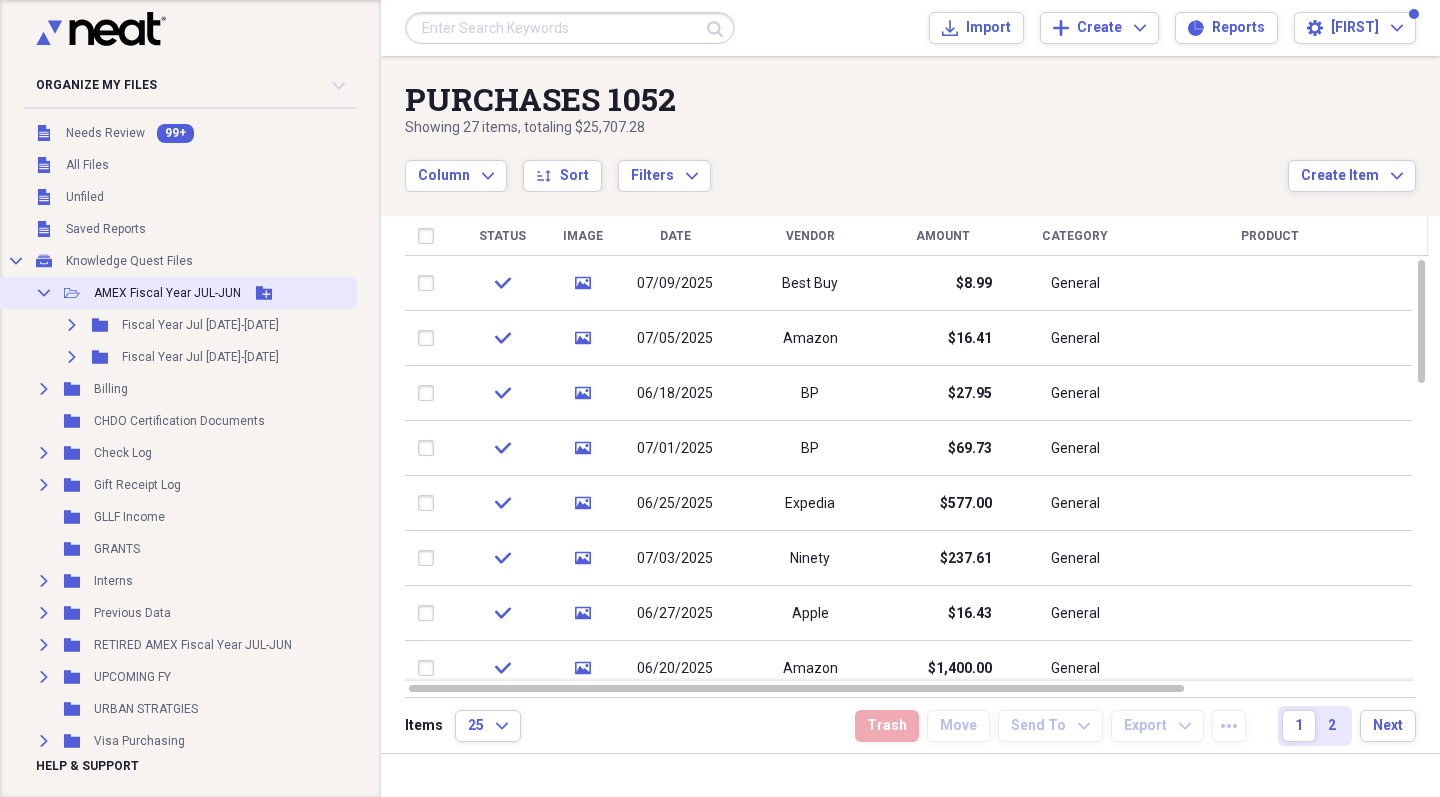 click on "Collapse" 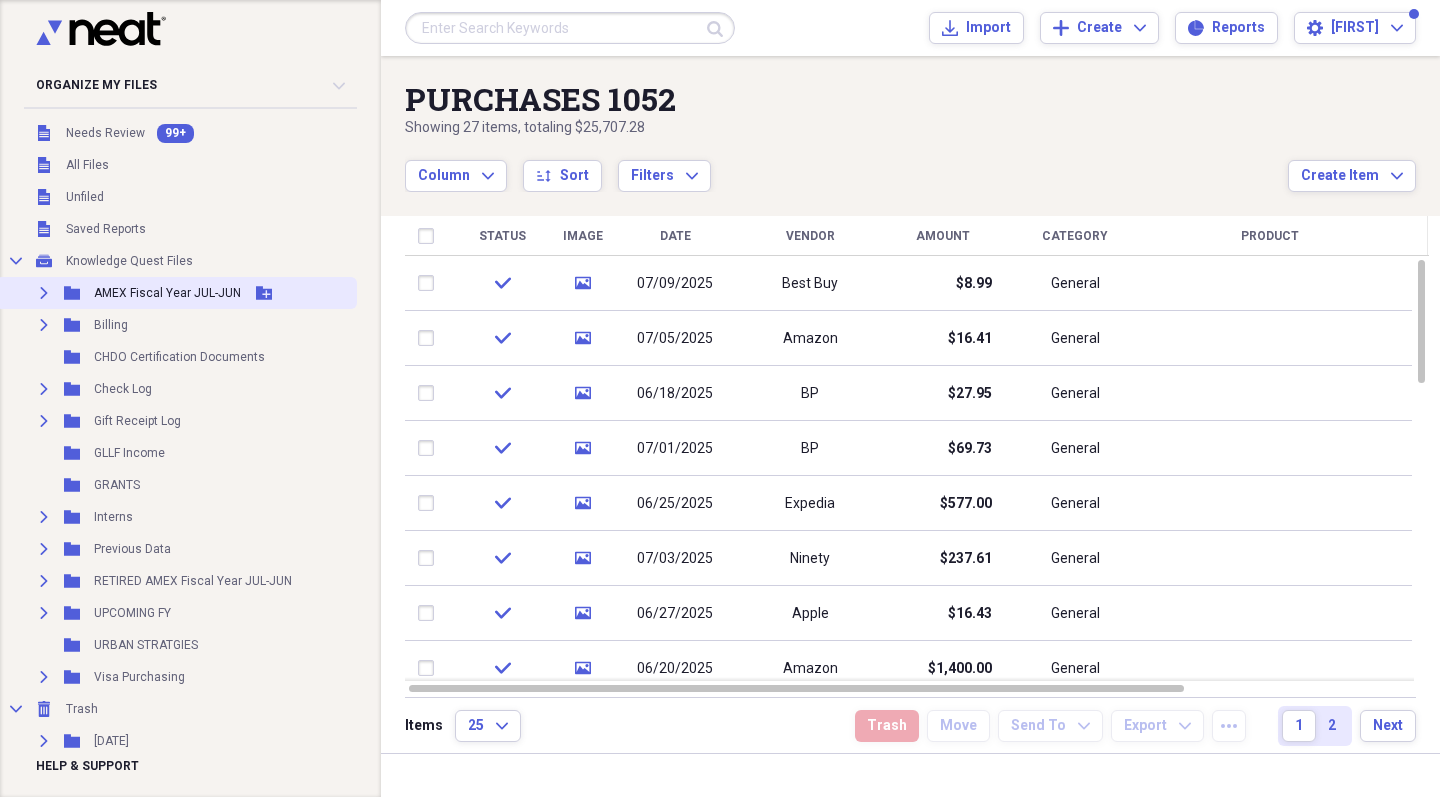 click on "Expand" 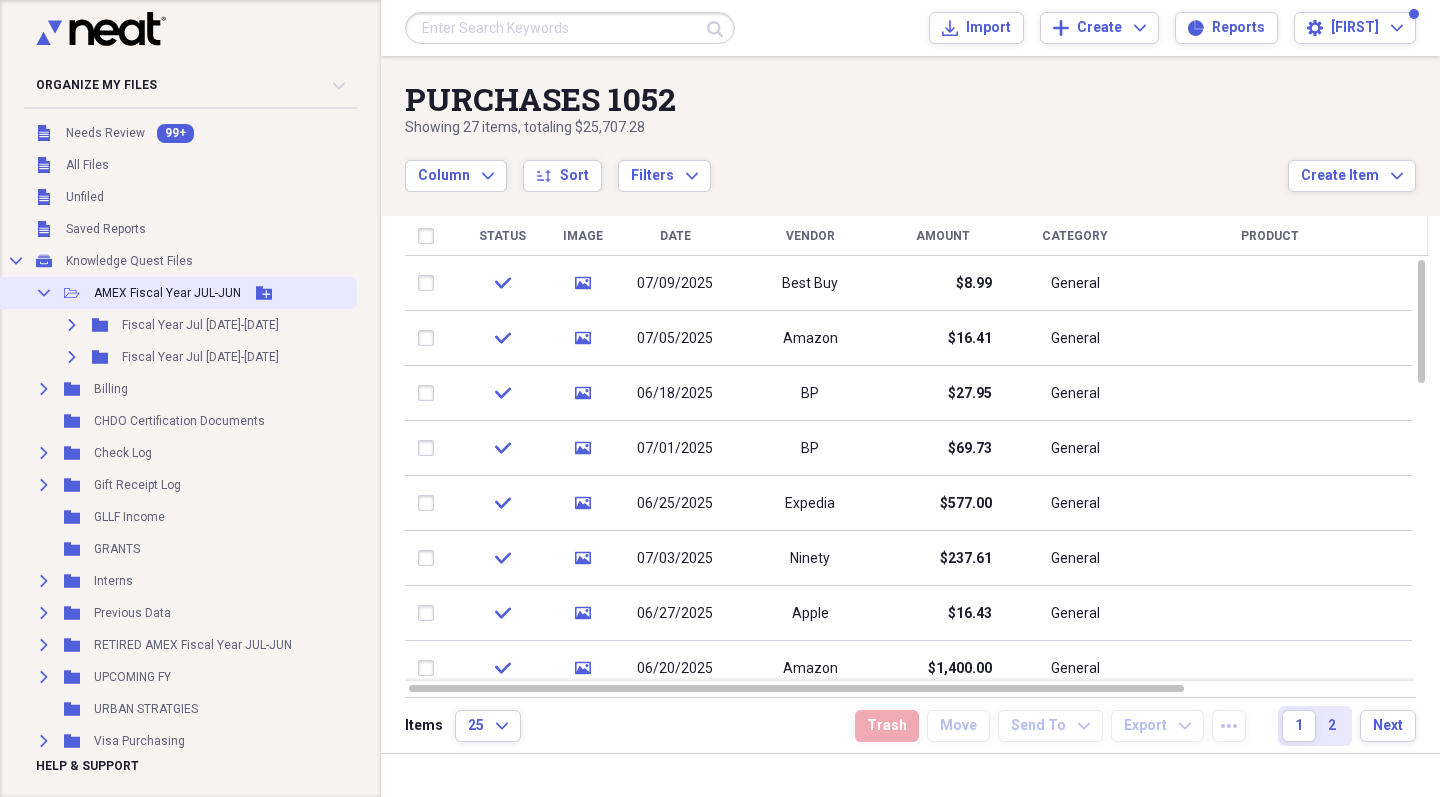 click on "Add Folder" at bounding box center [264, 293] 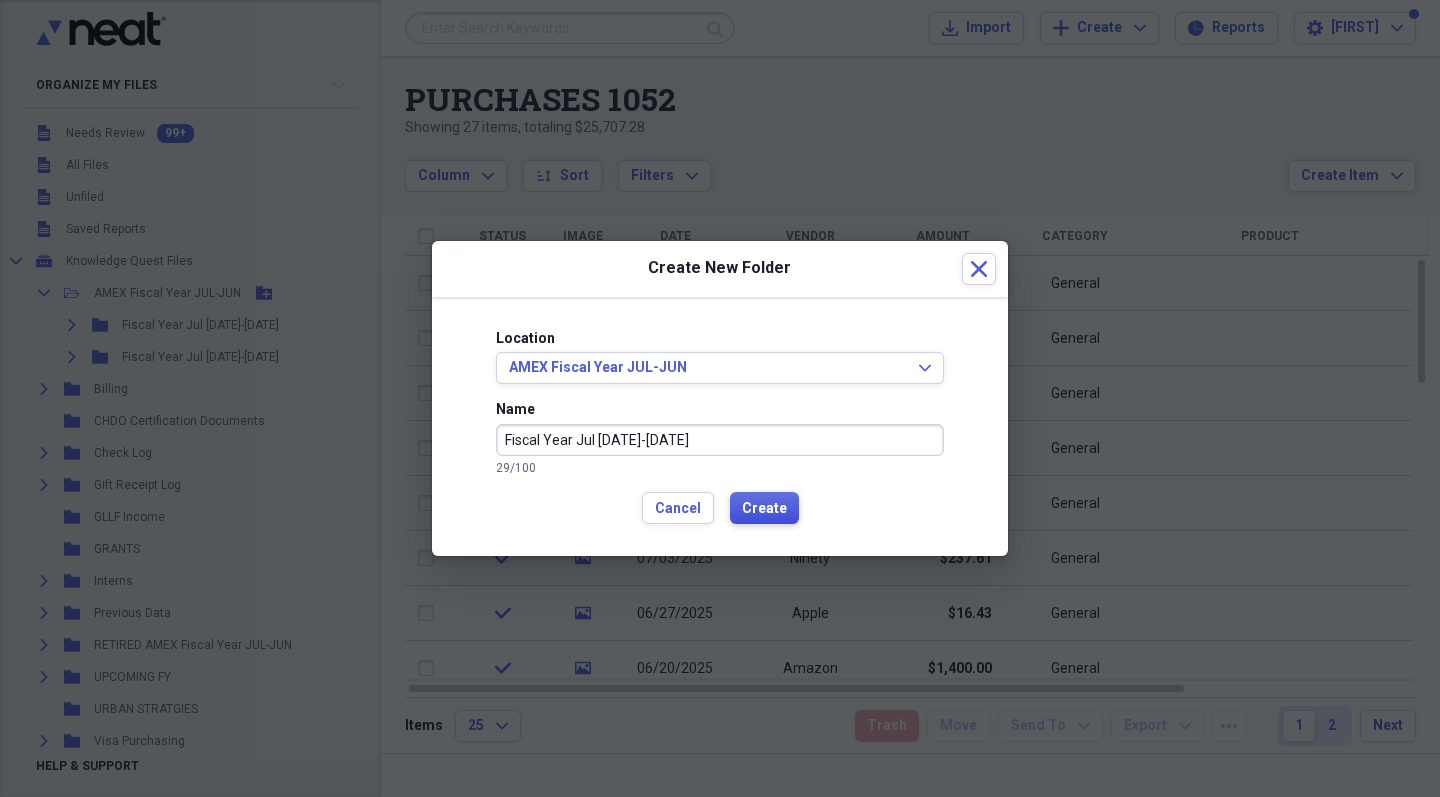 type on "Fiscal Year Jul [DATE]-[DATE]" 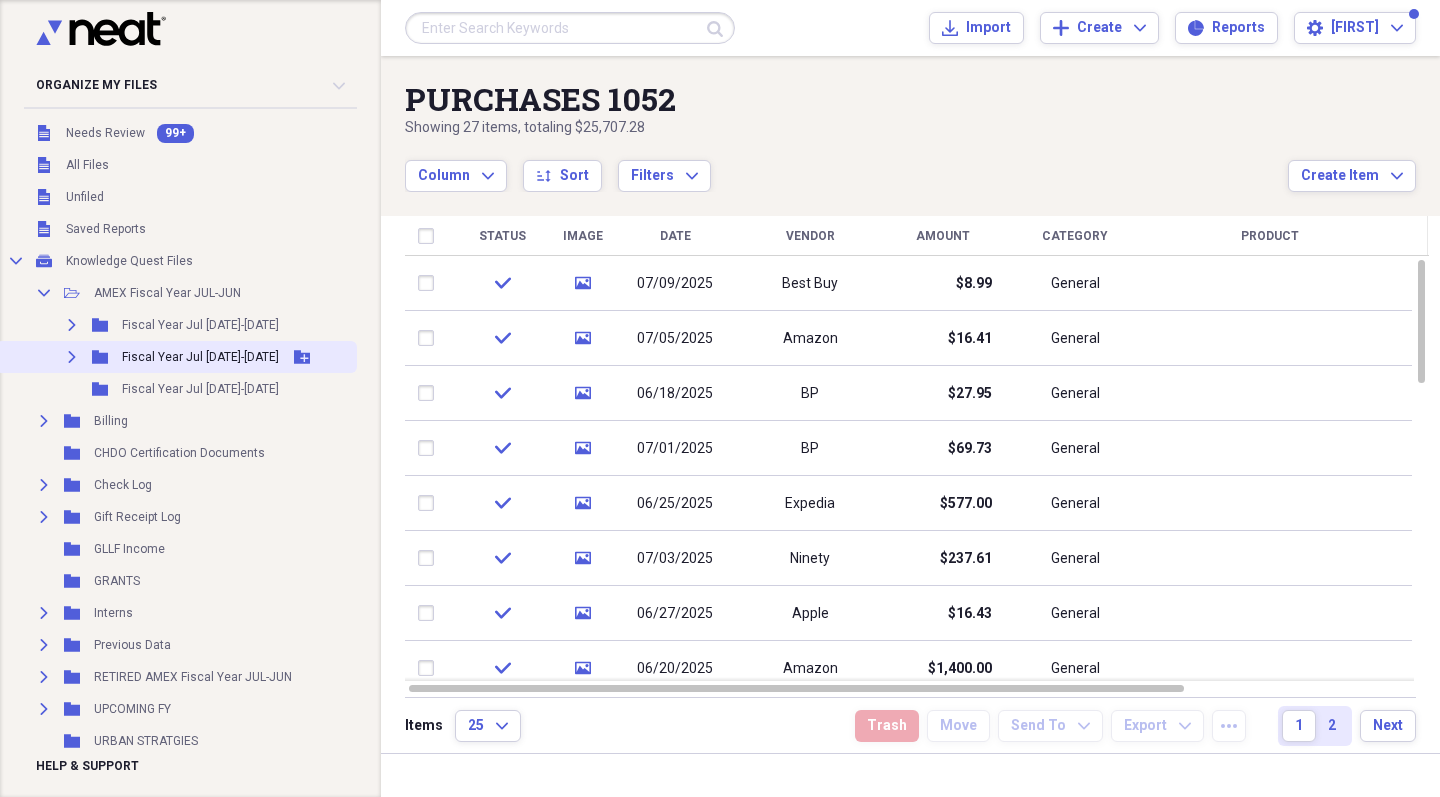 click on "Expand" at bounding box center (72, 357) 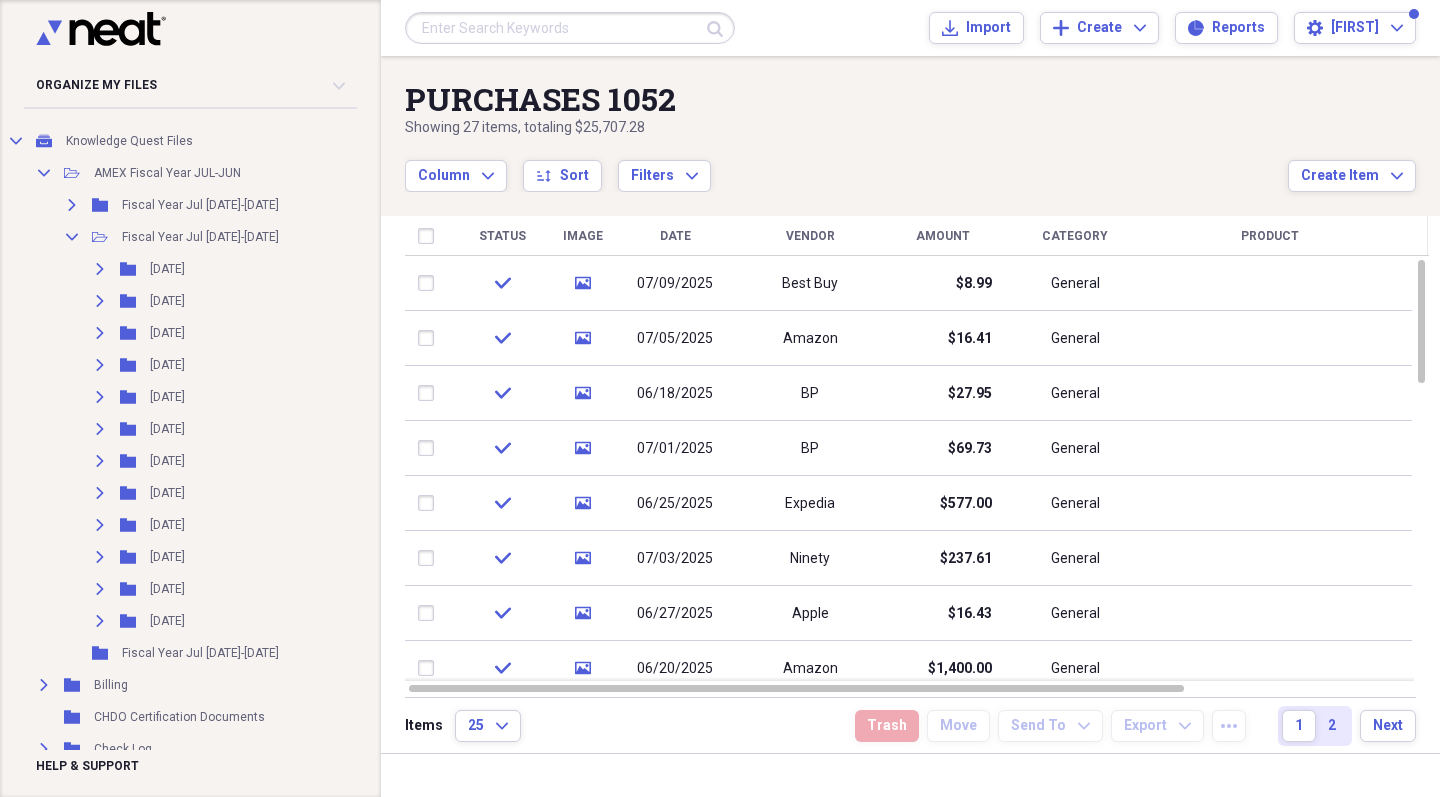 scroll, scrollTop: 125, scrollLeft: 0, axis: vertical 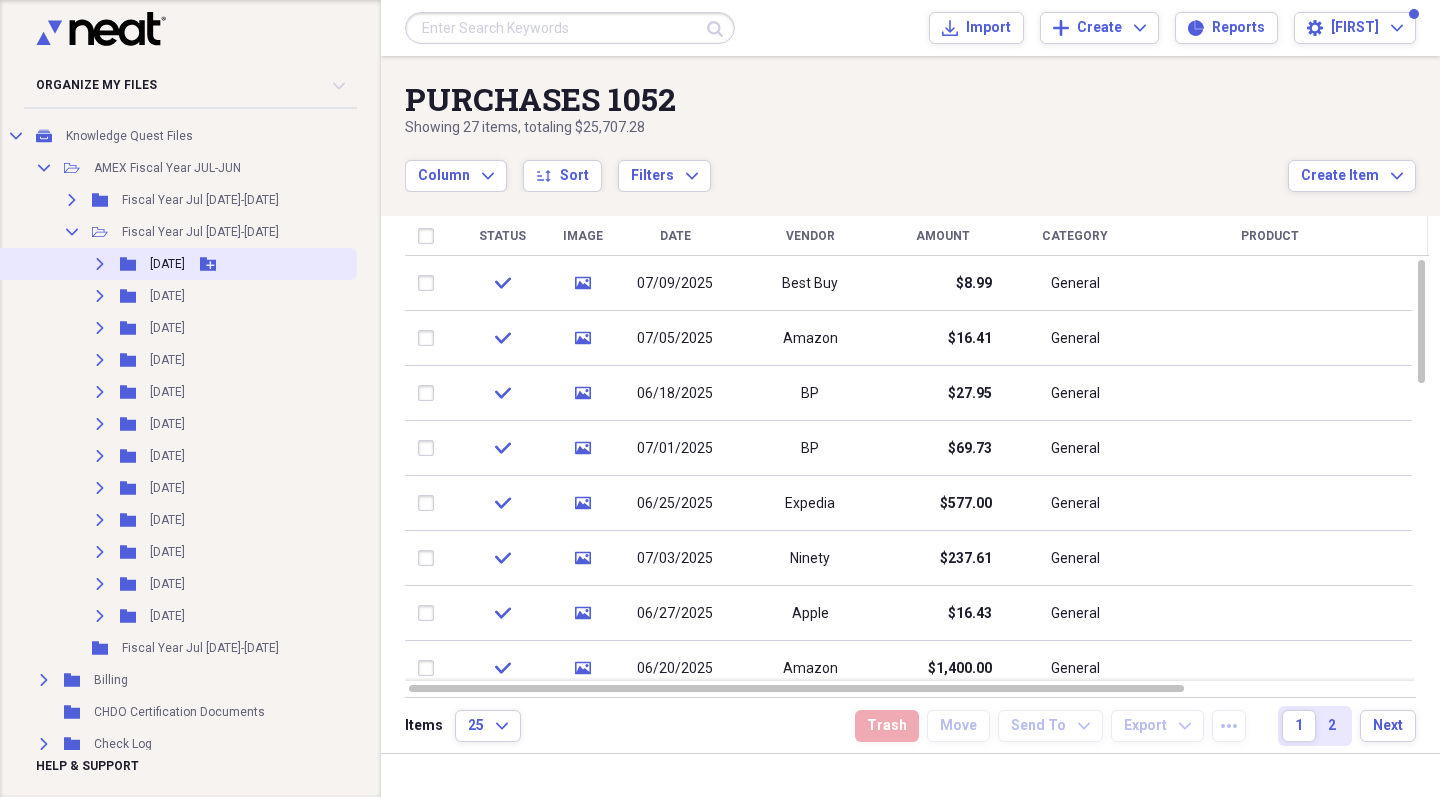 click 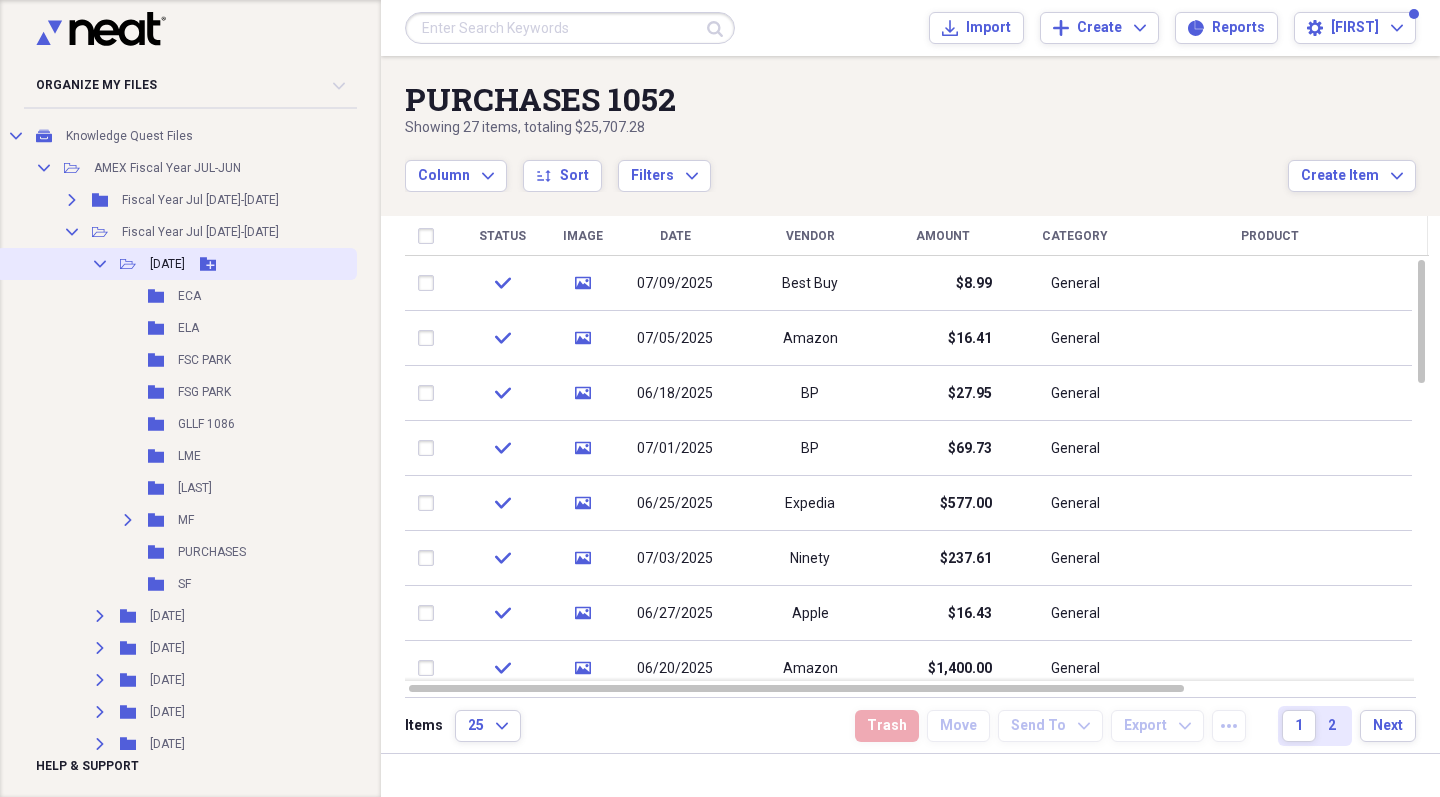 click on "Collapse" at bounding box center [100, 264] 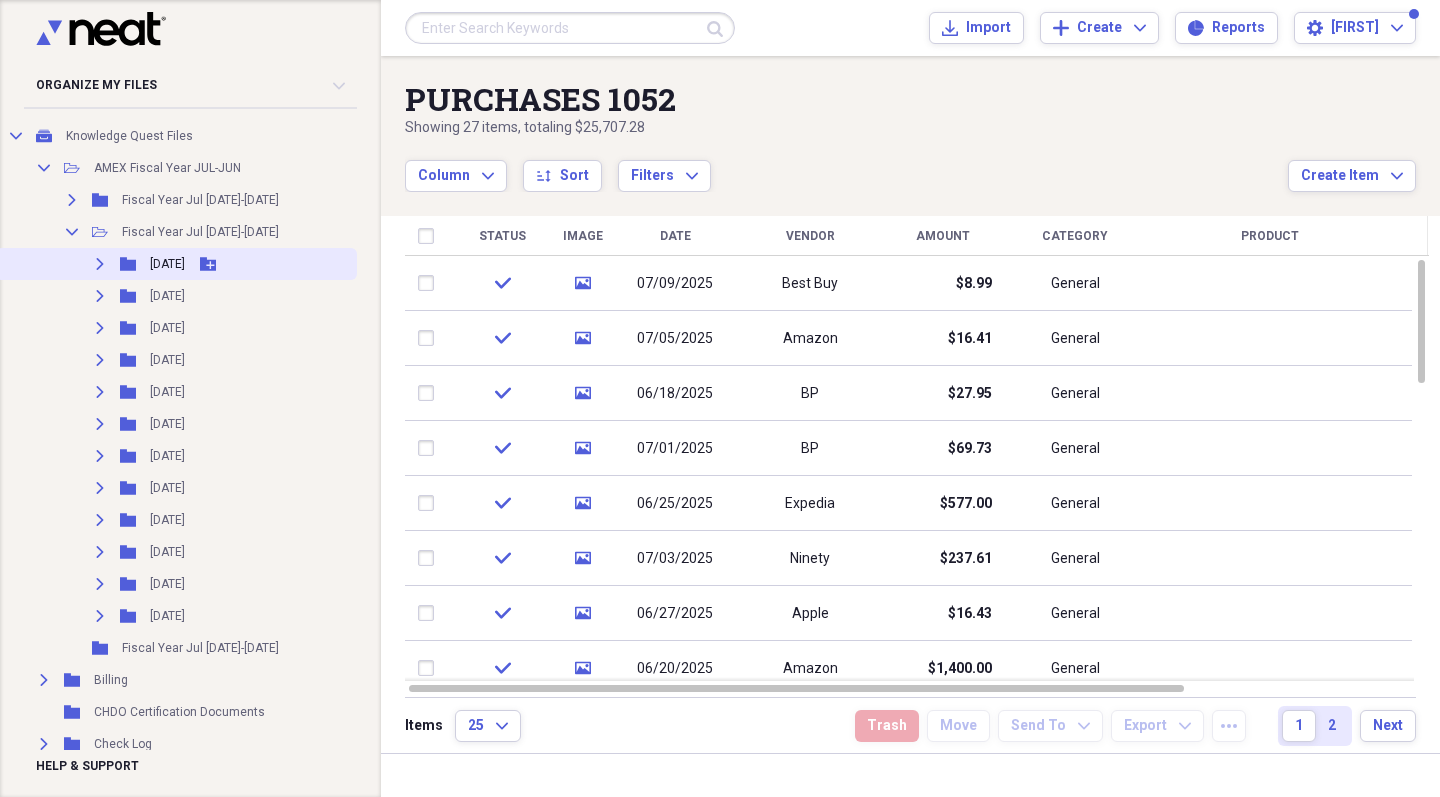 click on "Expand Folder [DATE] Add Folder" at bounding box center (176, 264) 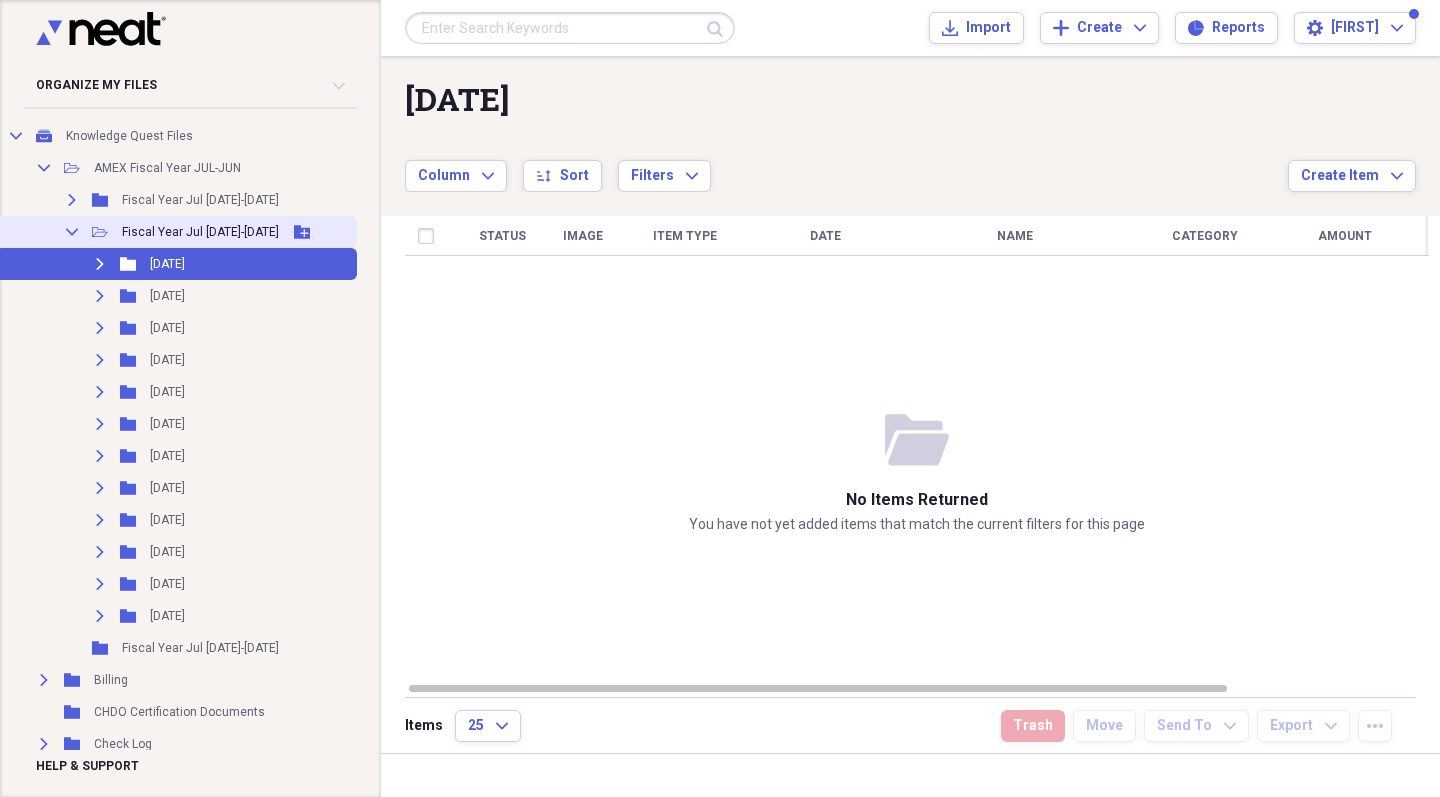 click on "Collapse" 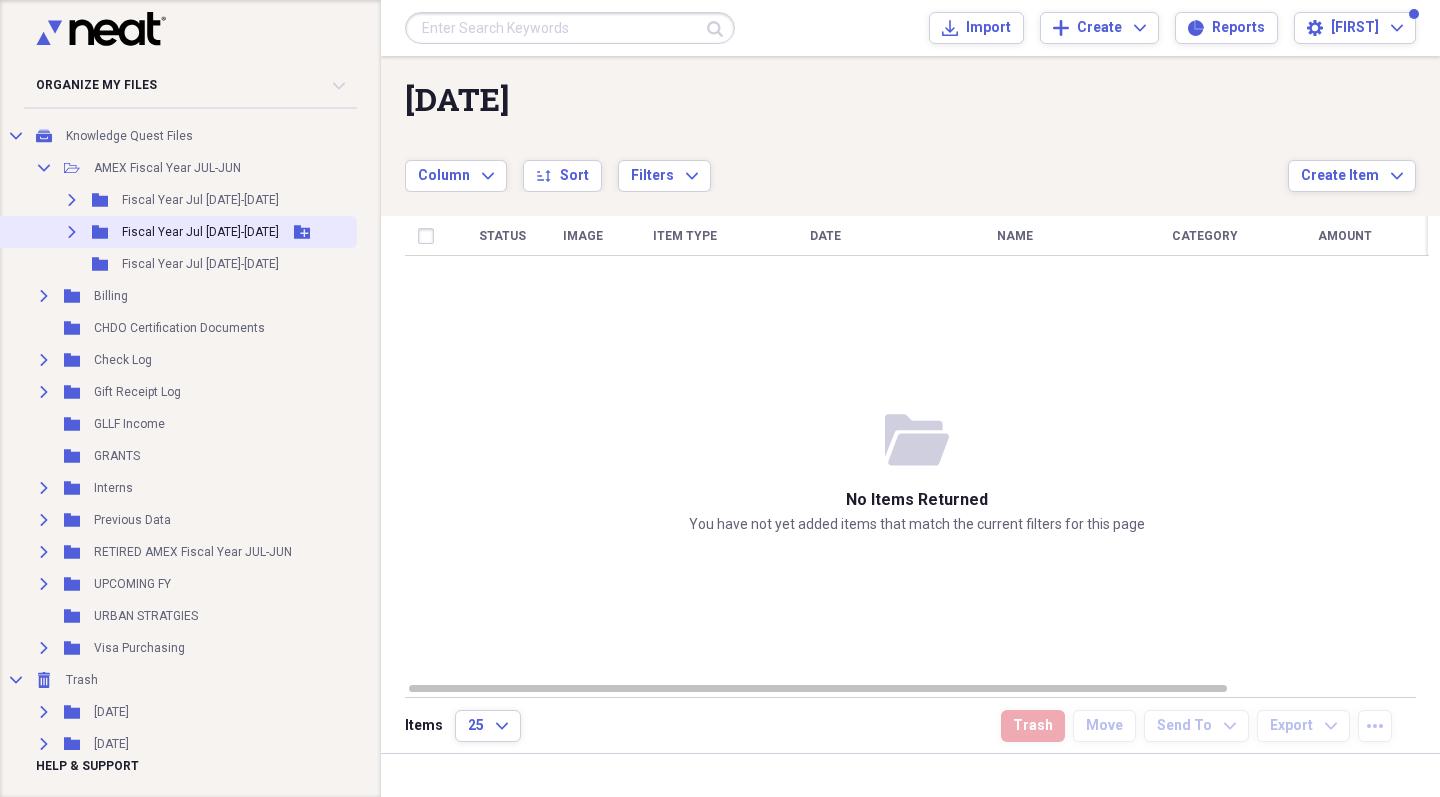 click on "Expand" at bounding box center [72, 232] 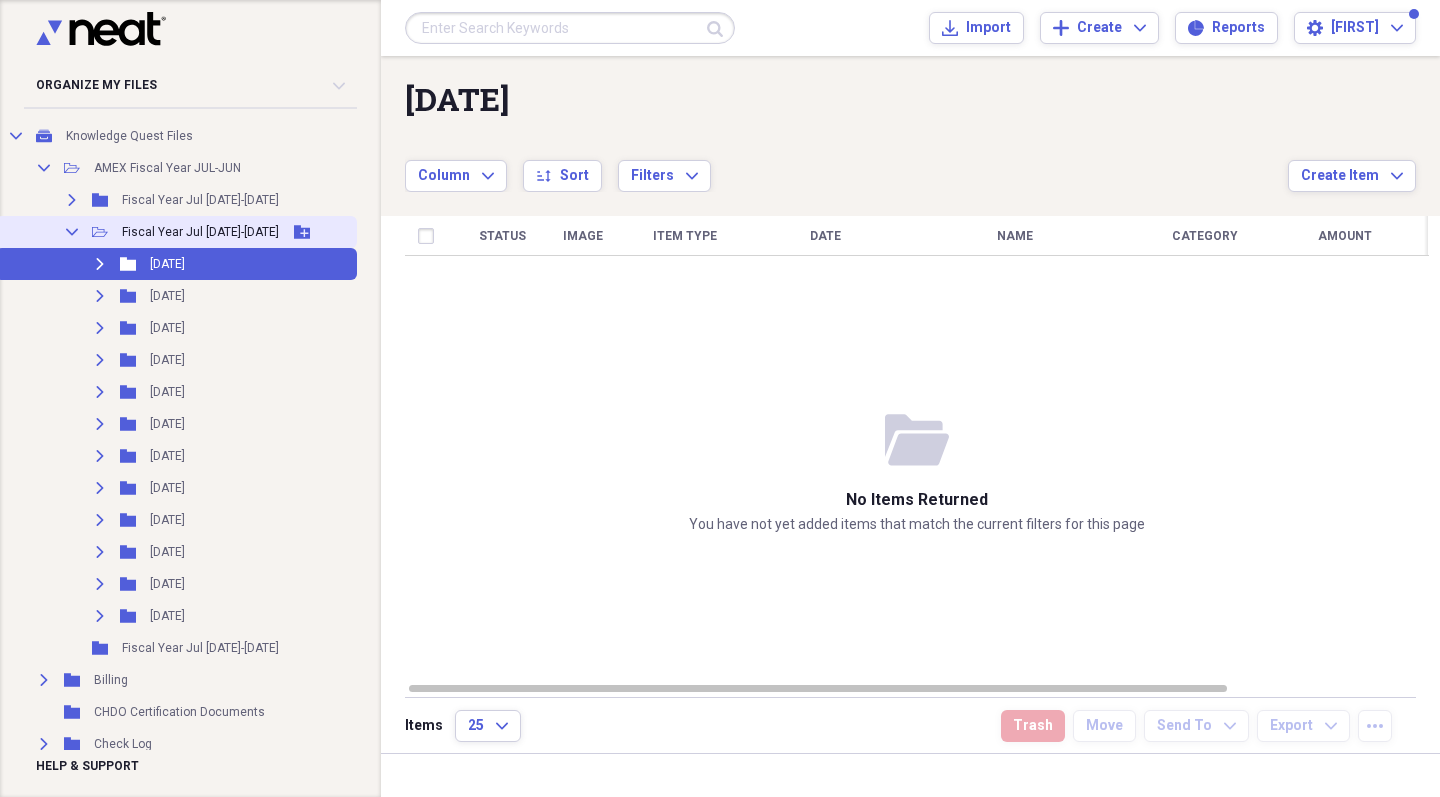 click on "Collapse" at bounding box center (72, 232) 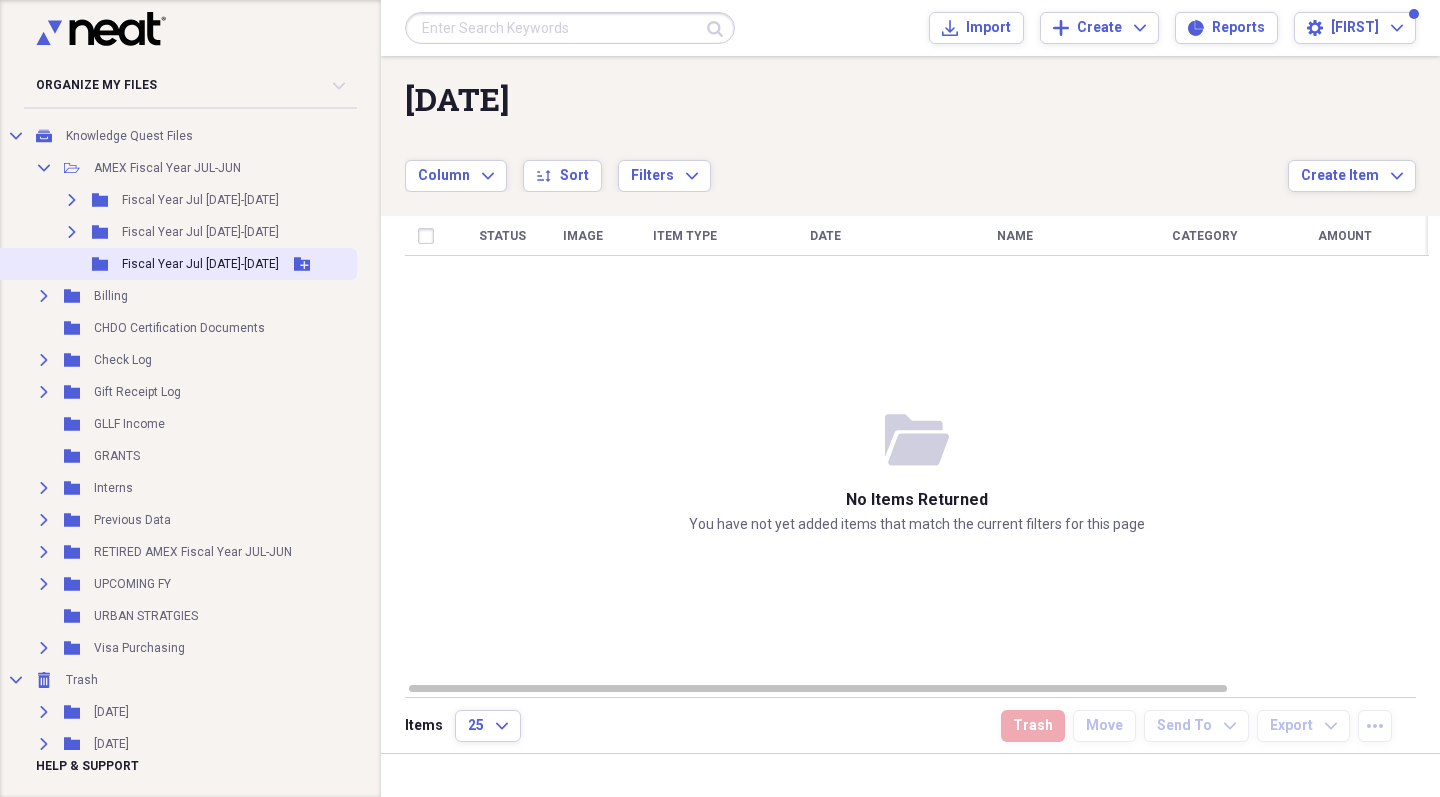 click on "Folder Fiscal Year Jul [DATE]-[DATE] Add Folder" at bounding box center [176, 264] 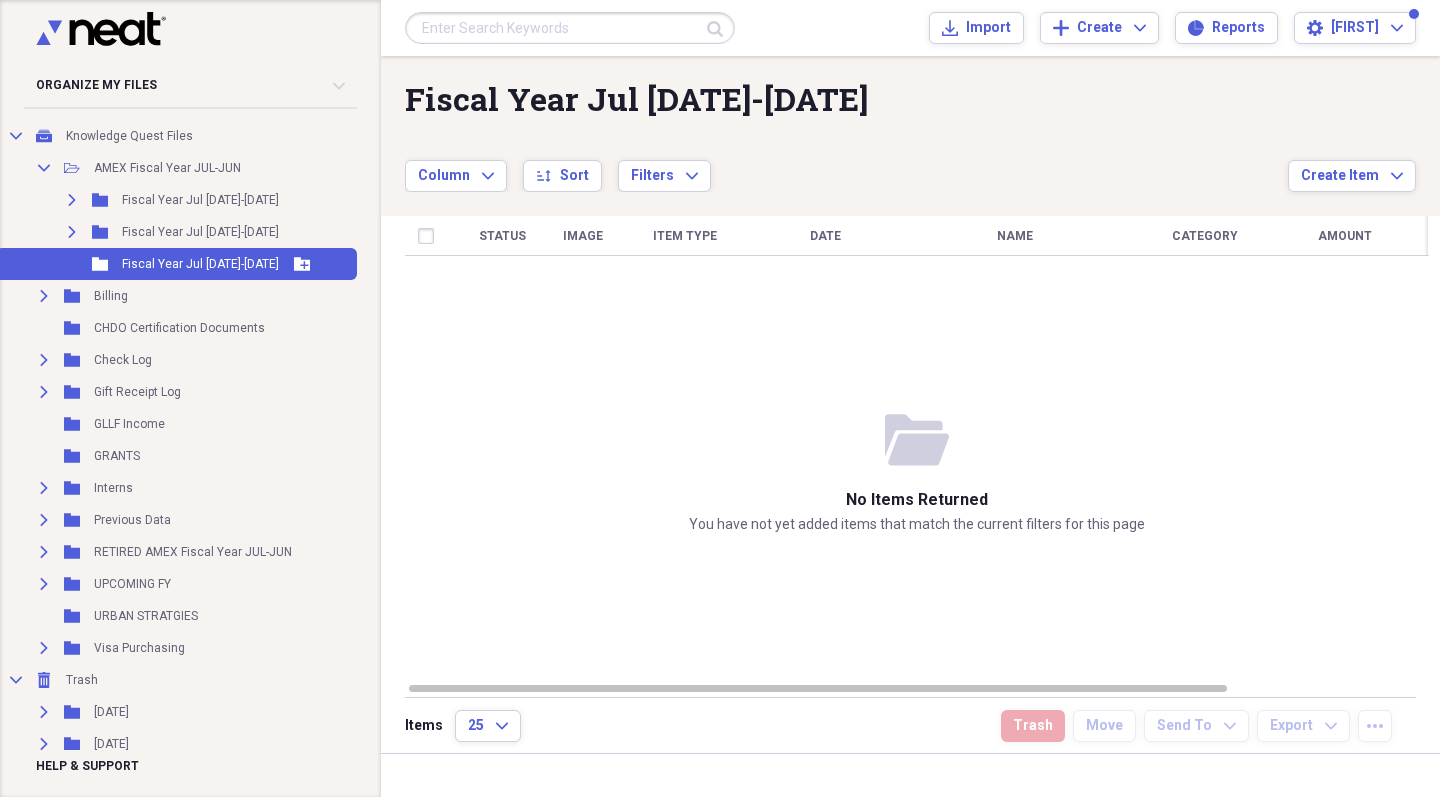 click on "Folder Fiscal Year Jul [DATE]-[DATE] Add Folder" at bounding box center (176, 264) 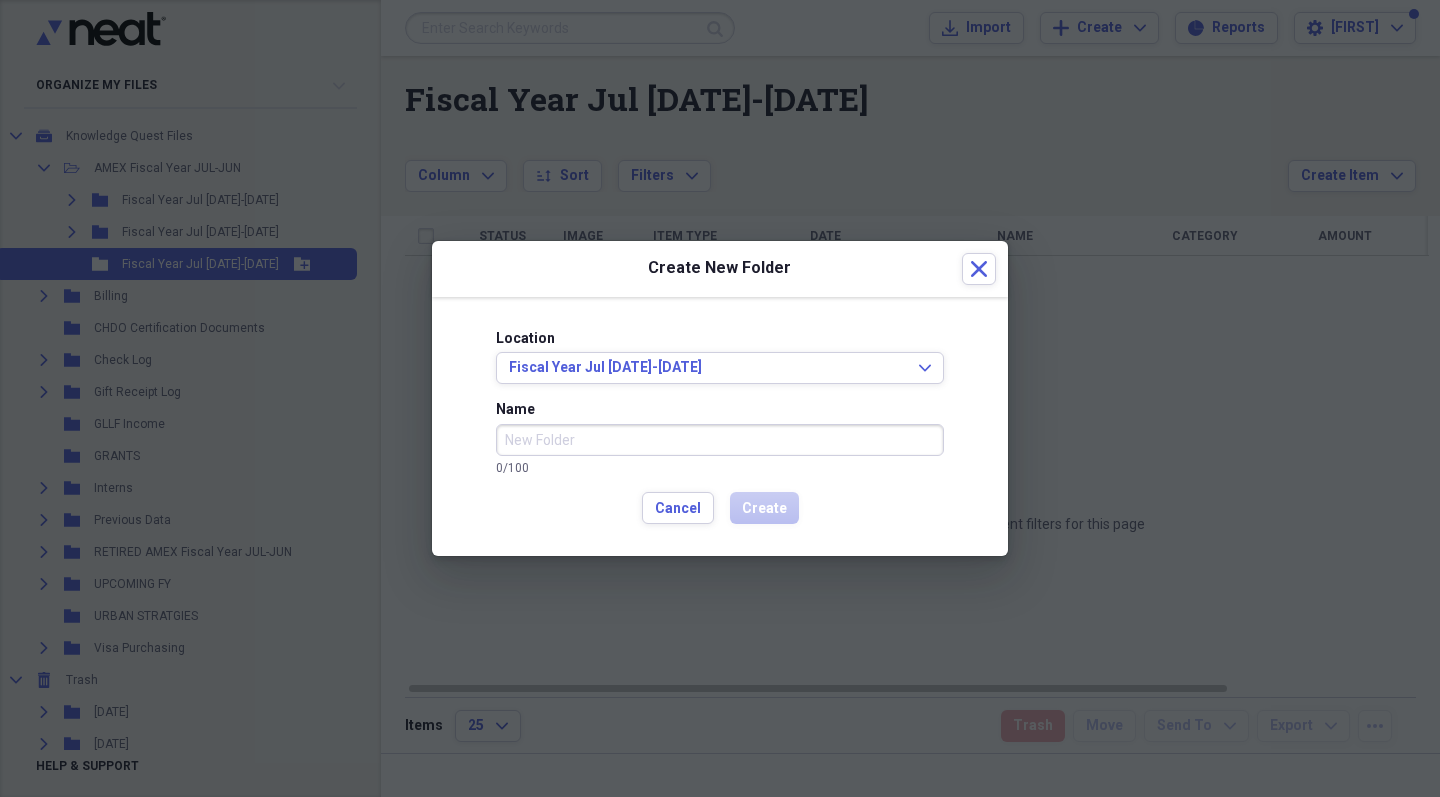 click on "Name" at bounding box center (720, 440) 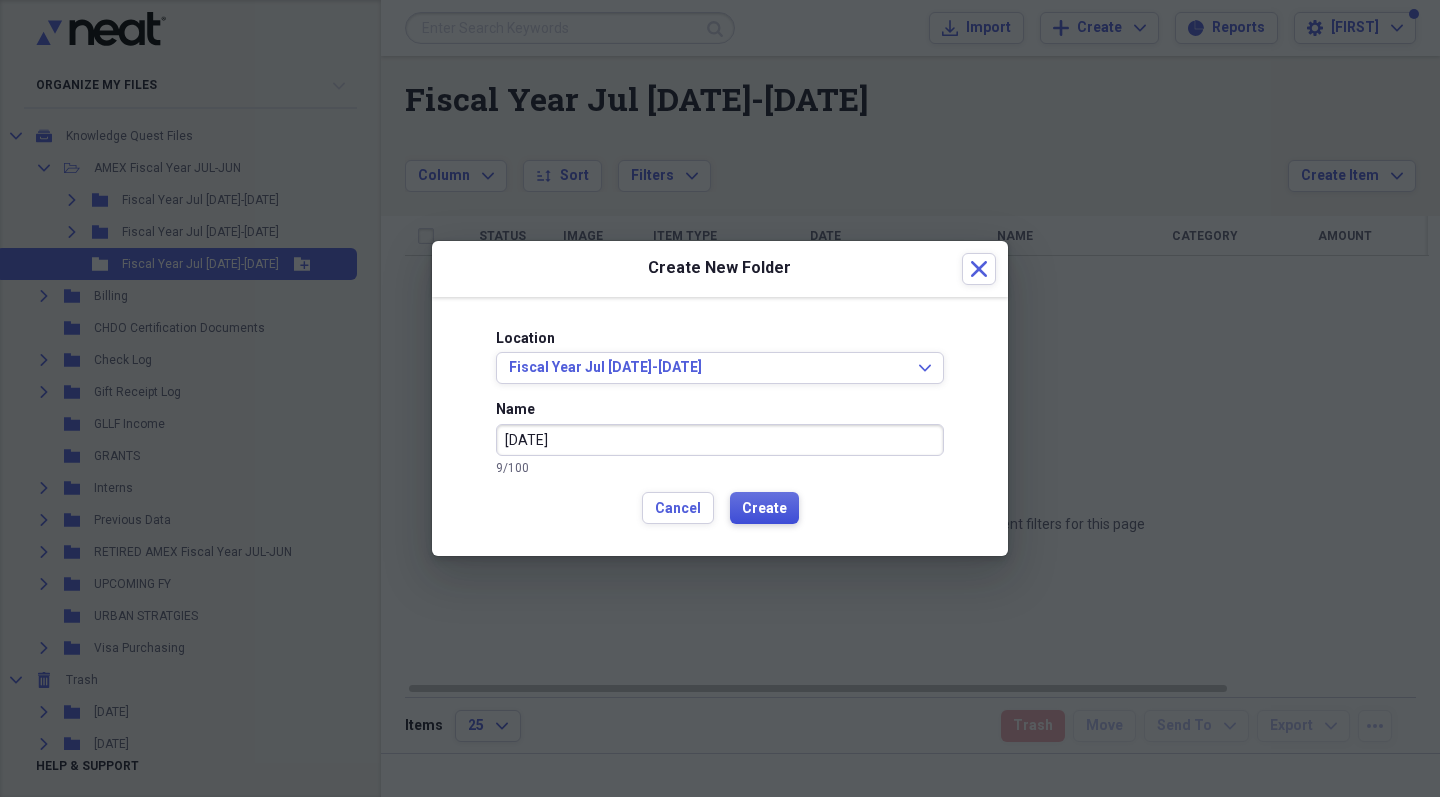 type on "[DATE]" 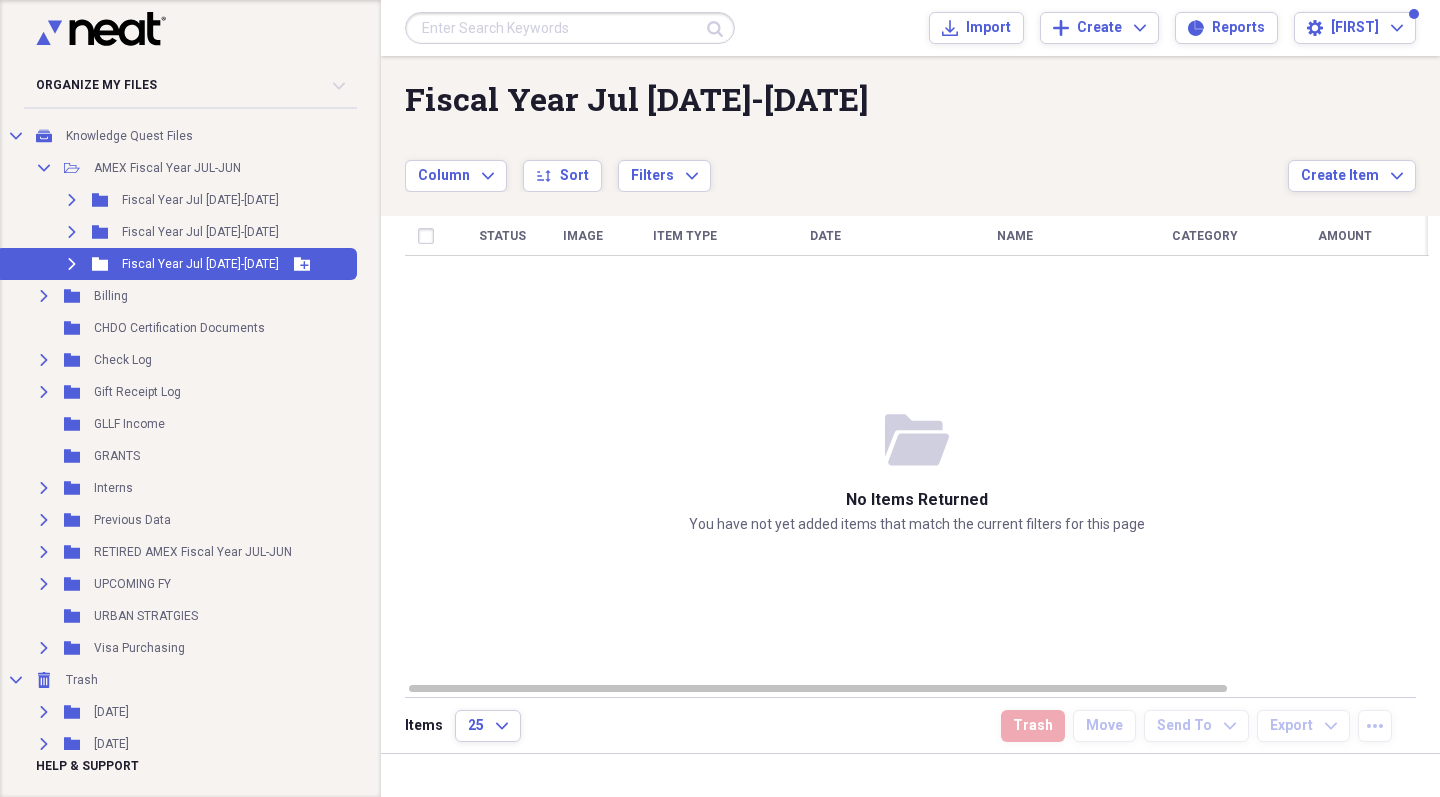 click on "Fiscal Year Jul [DATE]-[DATE]" at bounding box center (200, 264) 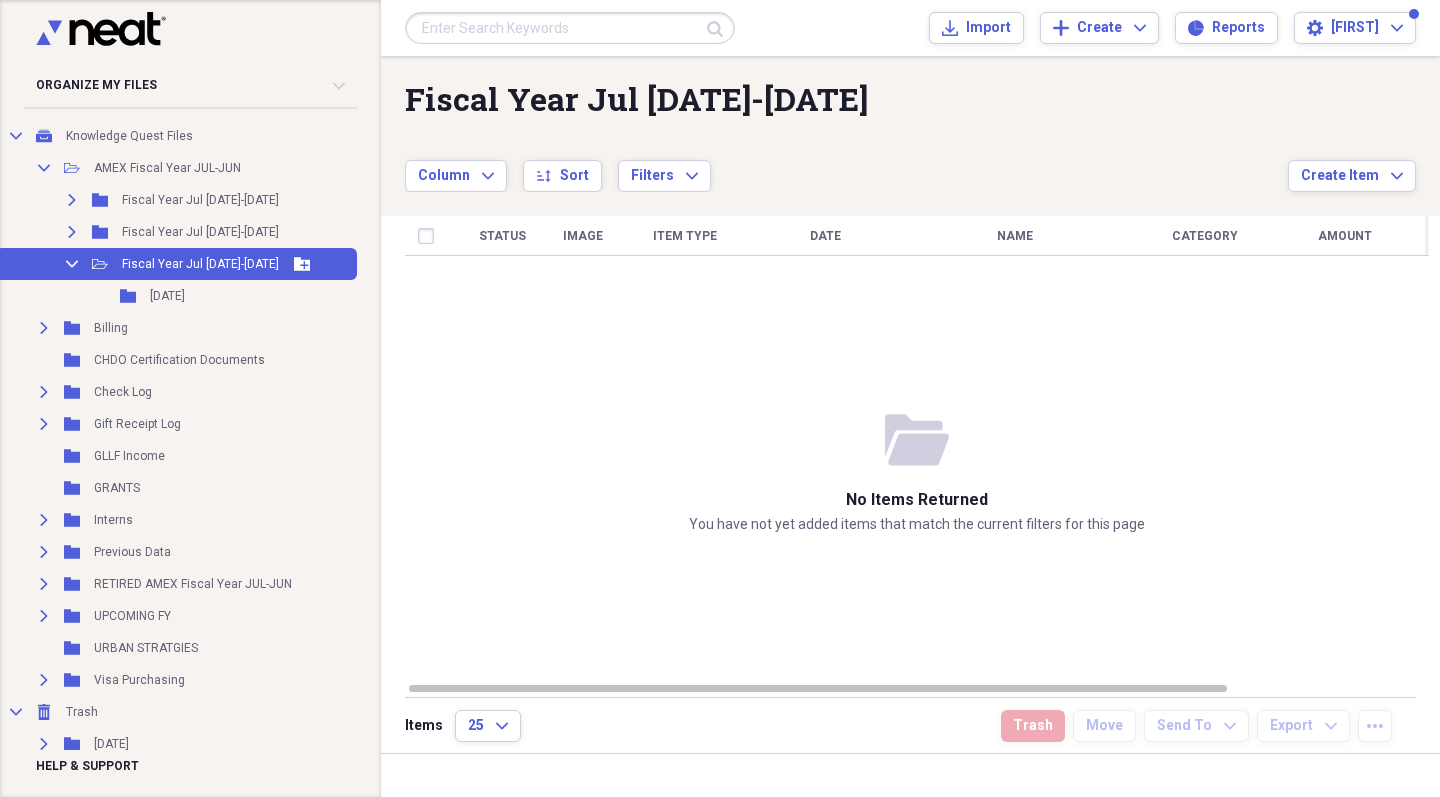 click on "Collapse" 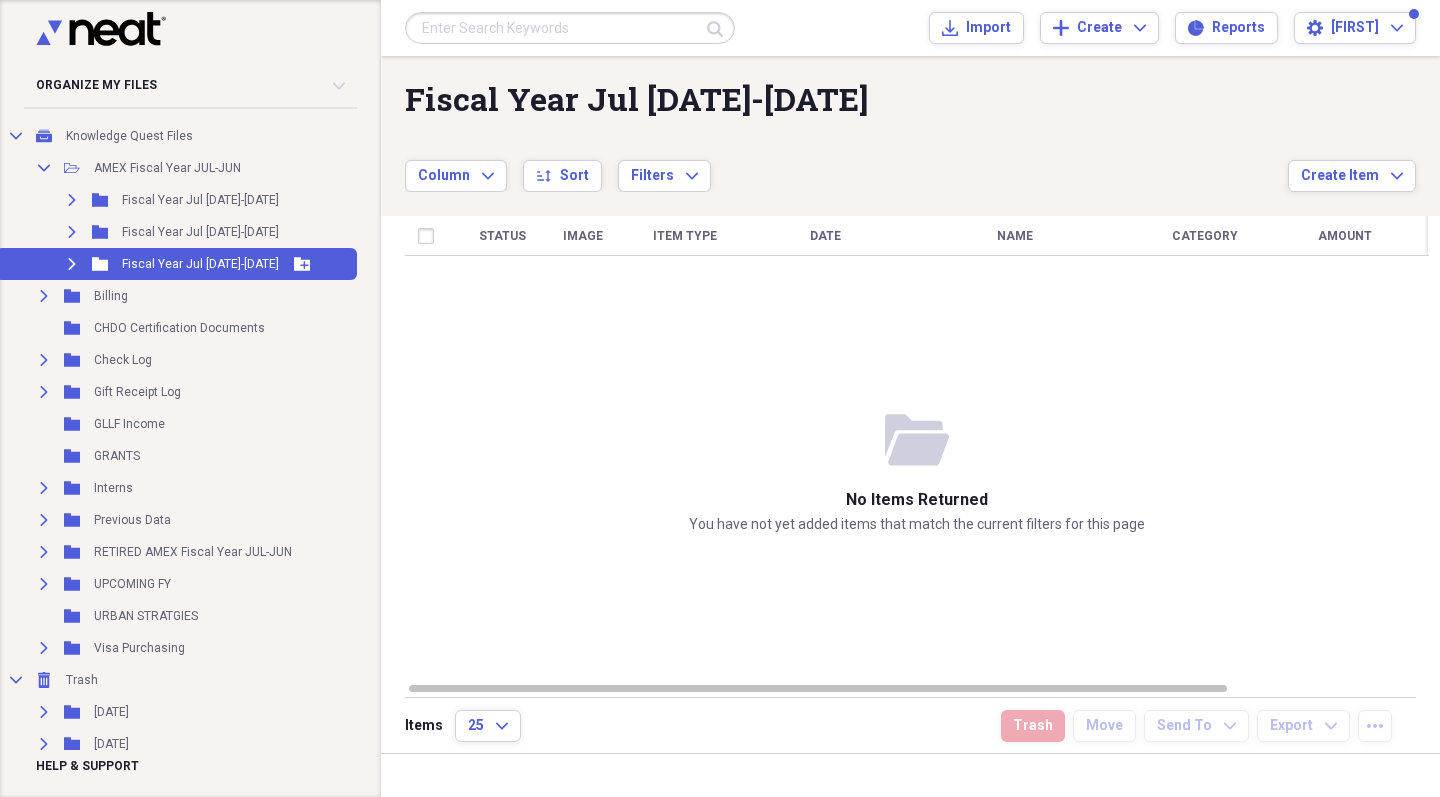 click 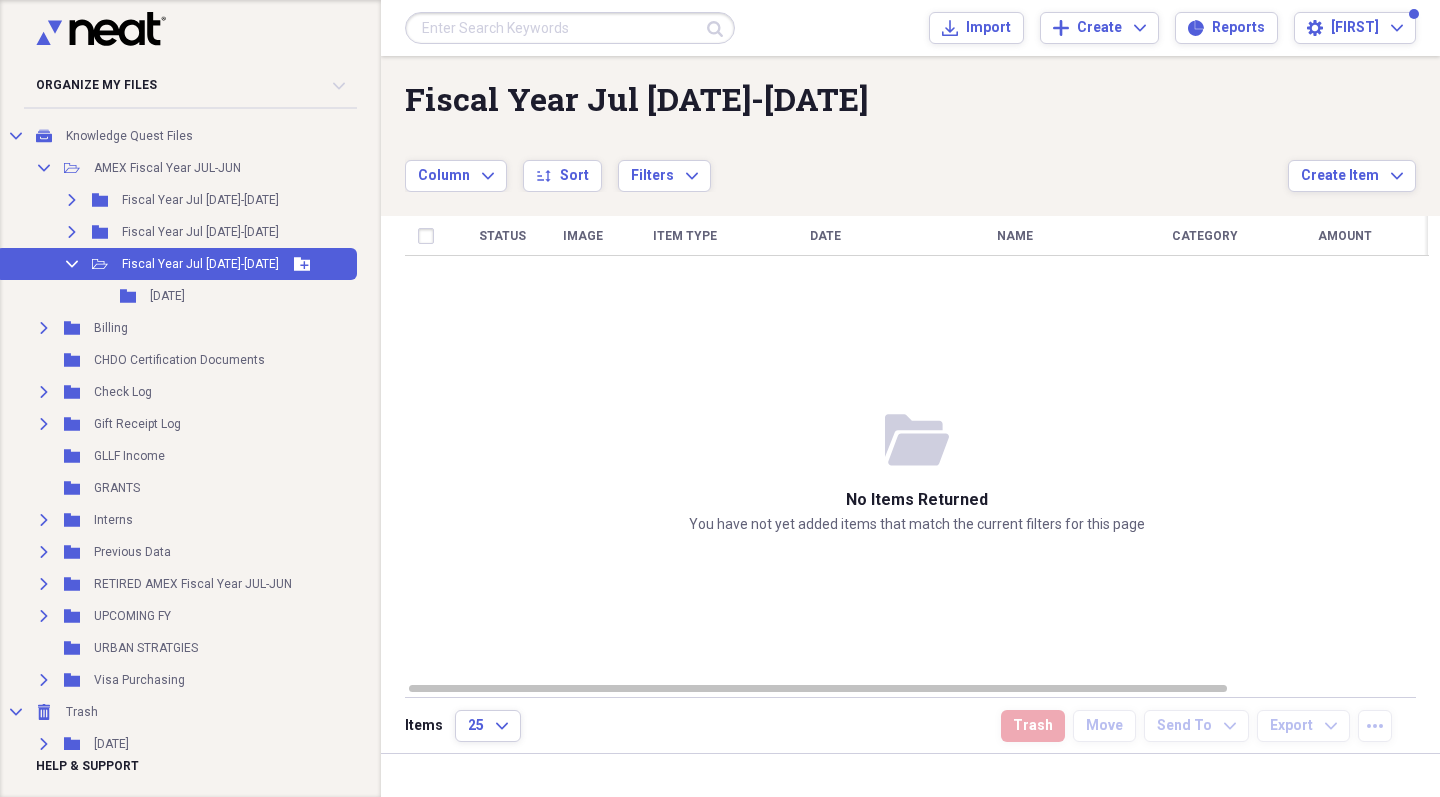click 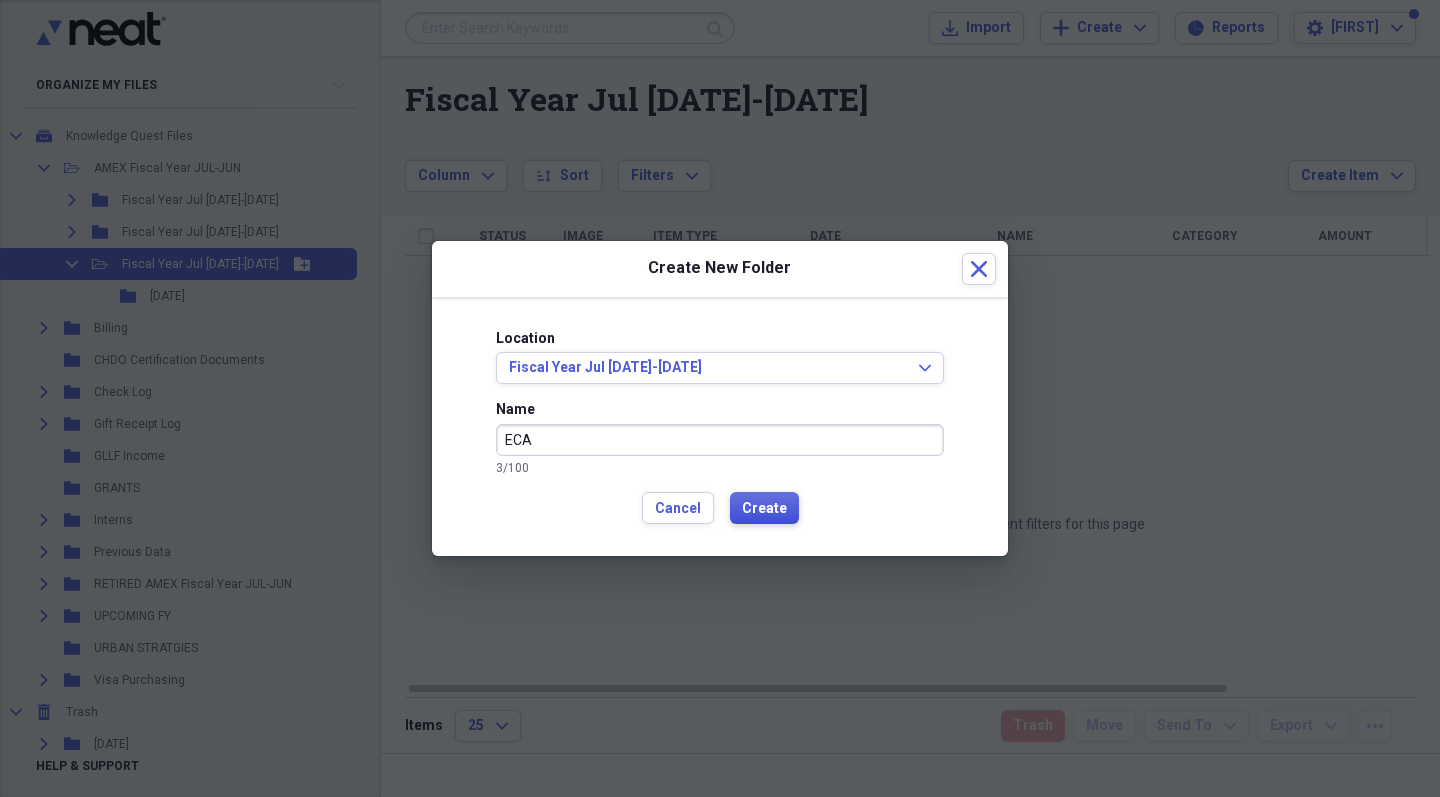 type on "ECA" 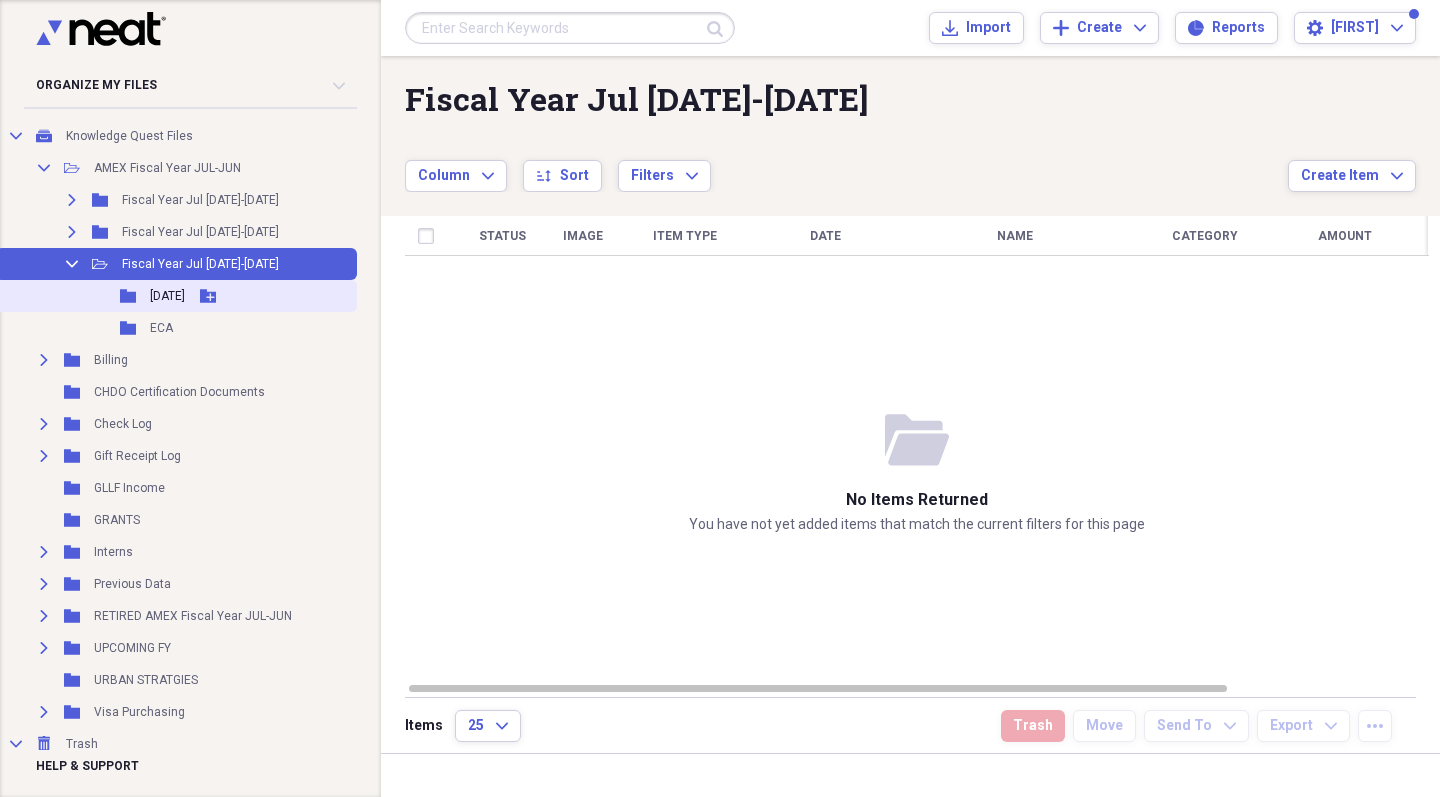 click 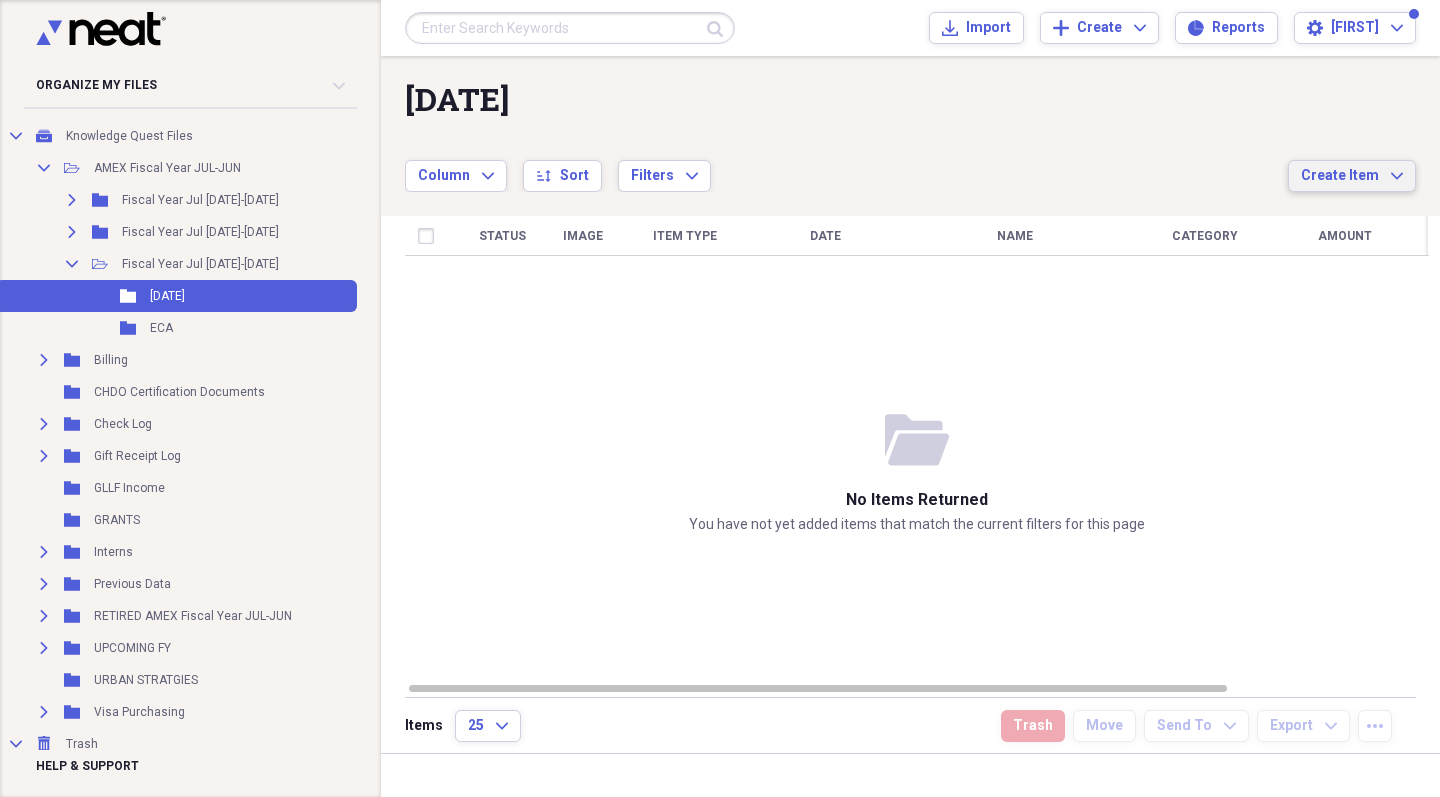 click on "Create Item" at bounding box center [1340, 176] 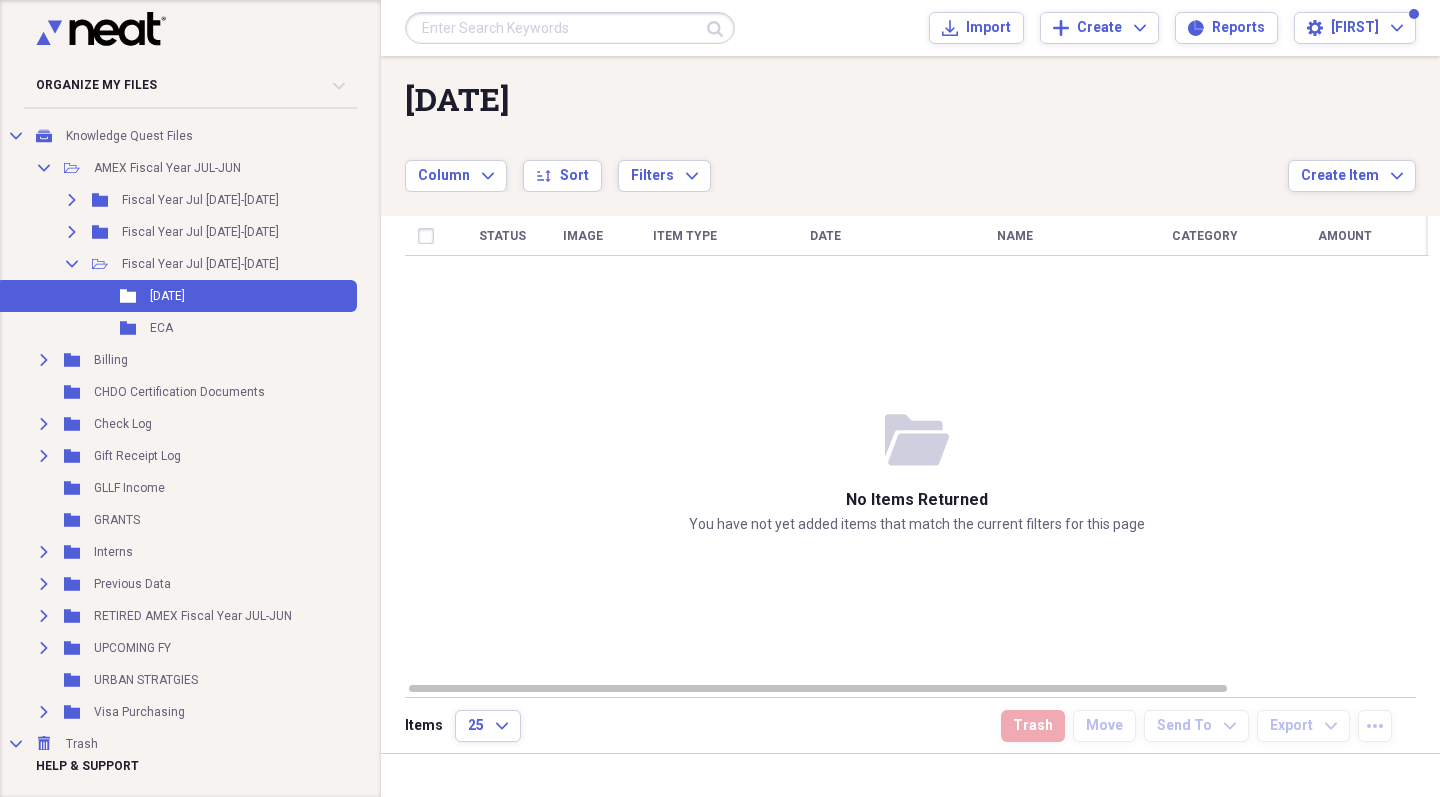 drag, startPoint x: 1099, startPoint y: 363, endPoint x: 952, endPoint y: 370, distance: 147.16656 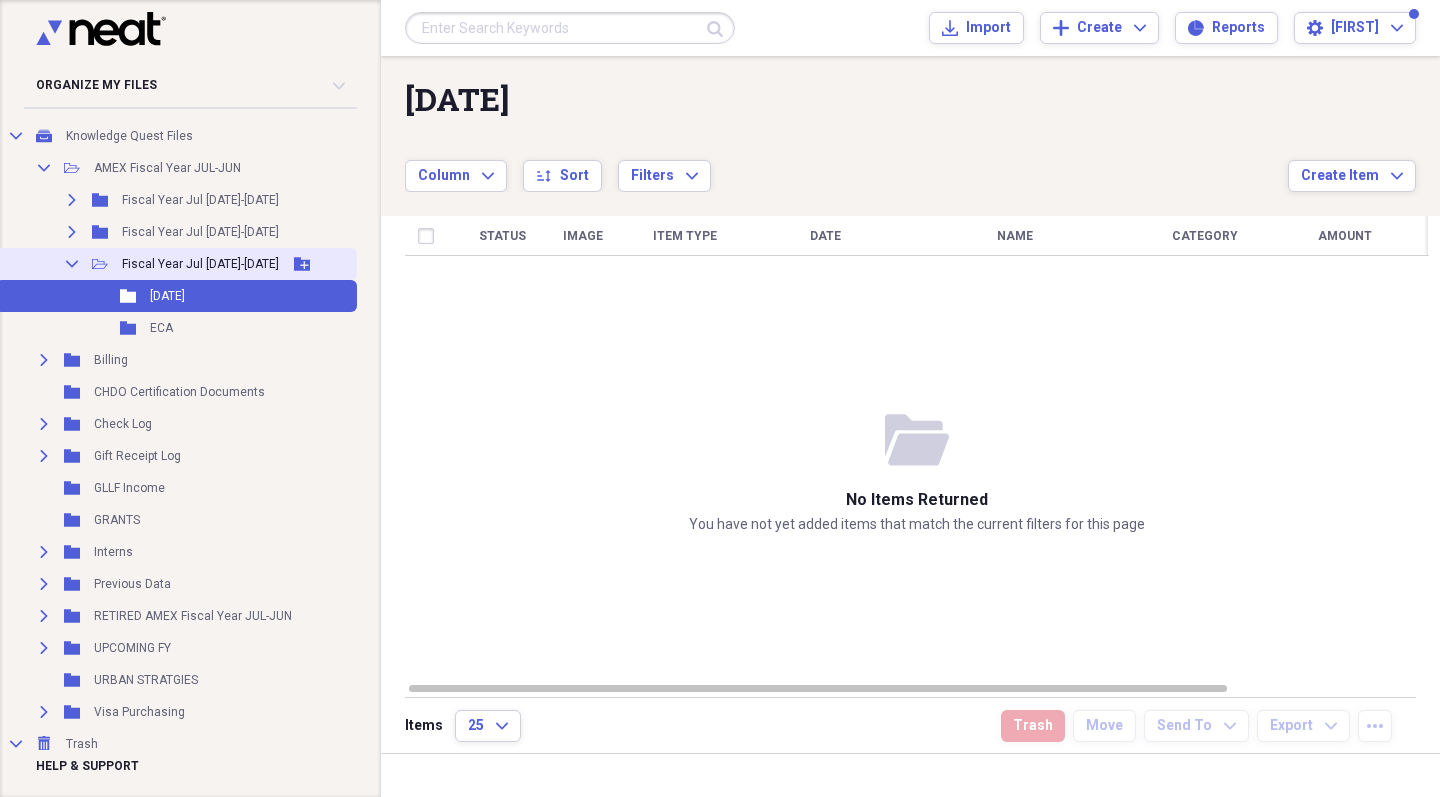click 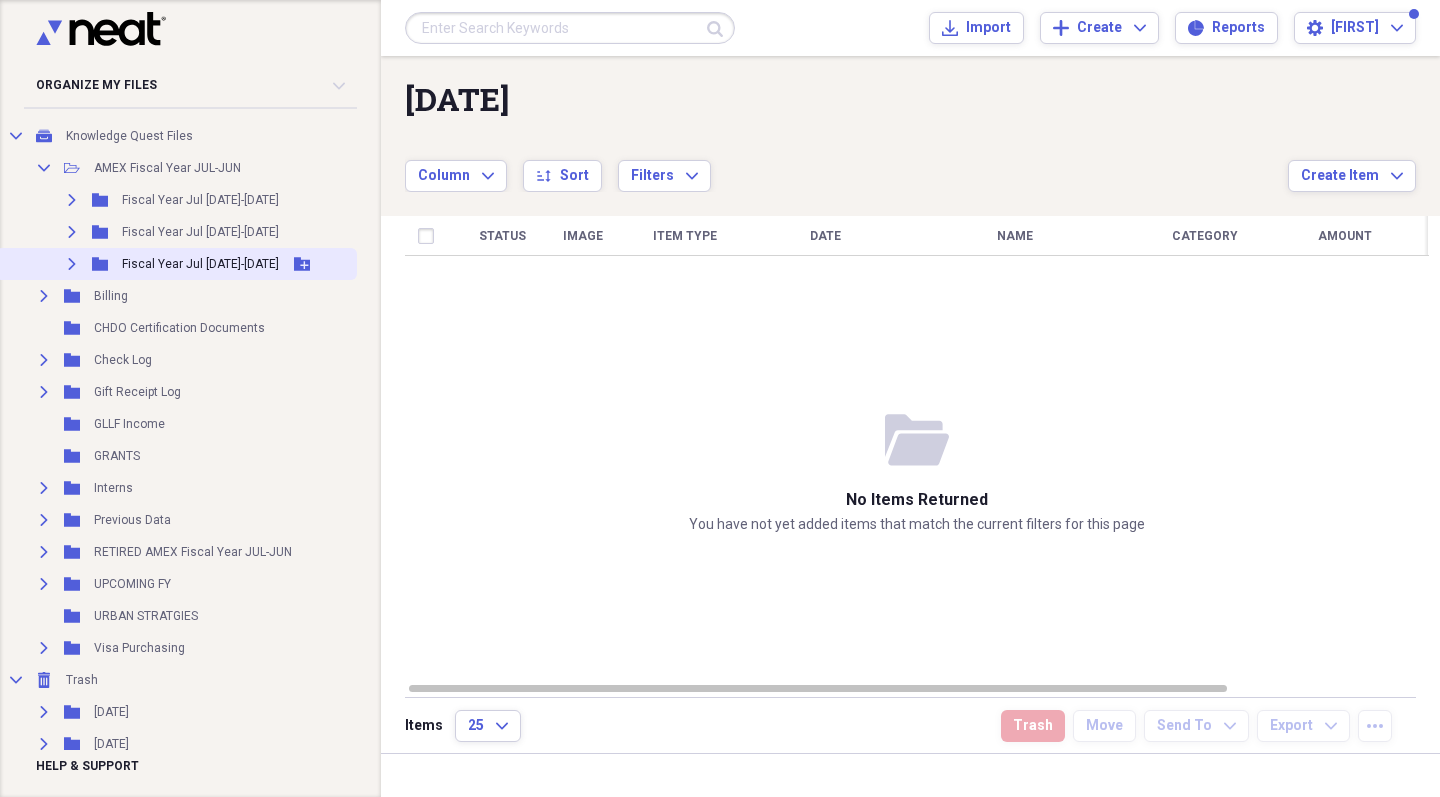 click on "Expand" 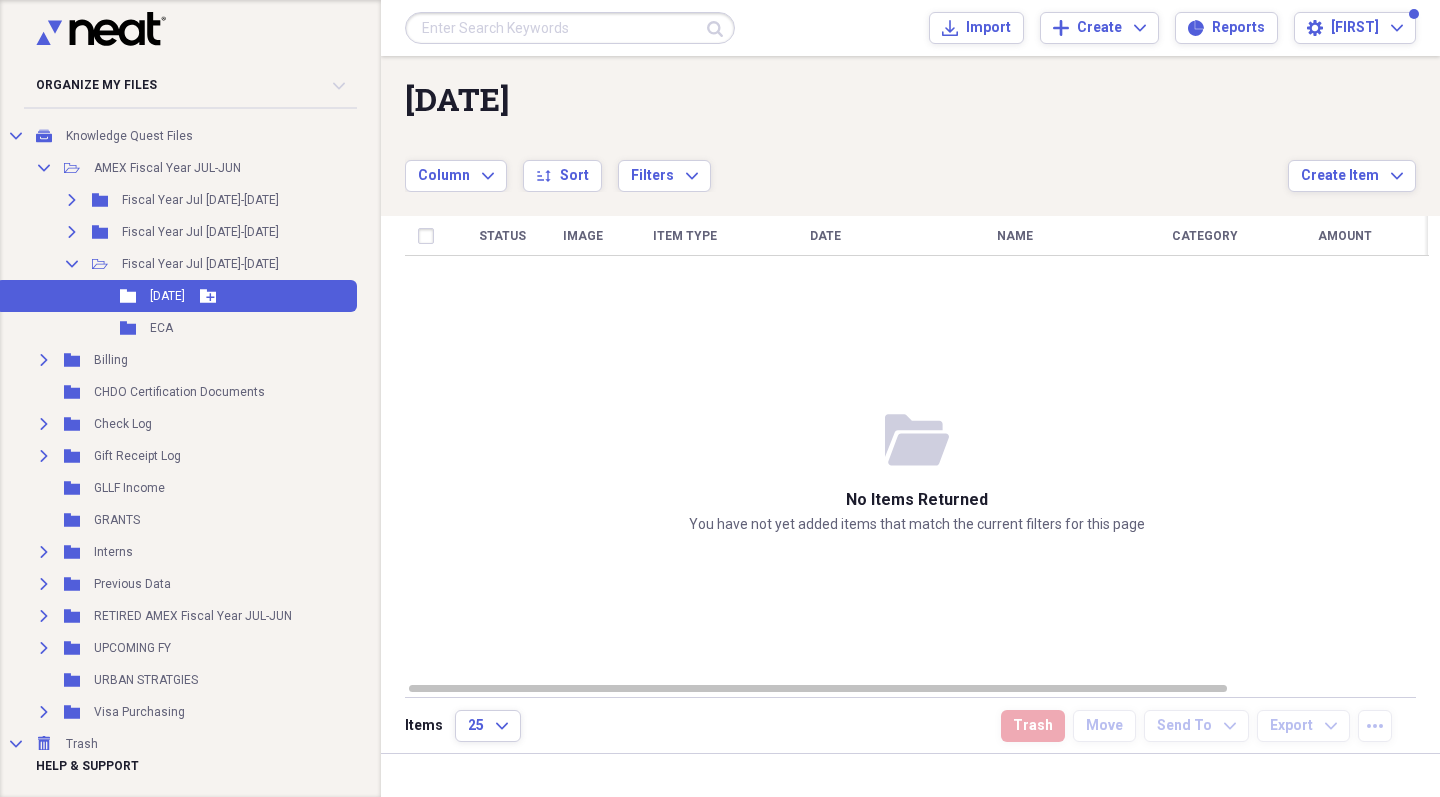 click 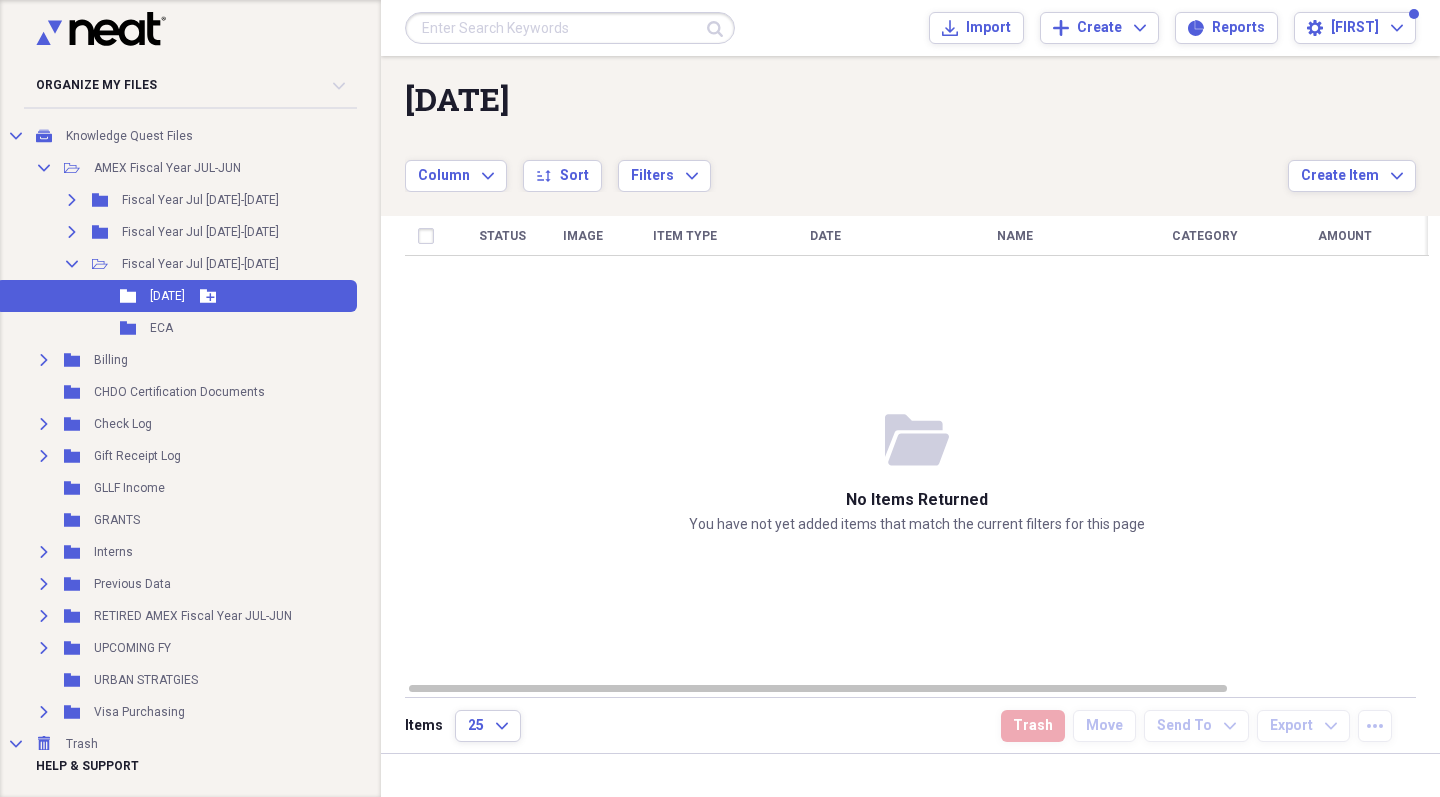 click on "[DATE]" at bounding box center [167, 296] 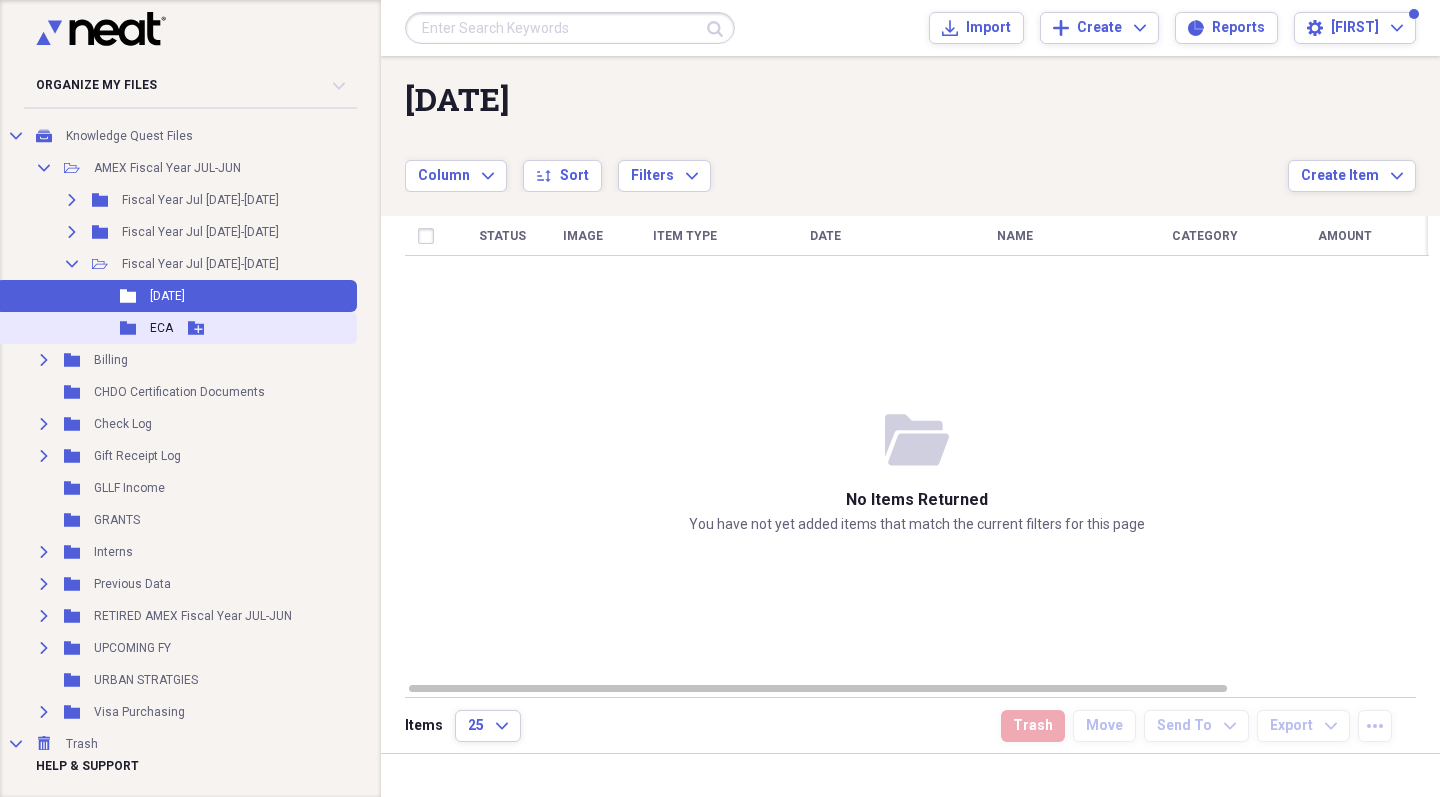 drag, startPoint x: 167, startPoint y: 295, endPoint x: 156, endPoint y: 325, distance: 31.95309 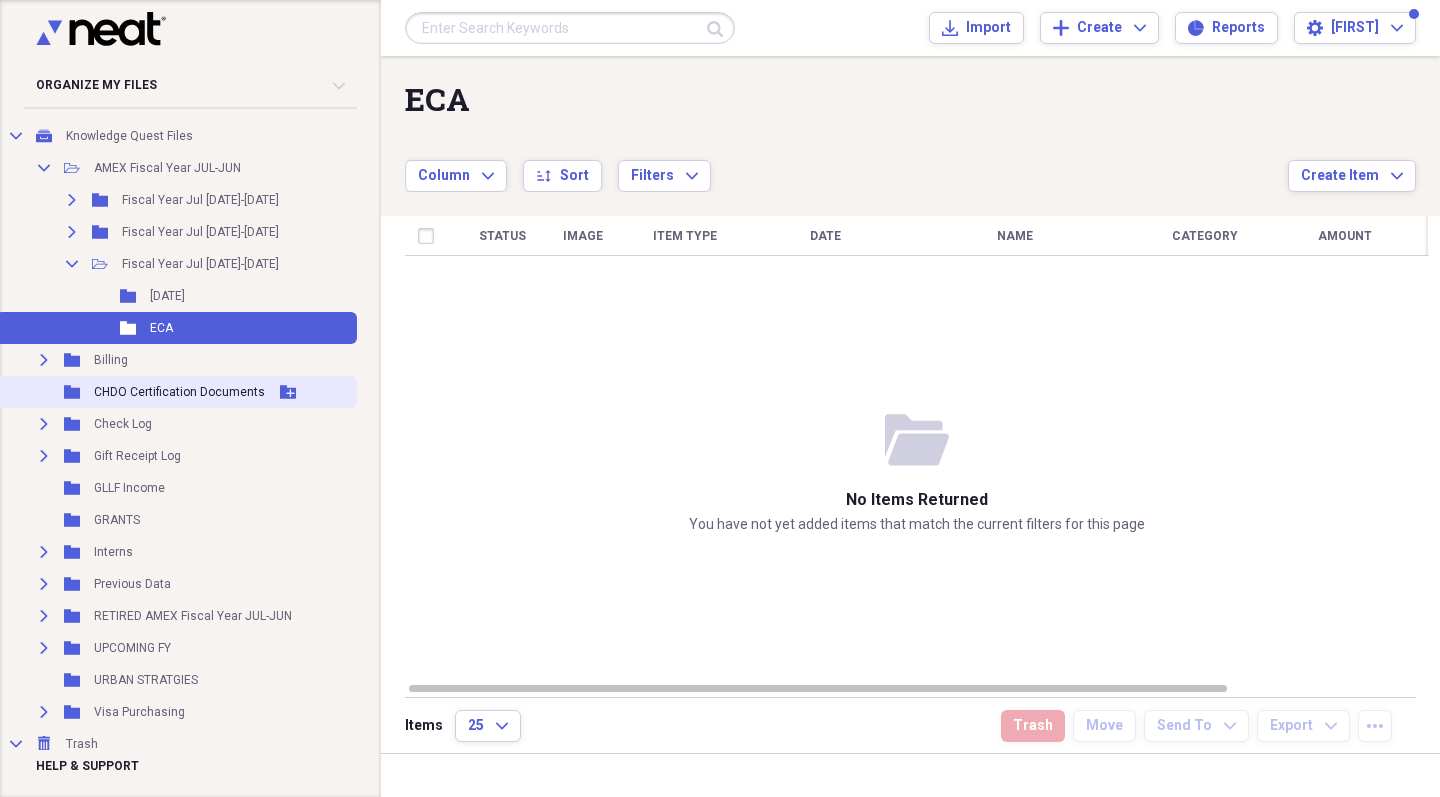 click on "Add Folder" at bounding box center (288, 392) 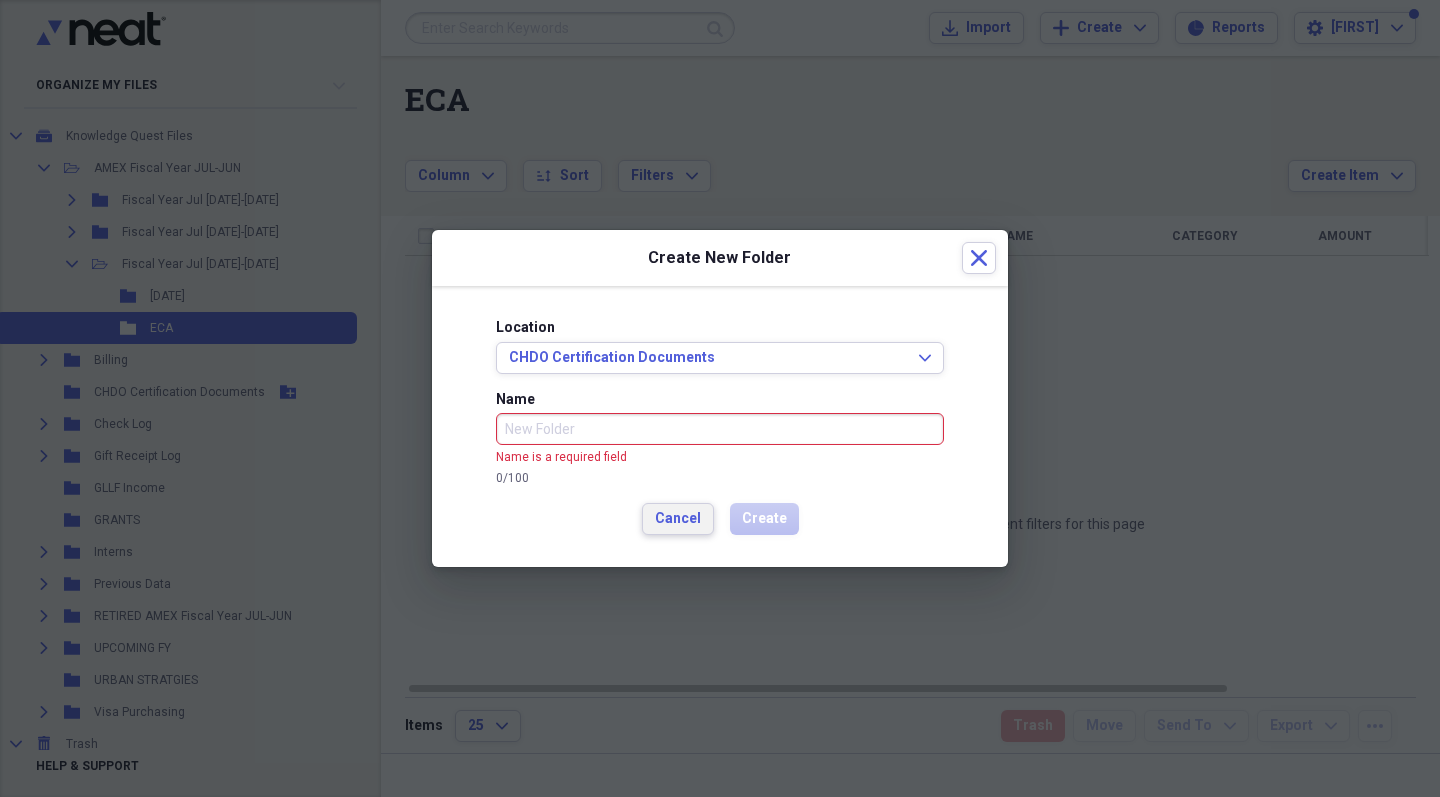click on "Cancel" at bounding box center [678, 519] 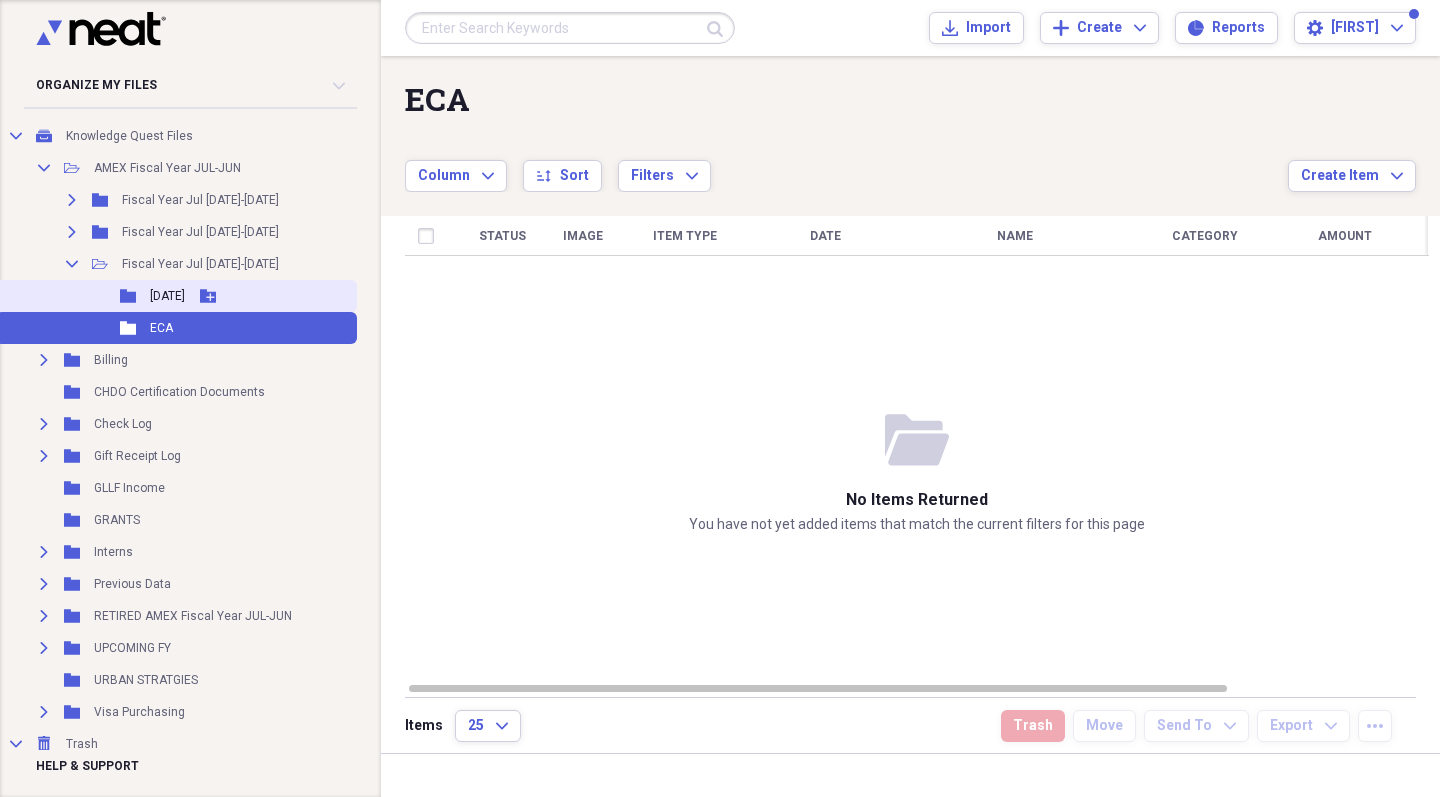 click 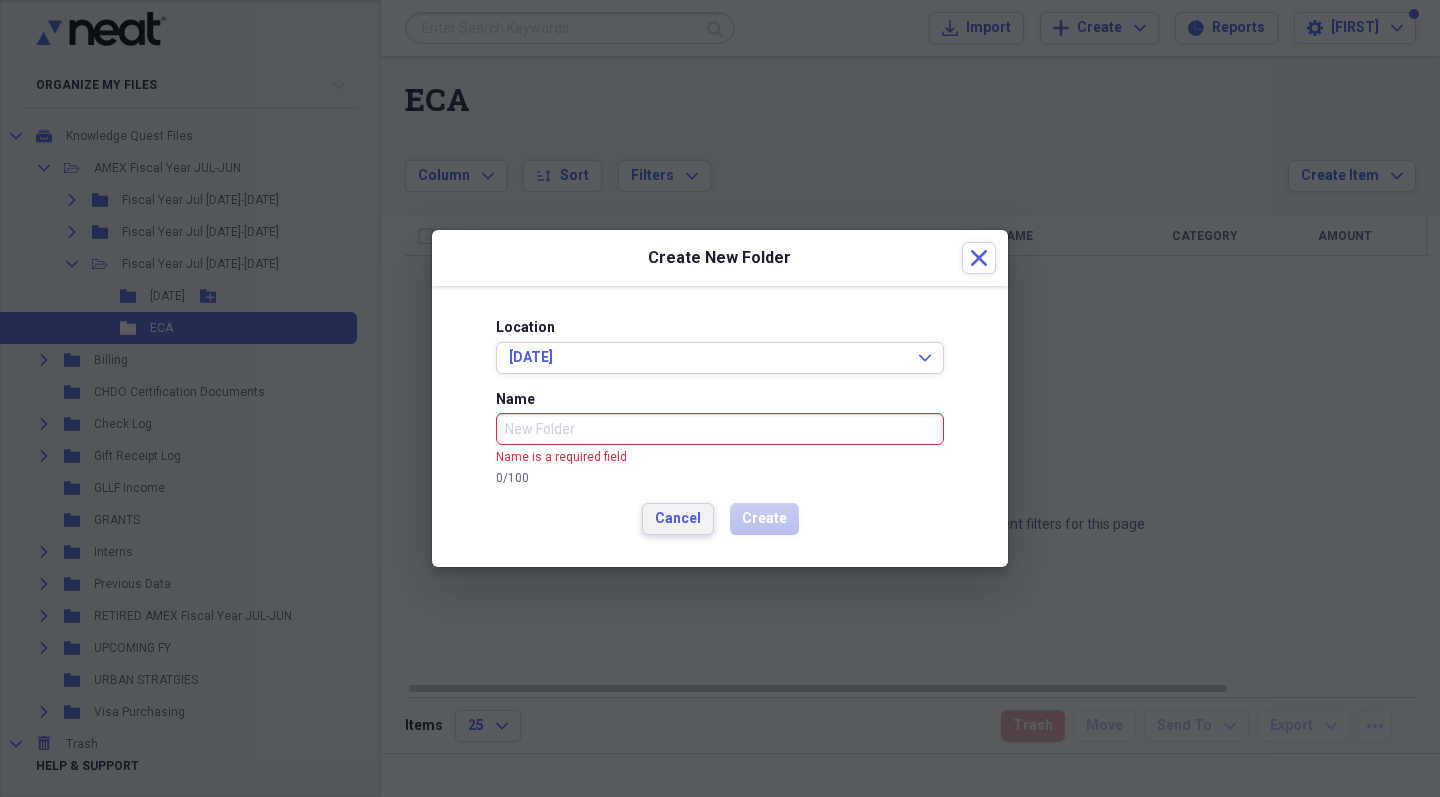 click on "Cancel" at bounding box center (678, 519) 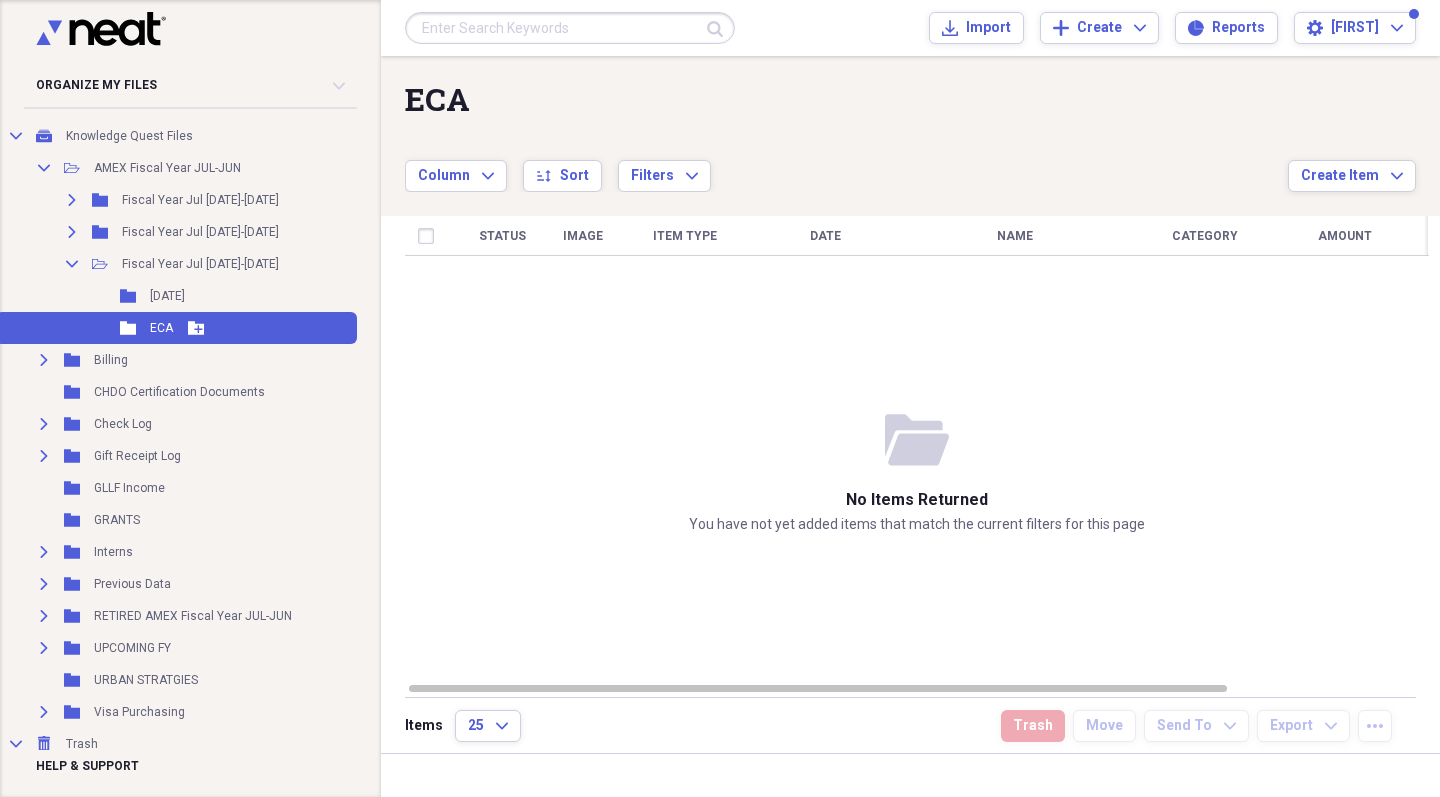 click on "Folder ECA Add Folder" at bounding box center [176, 328] 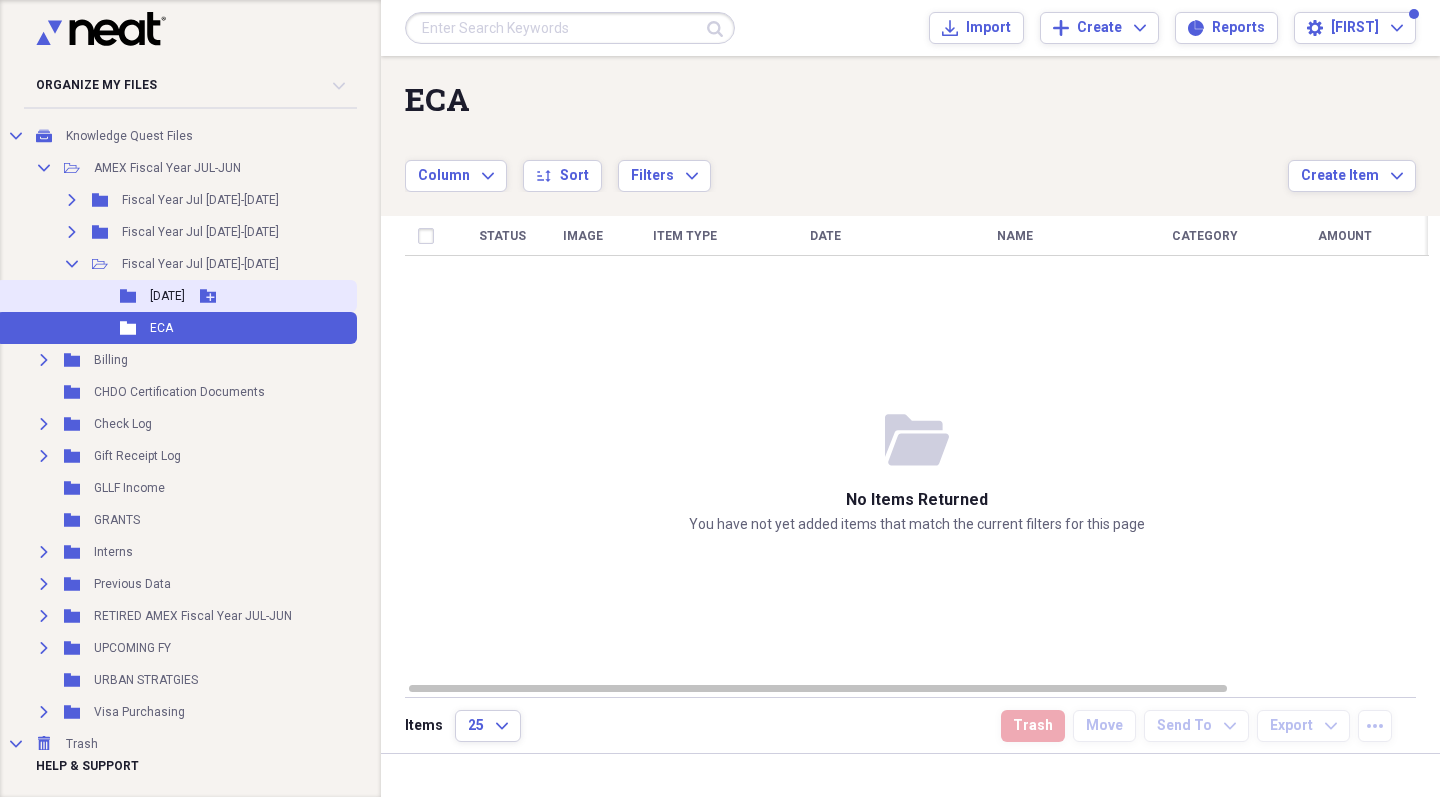 click on "Folder [DATE] Add Folder" at bounding box center [176, 296] 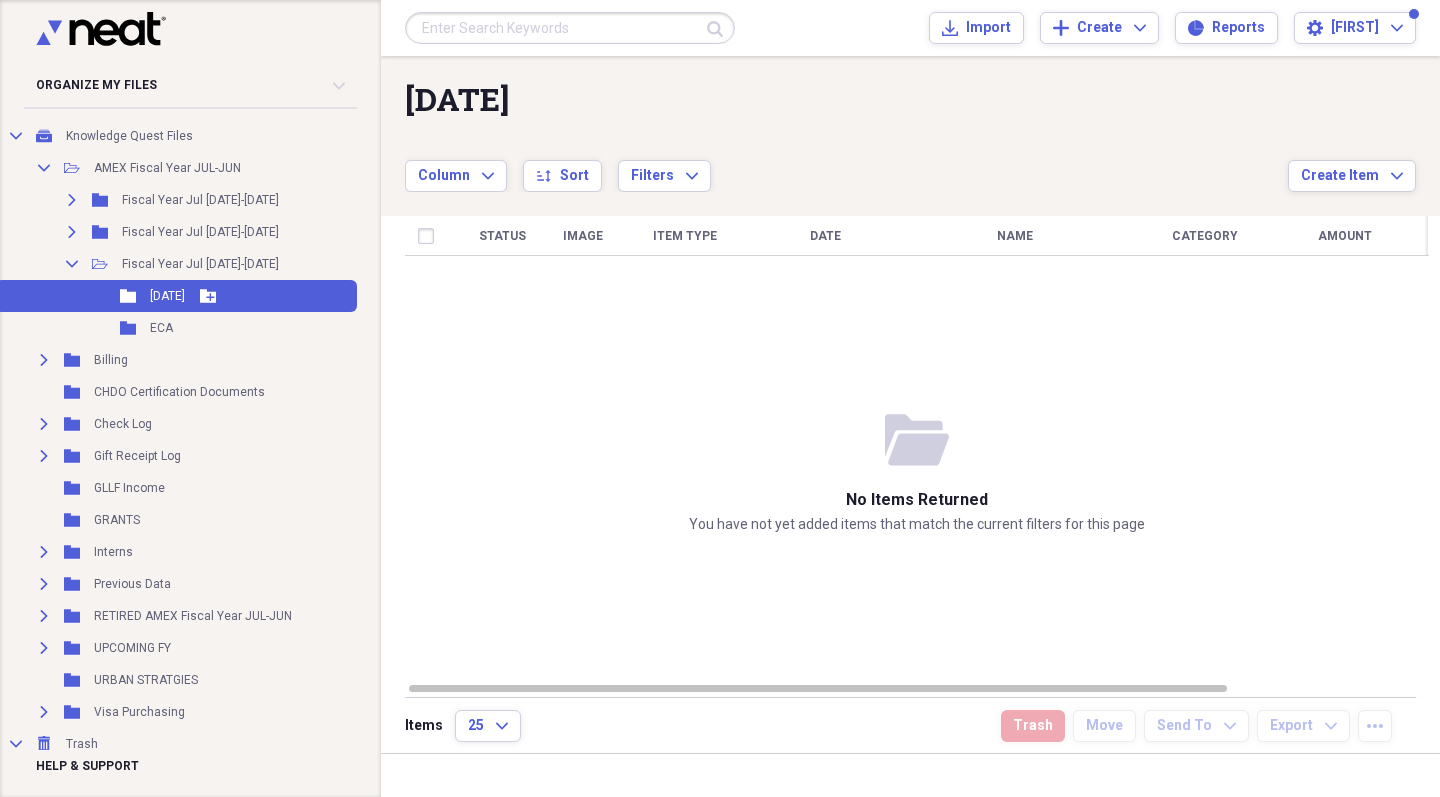 click 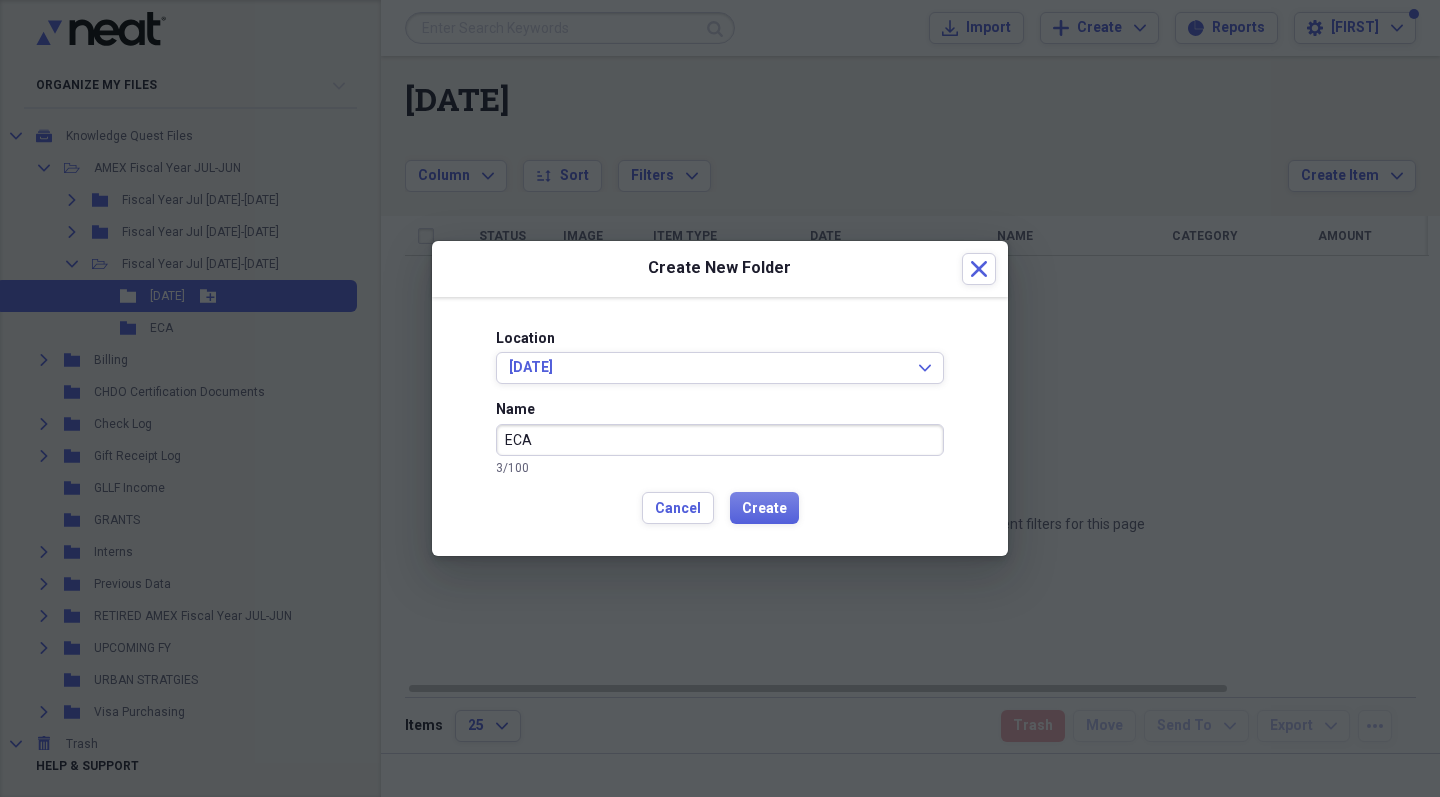 type on "ECA" 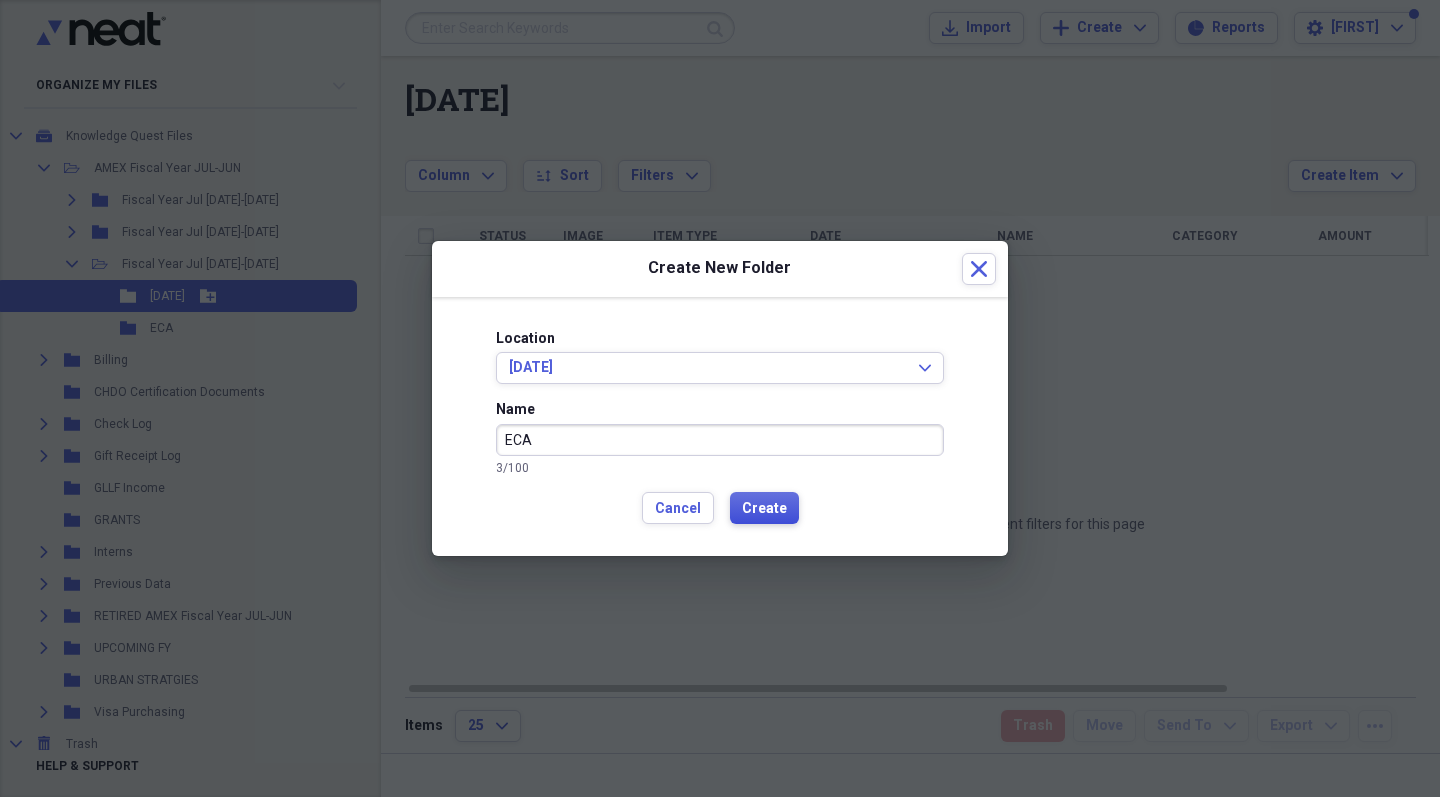 click on "Create" at bounding box center [764, 509] 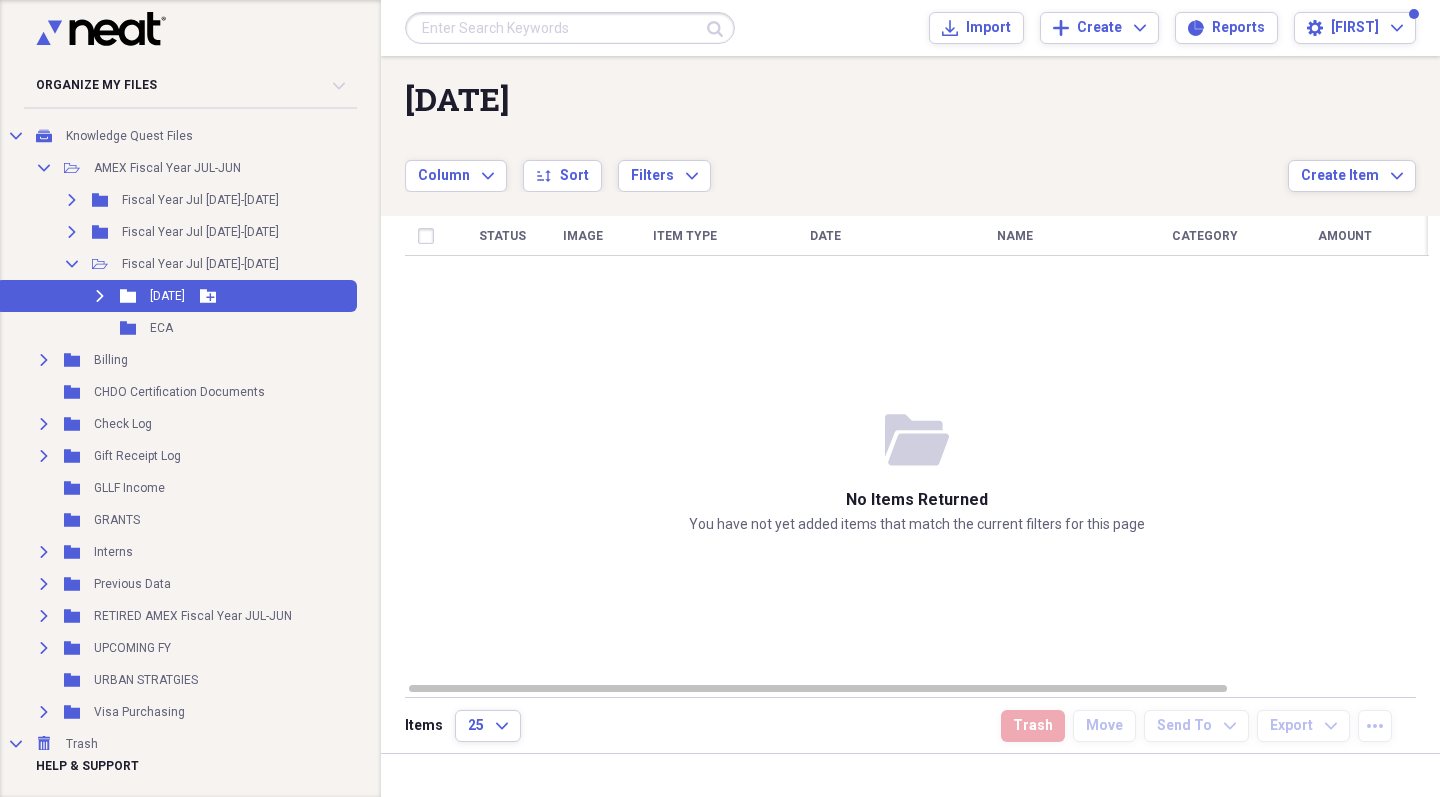 click on "Expand Folder [DATE] Add Folder" at bounding box center [176, 296] 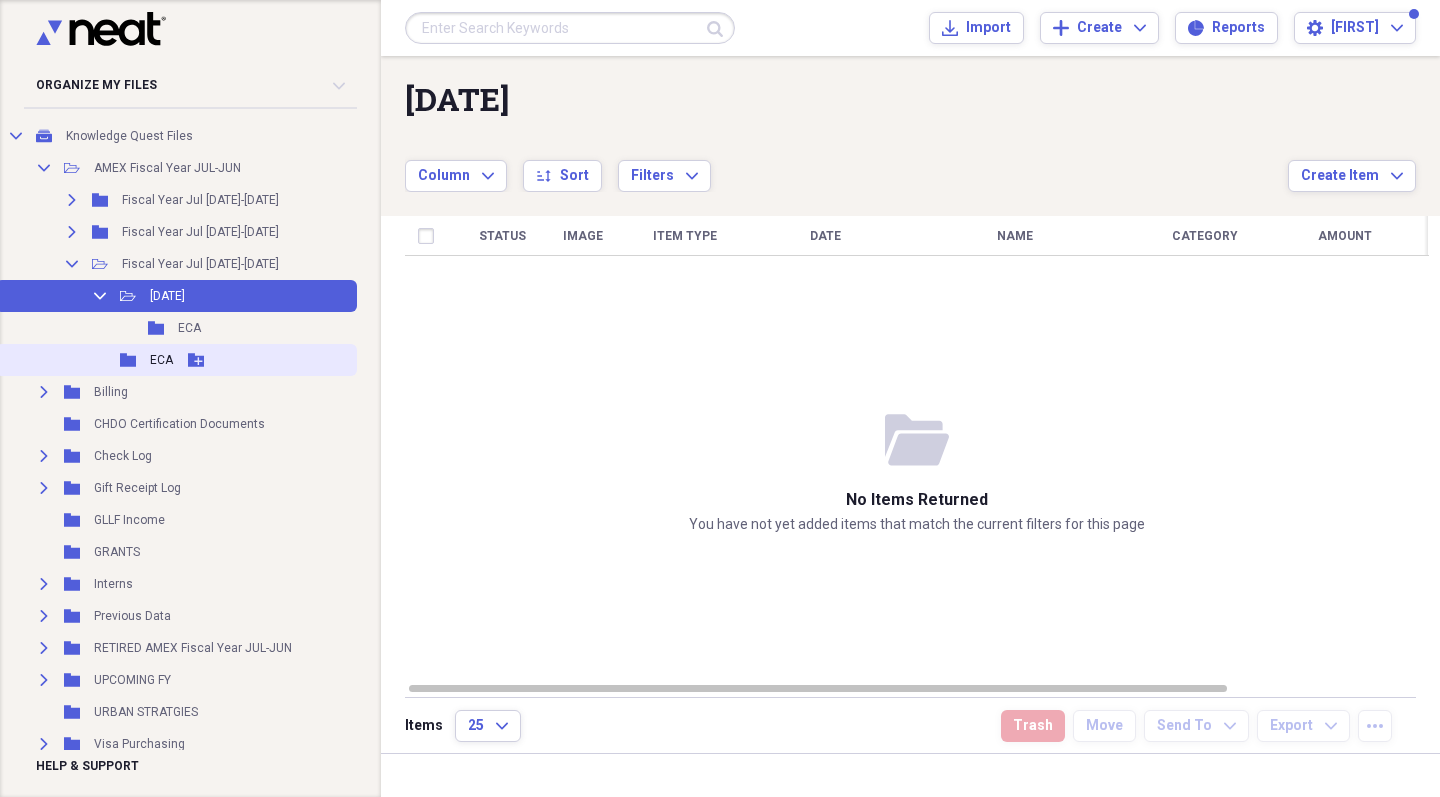 click 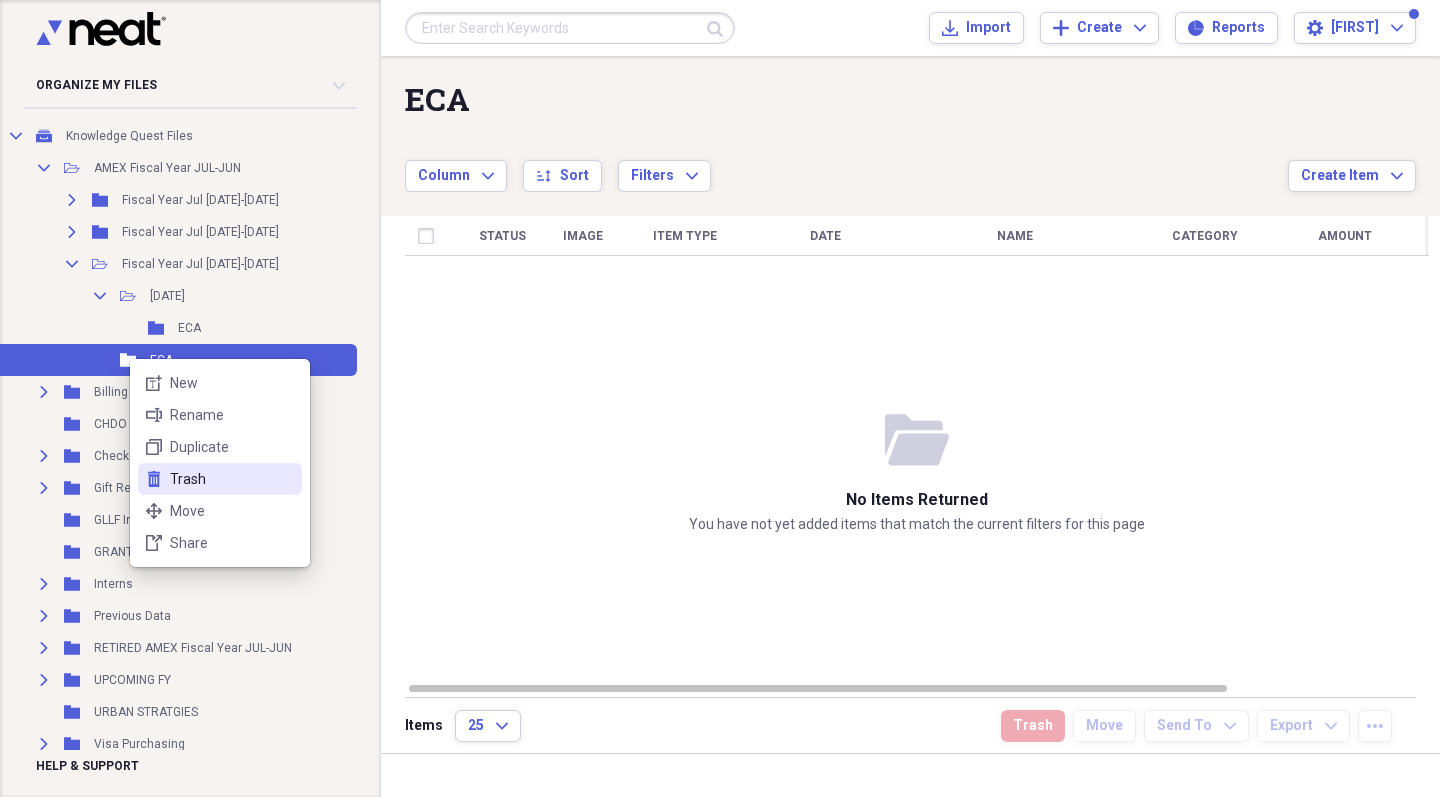 click on "Trash" at bounding box center [232, 479] 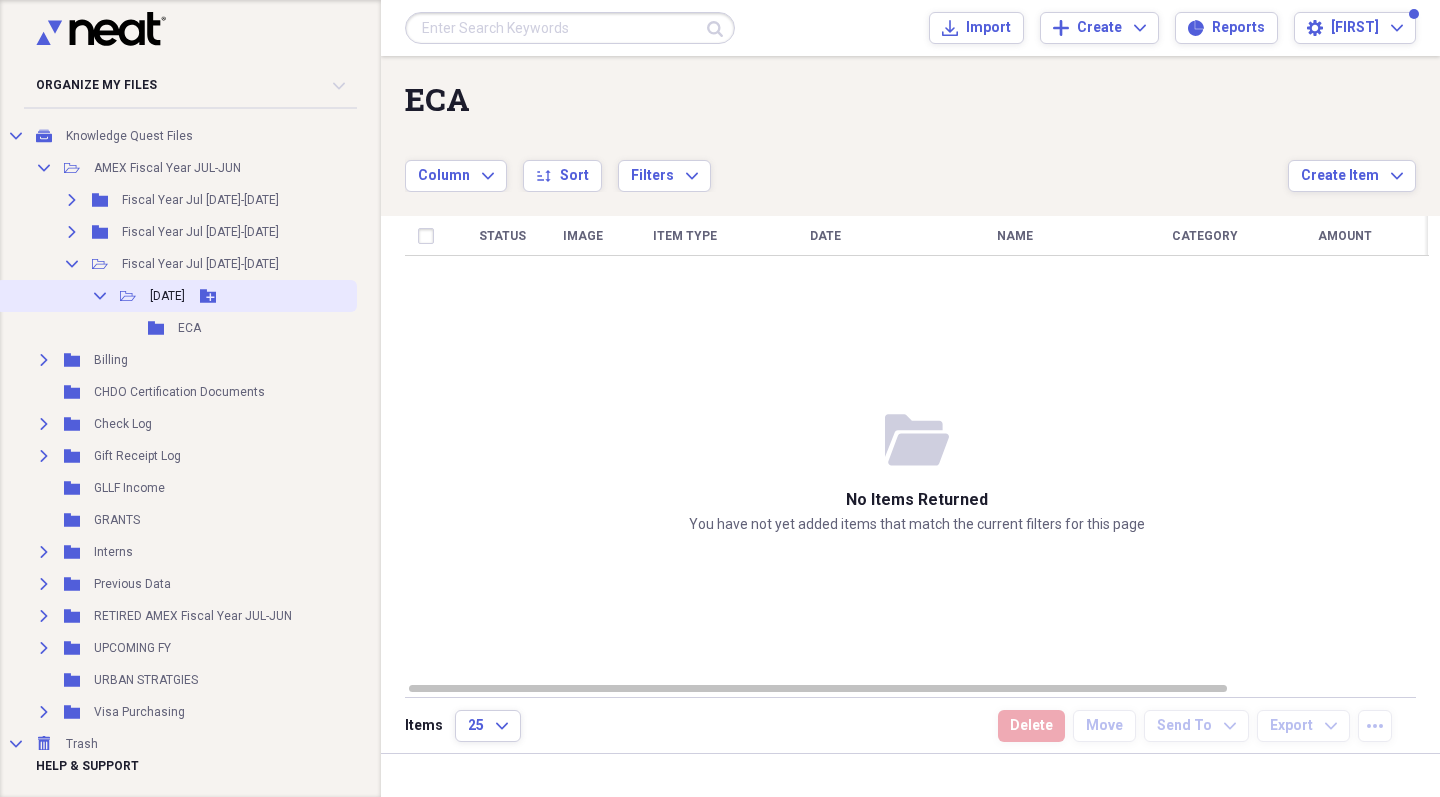 click 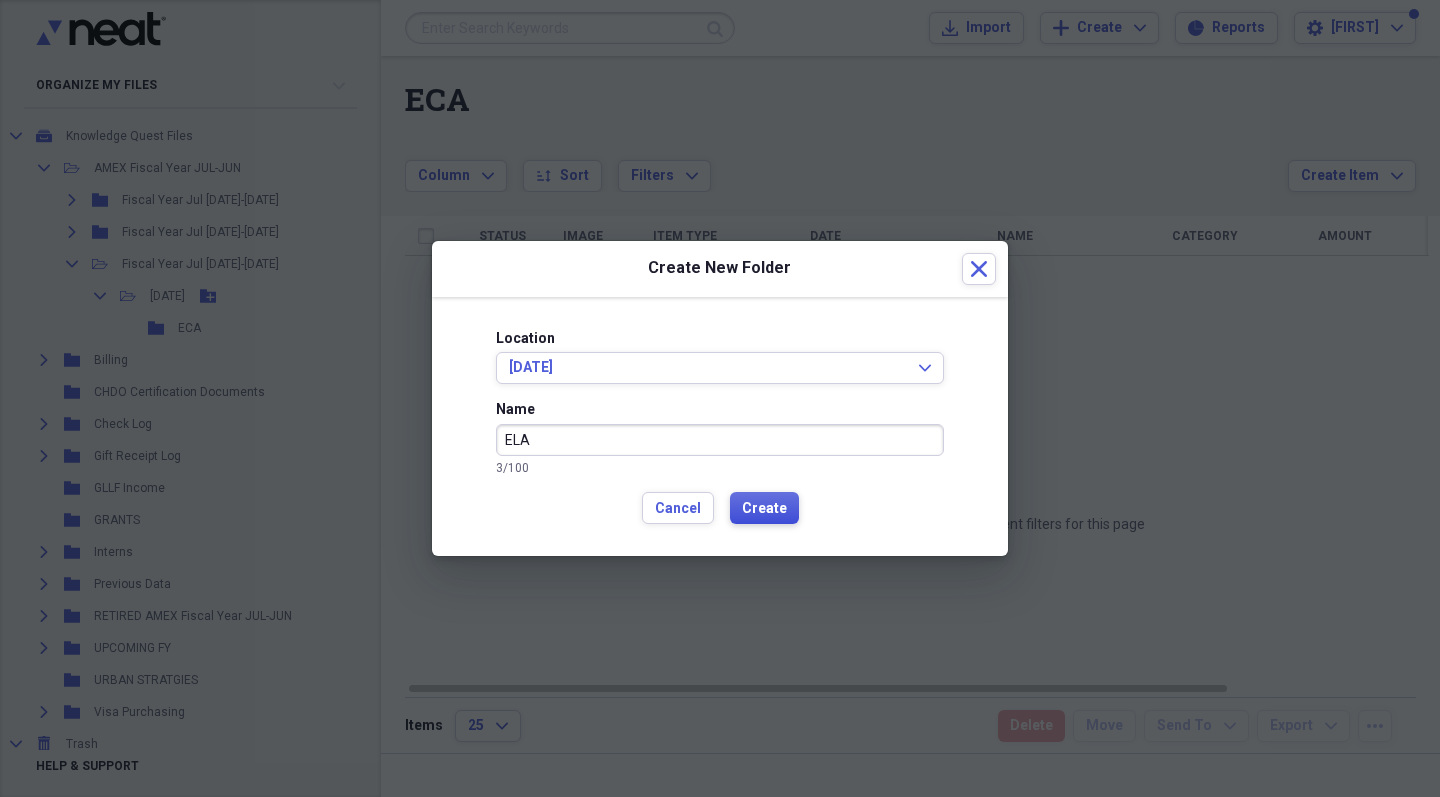 type on "ELA" 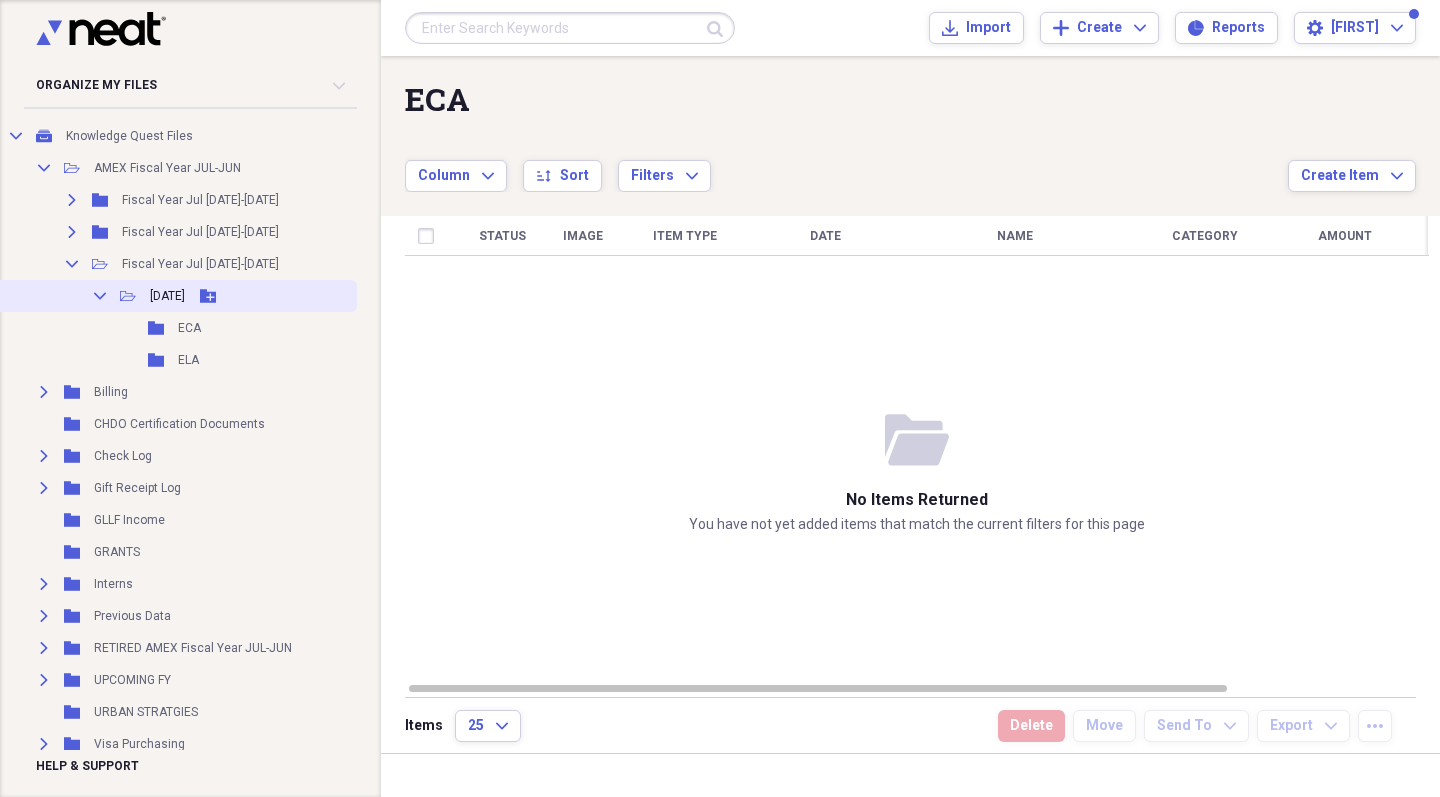 click on "Add Folder" 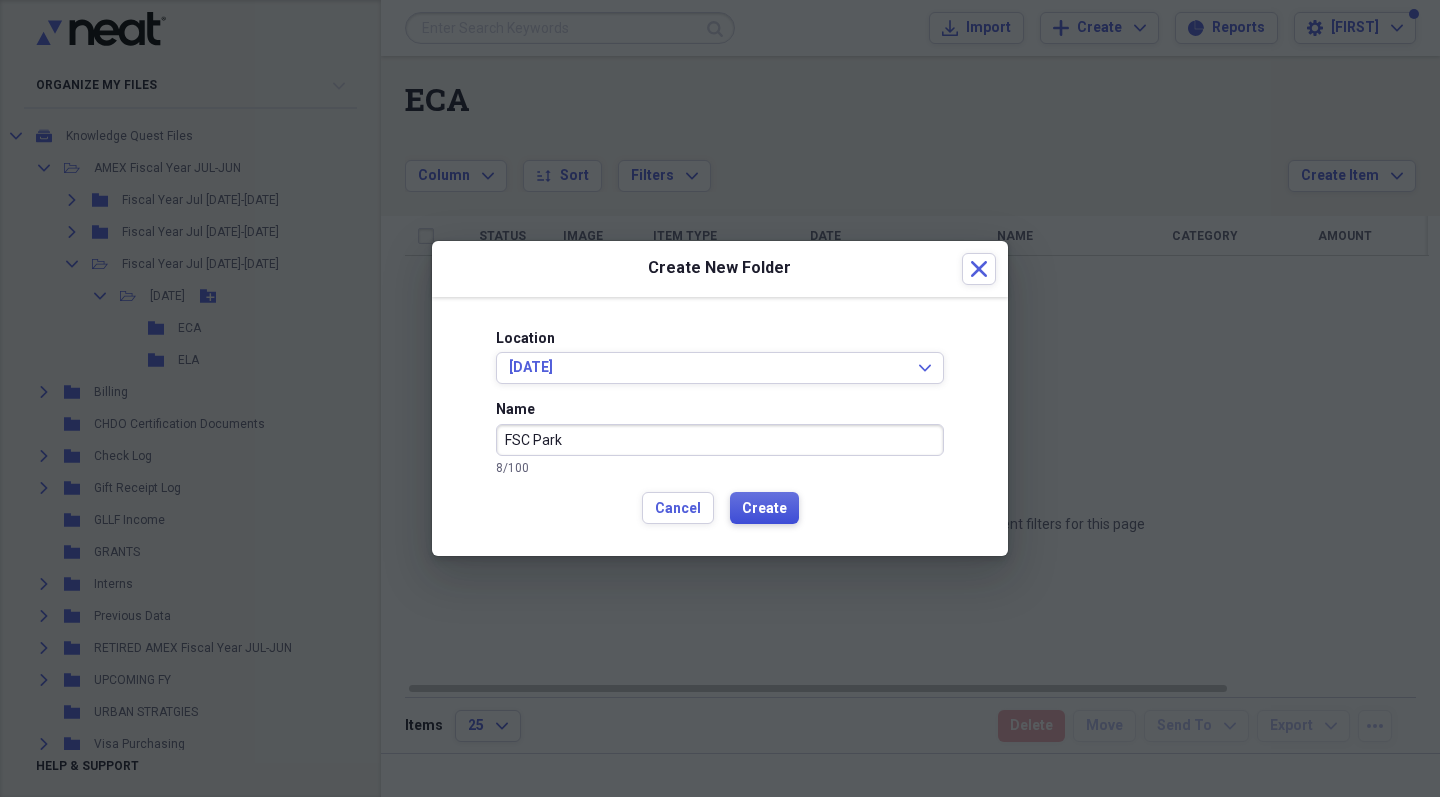 type on "FSC Park" 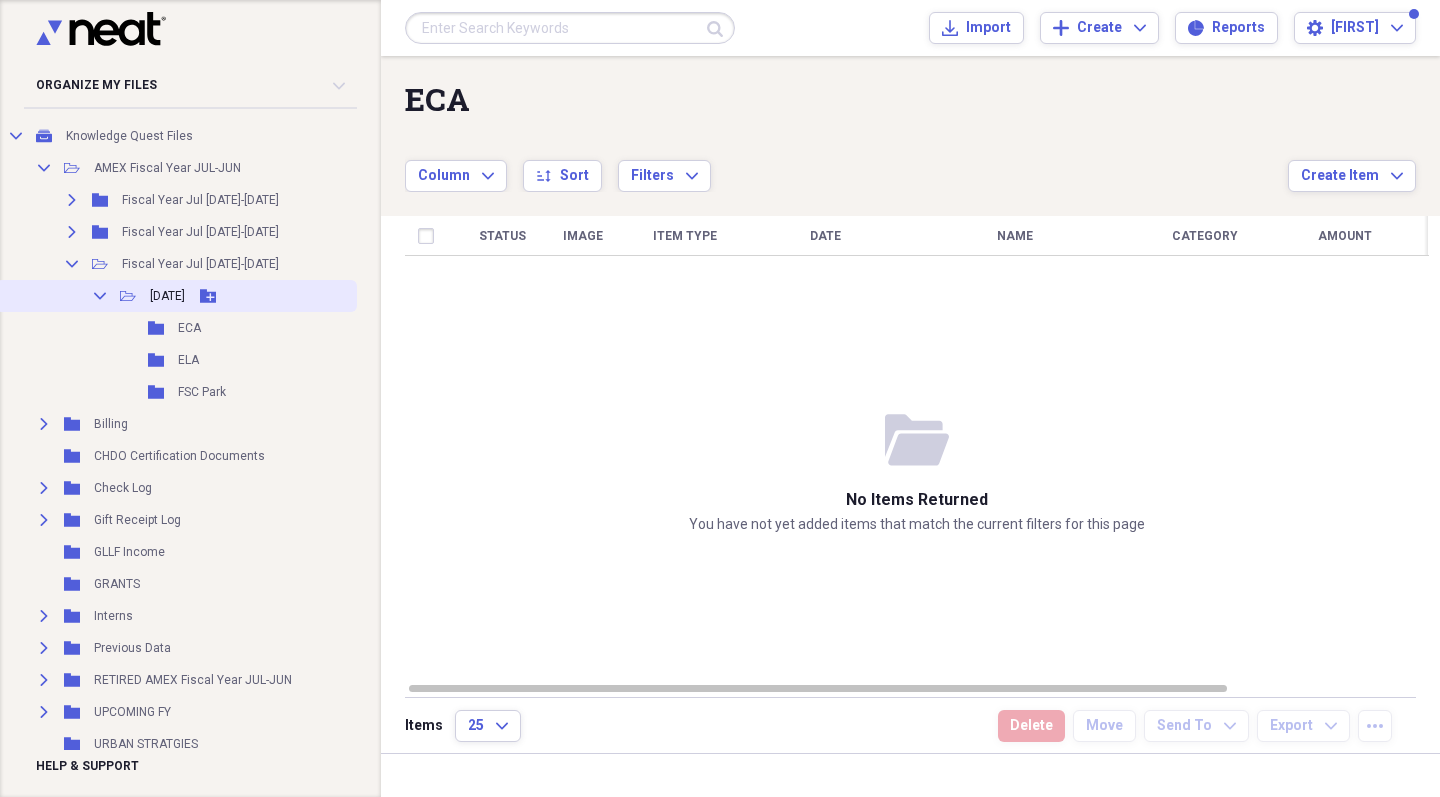 click on "Add Folder" 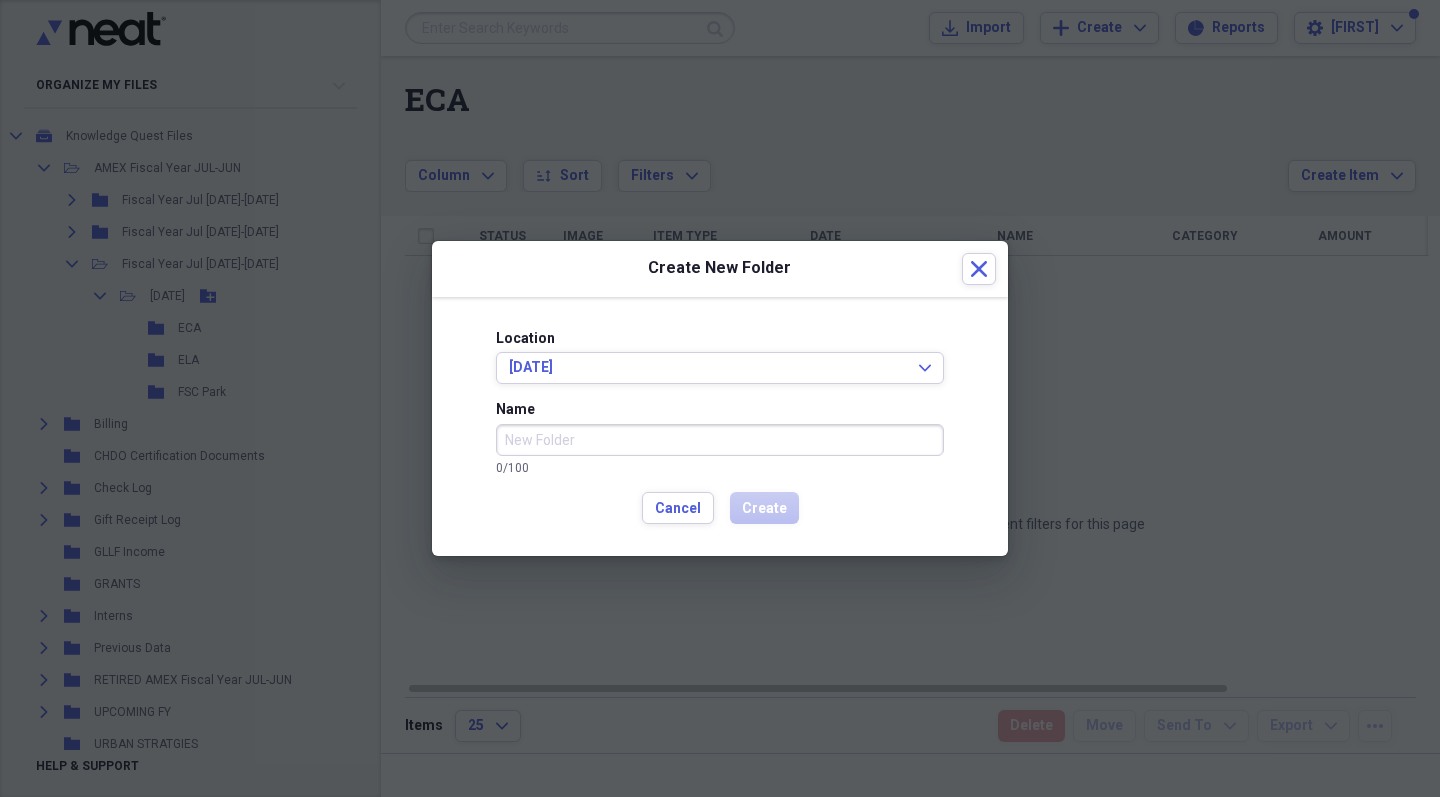 type on "f" 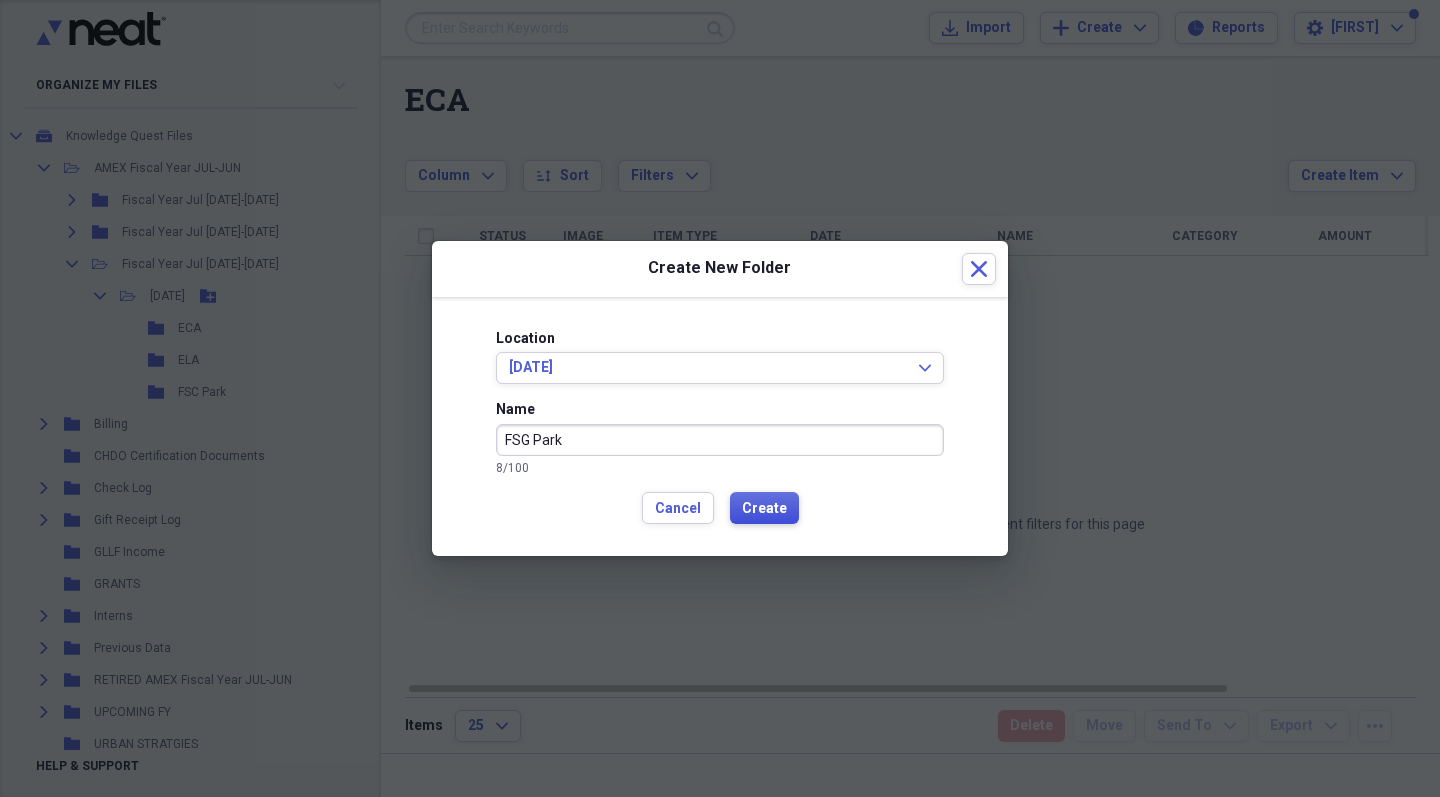 type on "FSG Park" 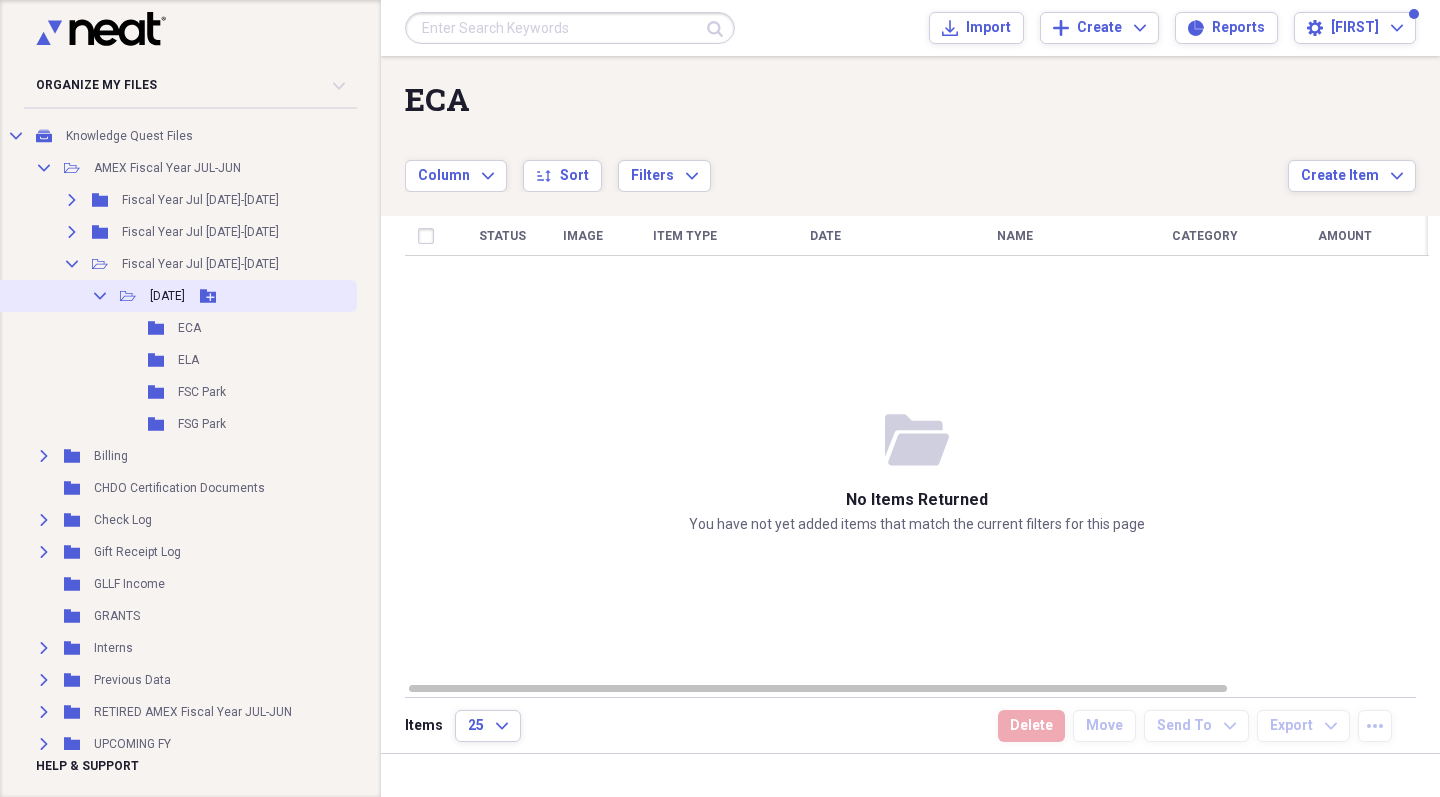 click on "Add Folder" 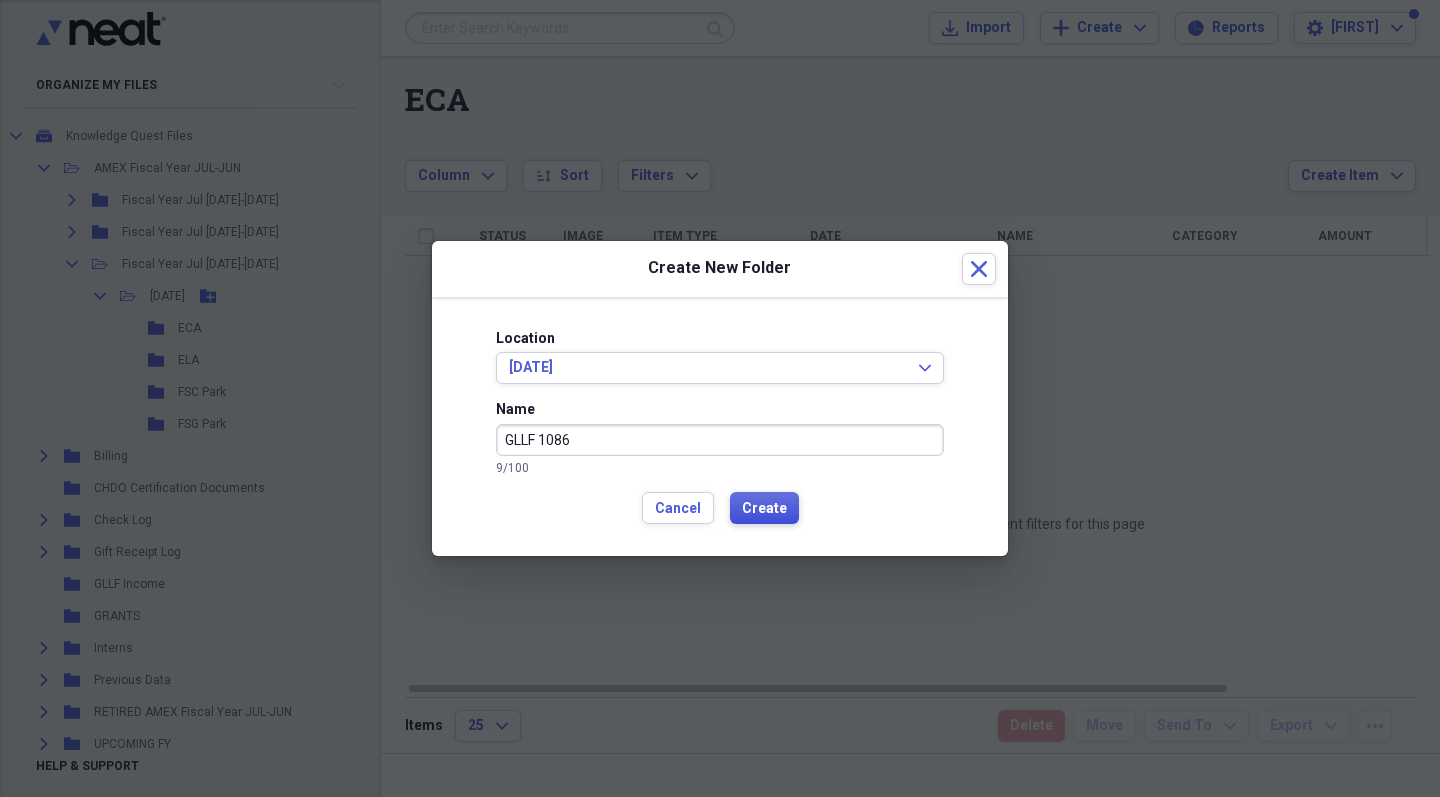 type on "GLLF 1086" 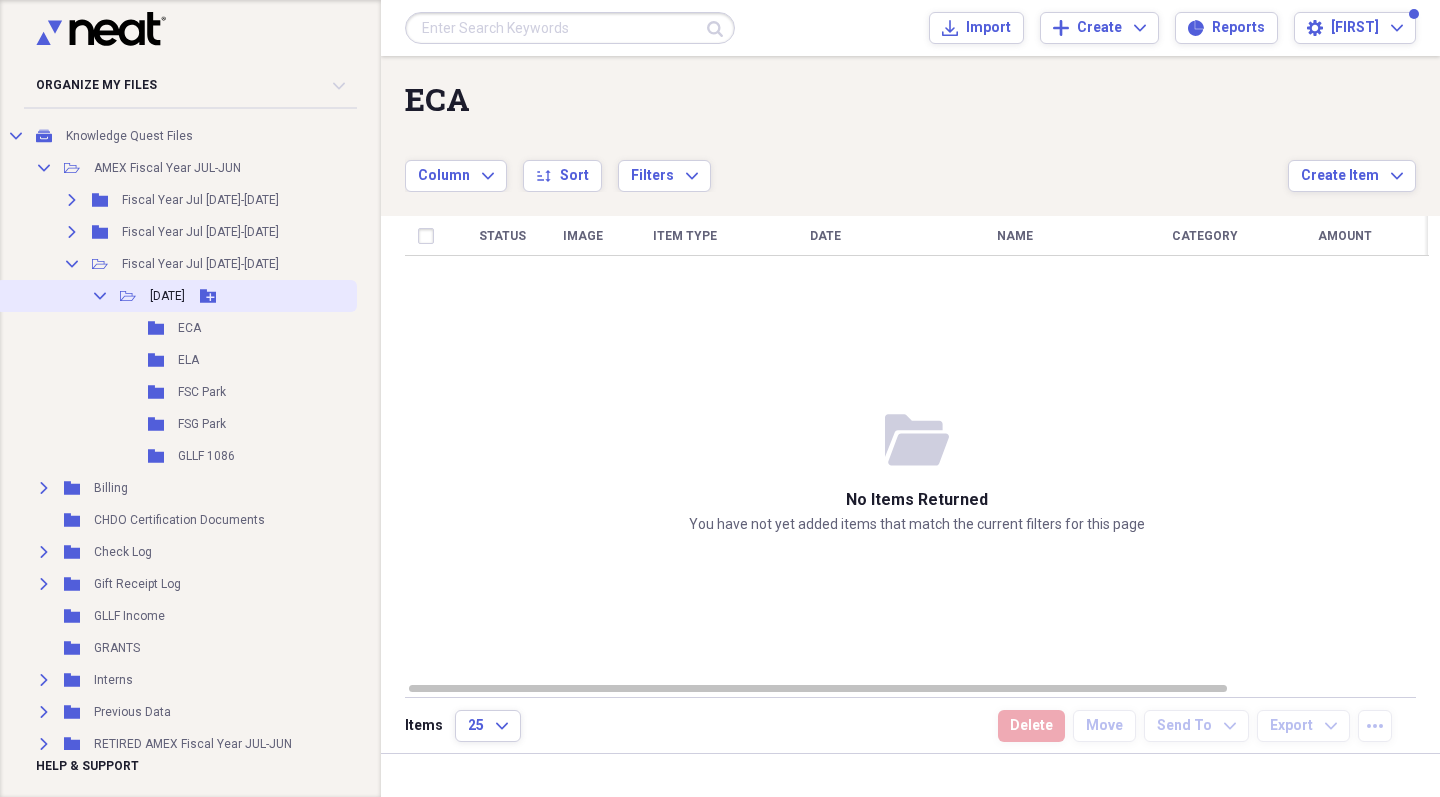 click on "Add Folder" 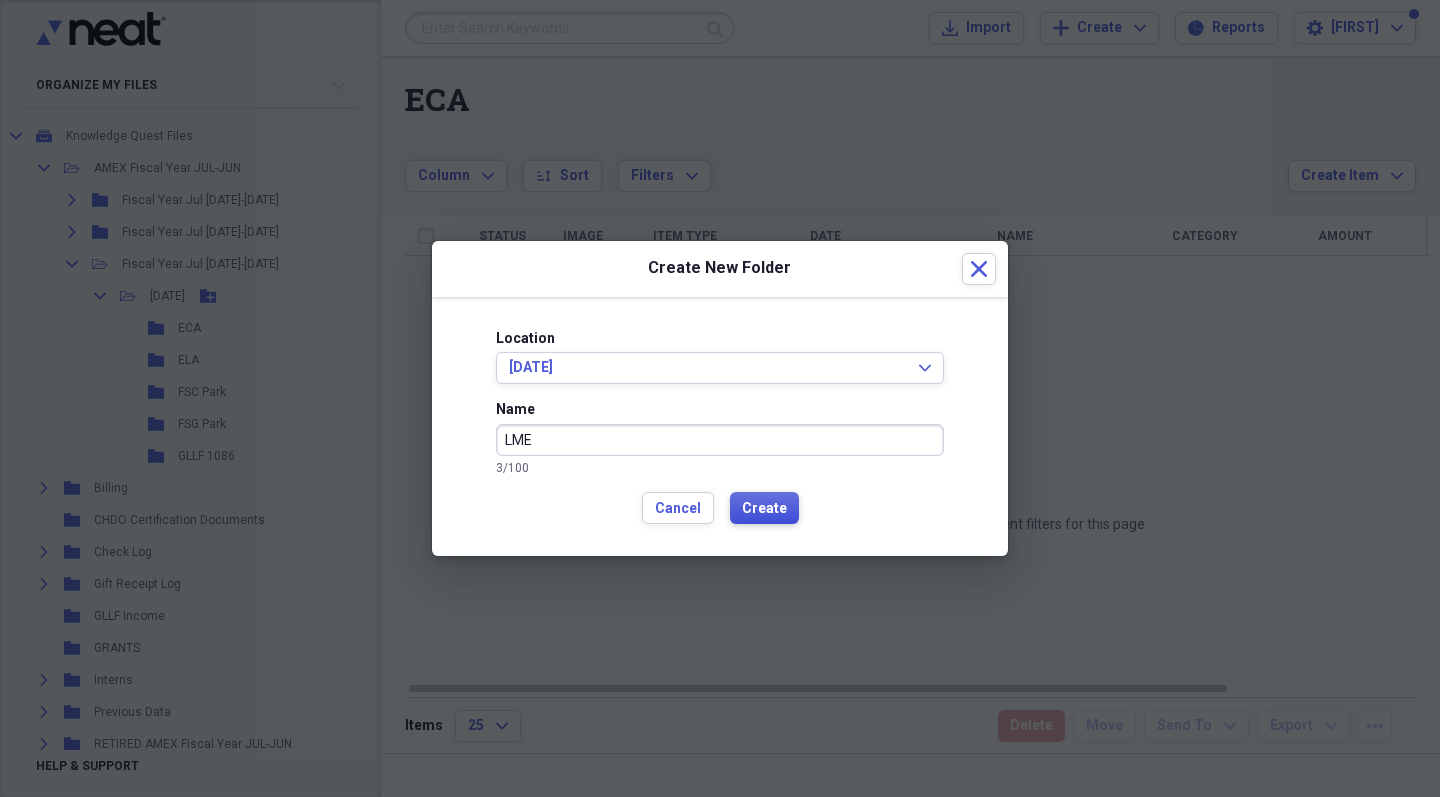 type on "LME" 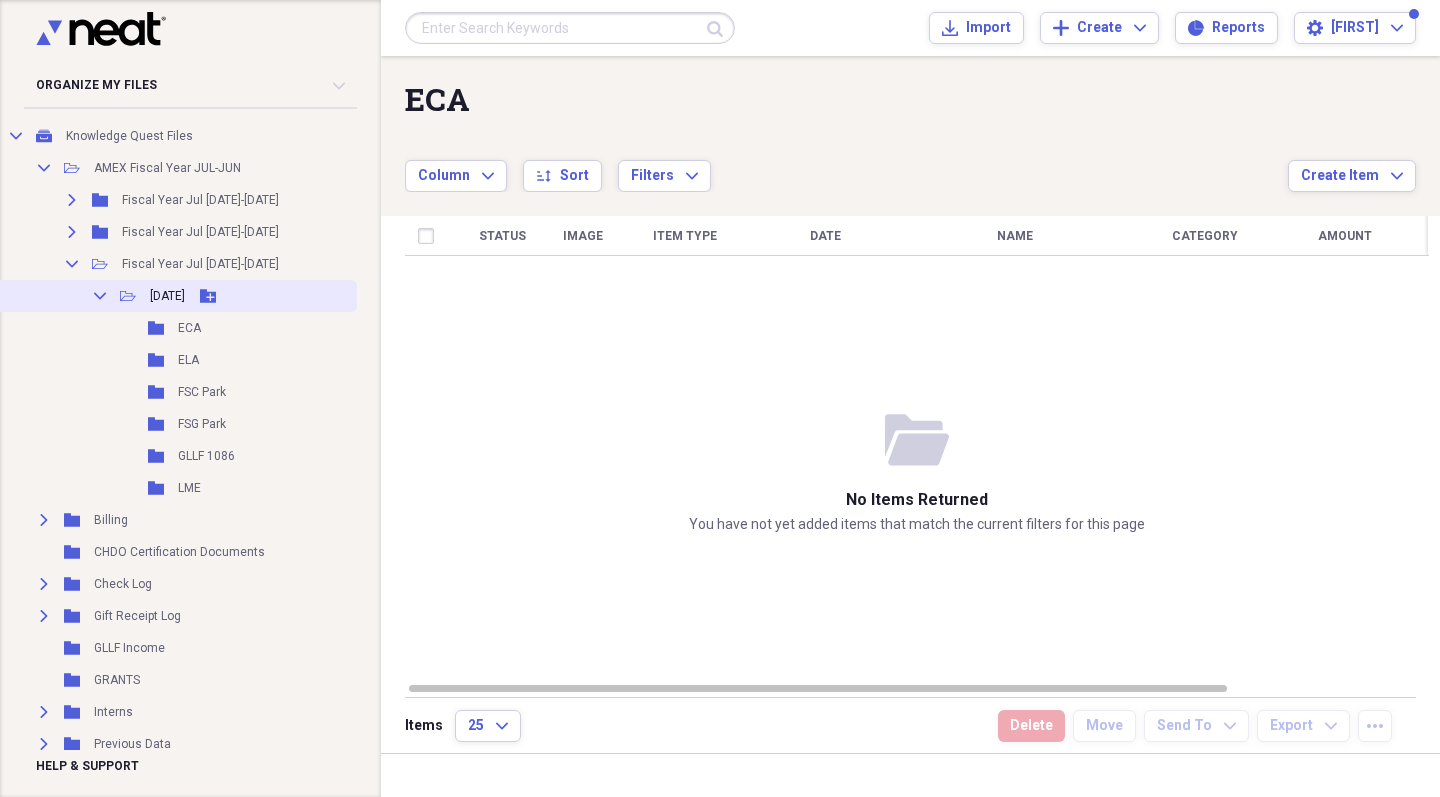 click on "Add Folder" 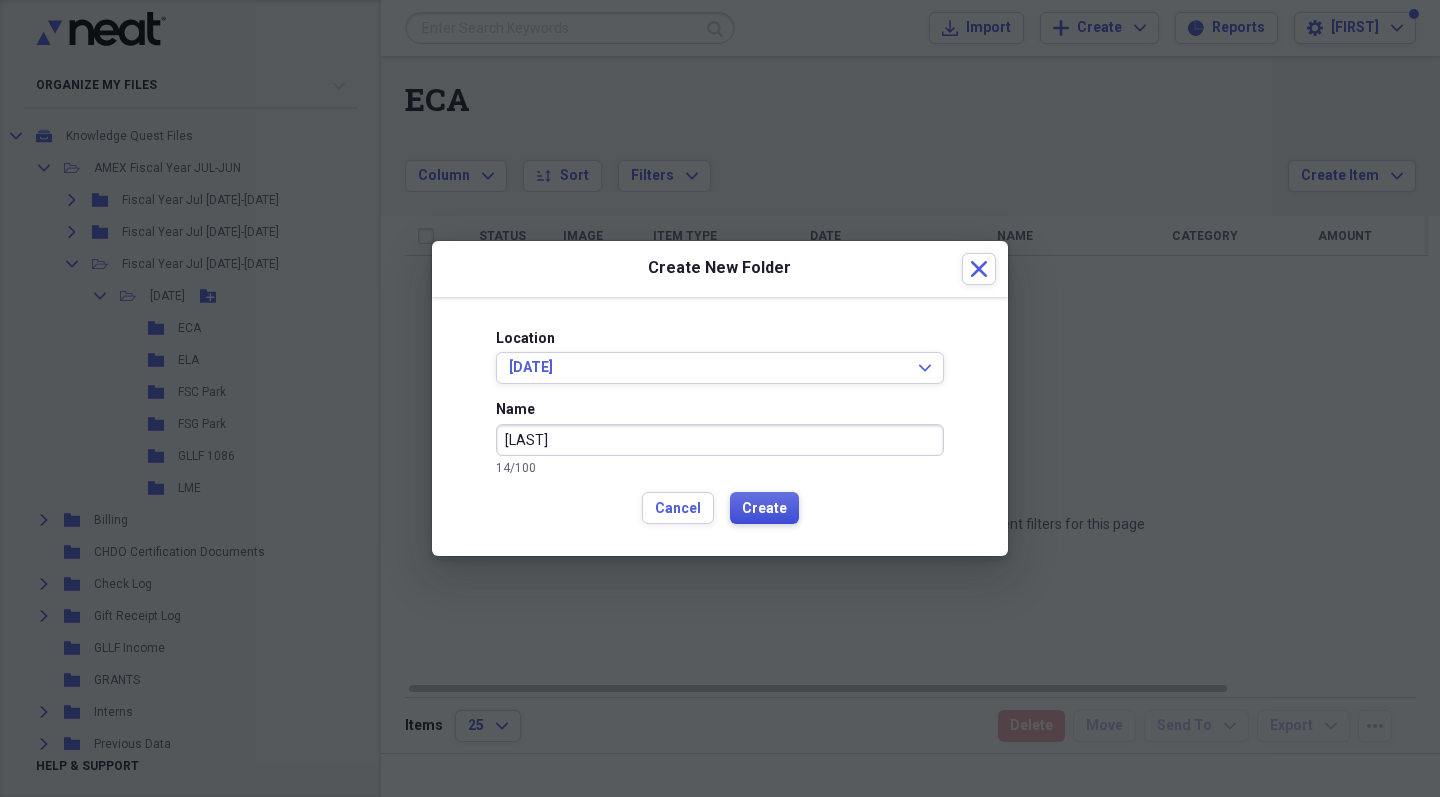 type on "[LAST]" 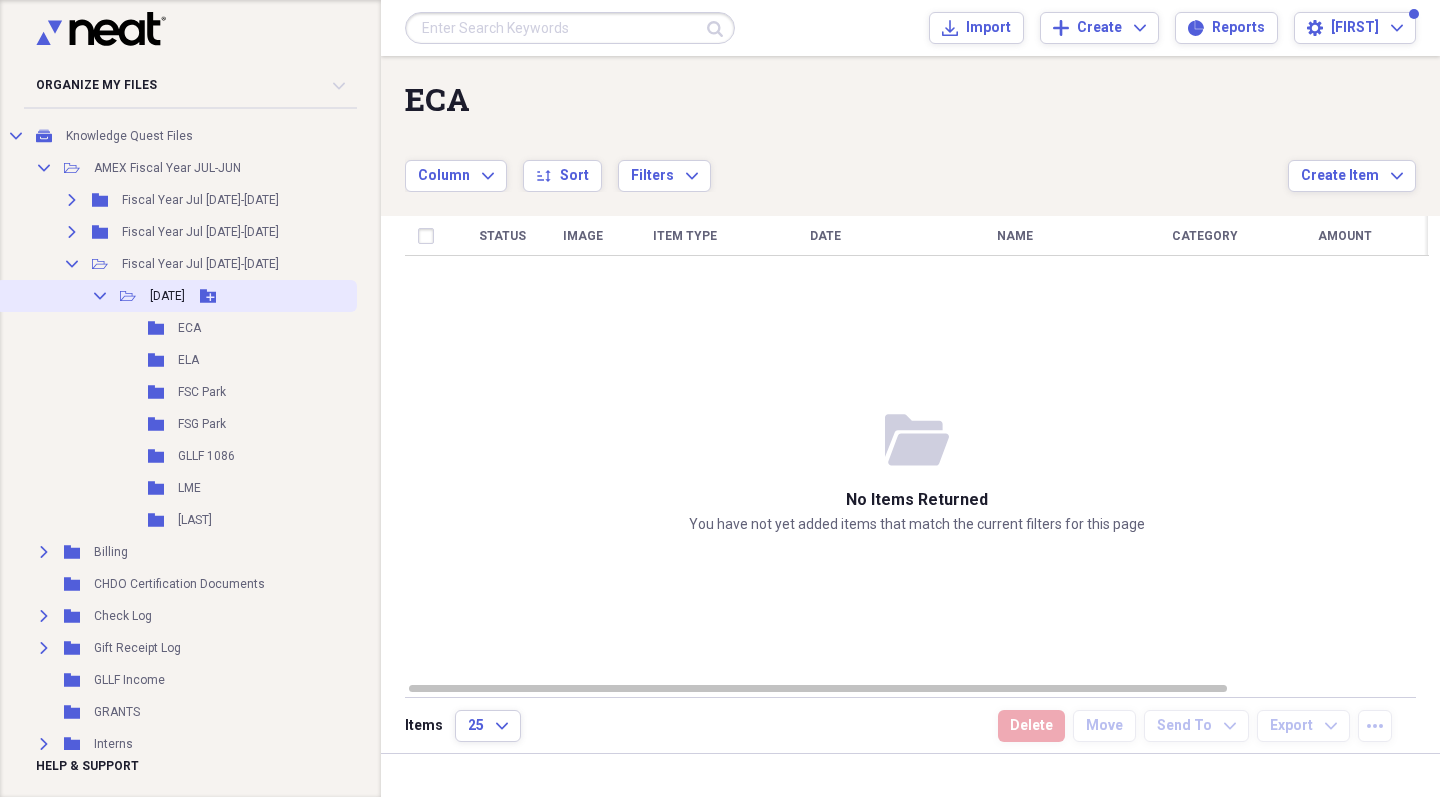 click 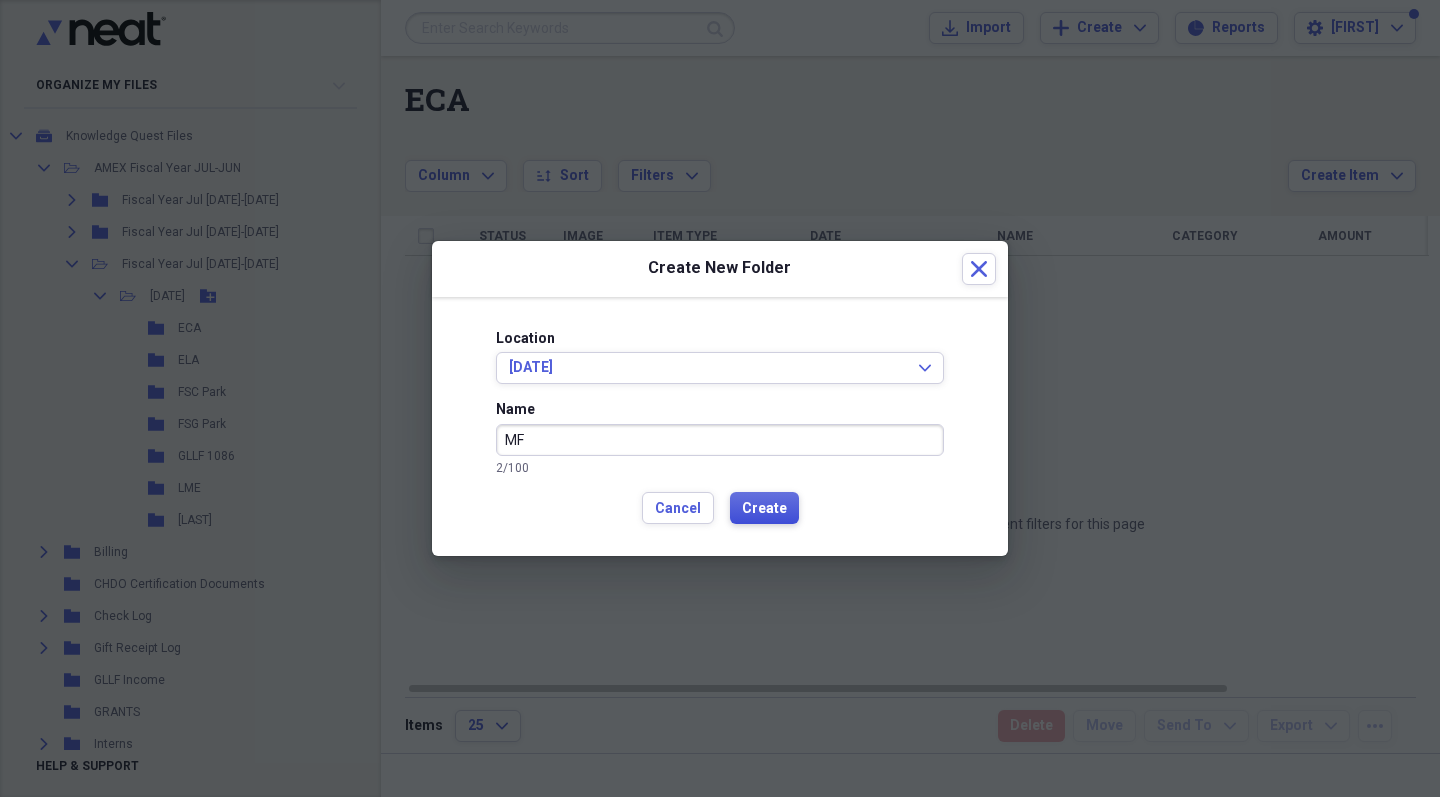 type on "MF" 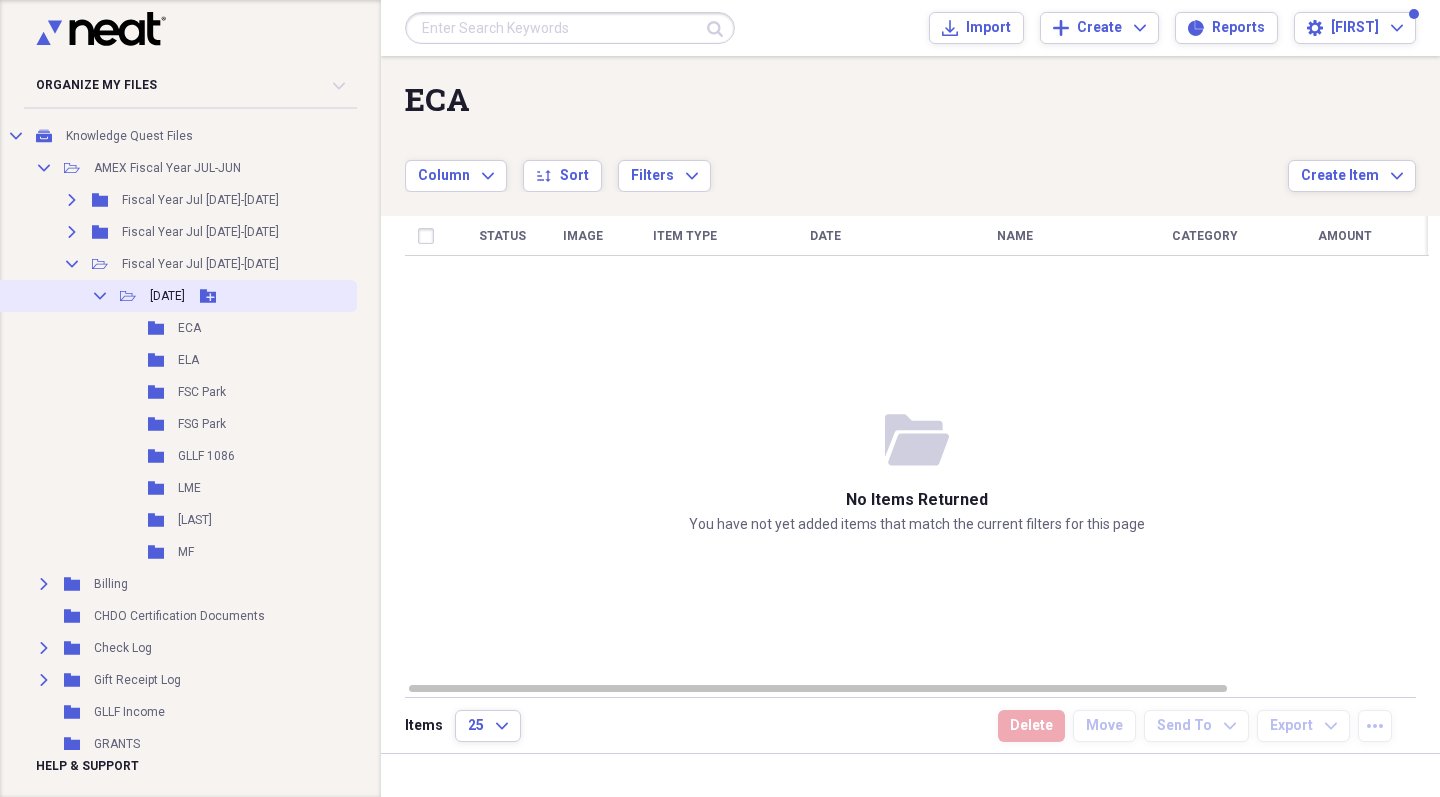 click on "Add Folder" 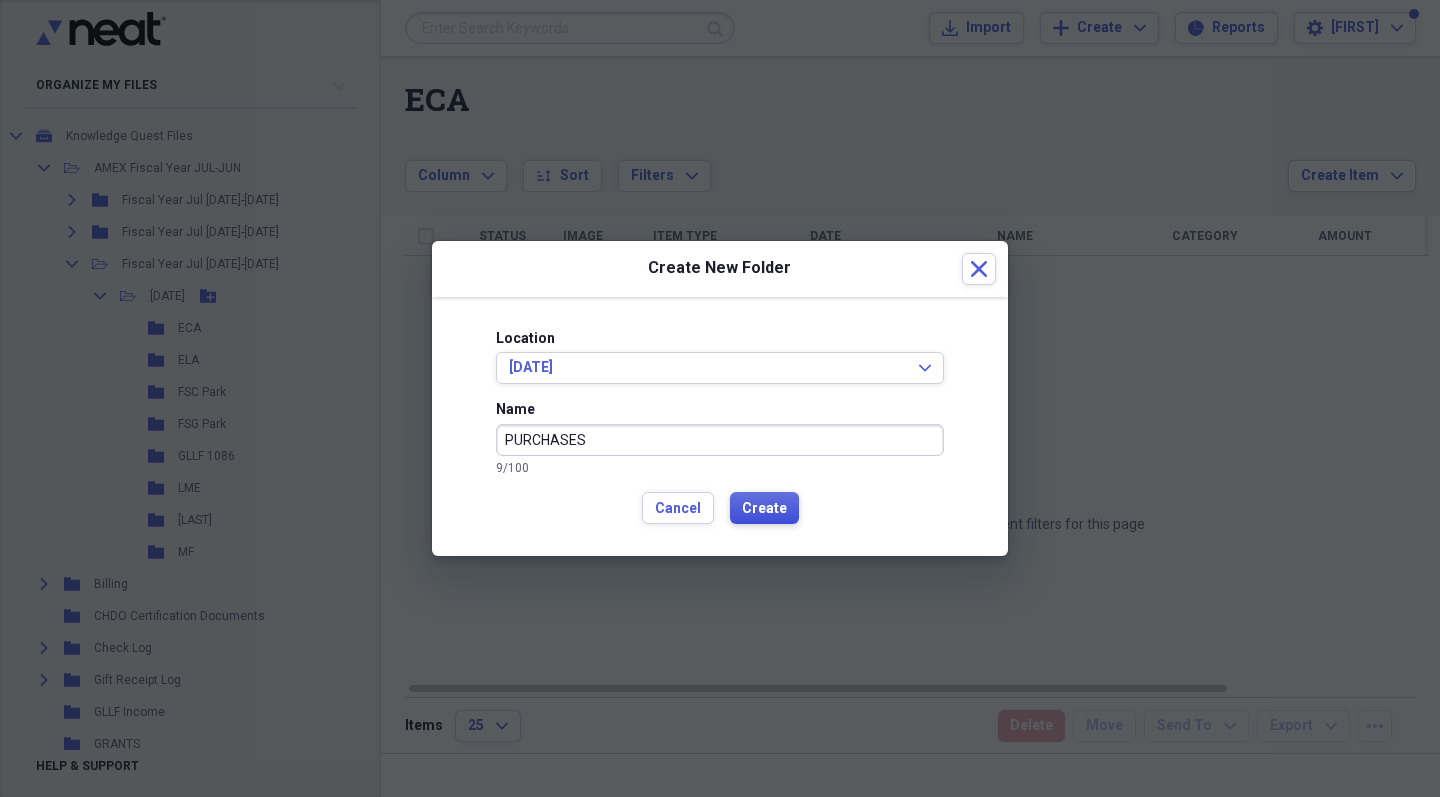 type on "PURCHASES" 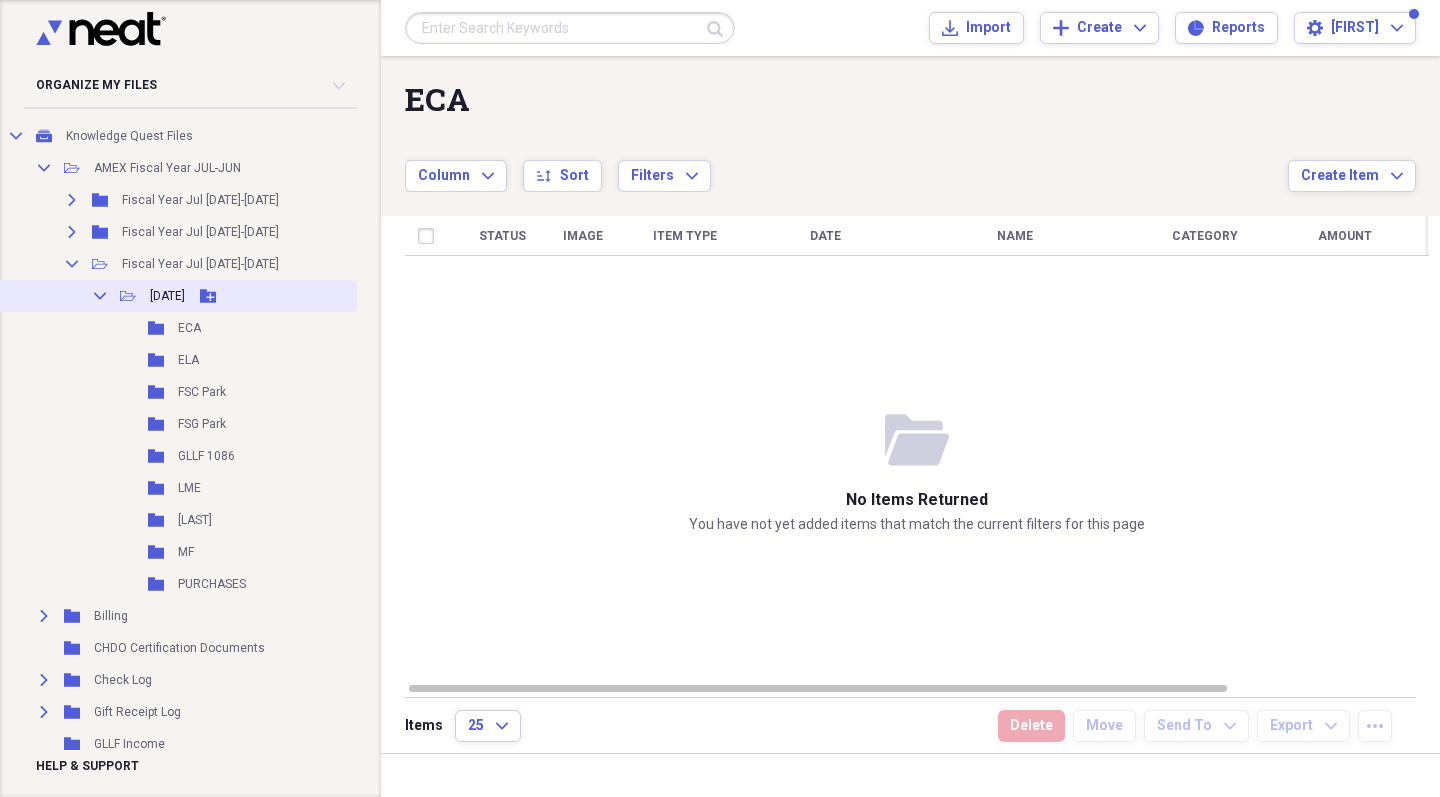 click 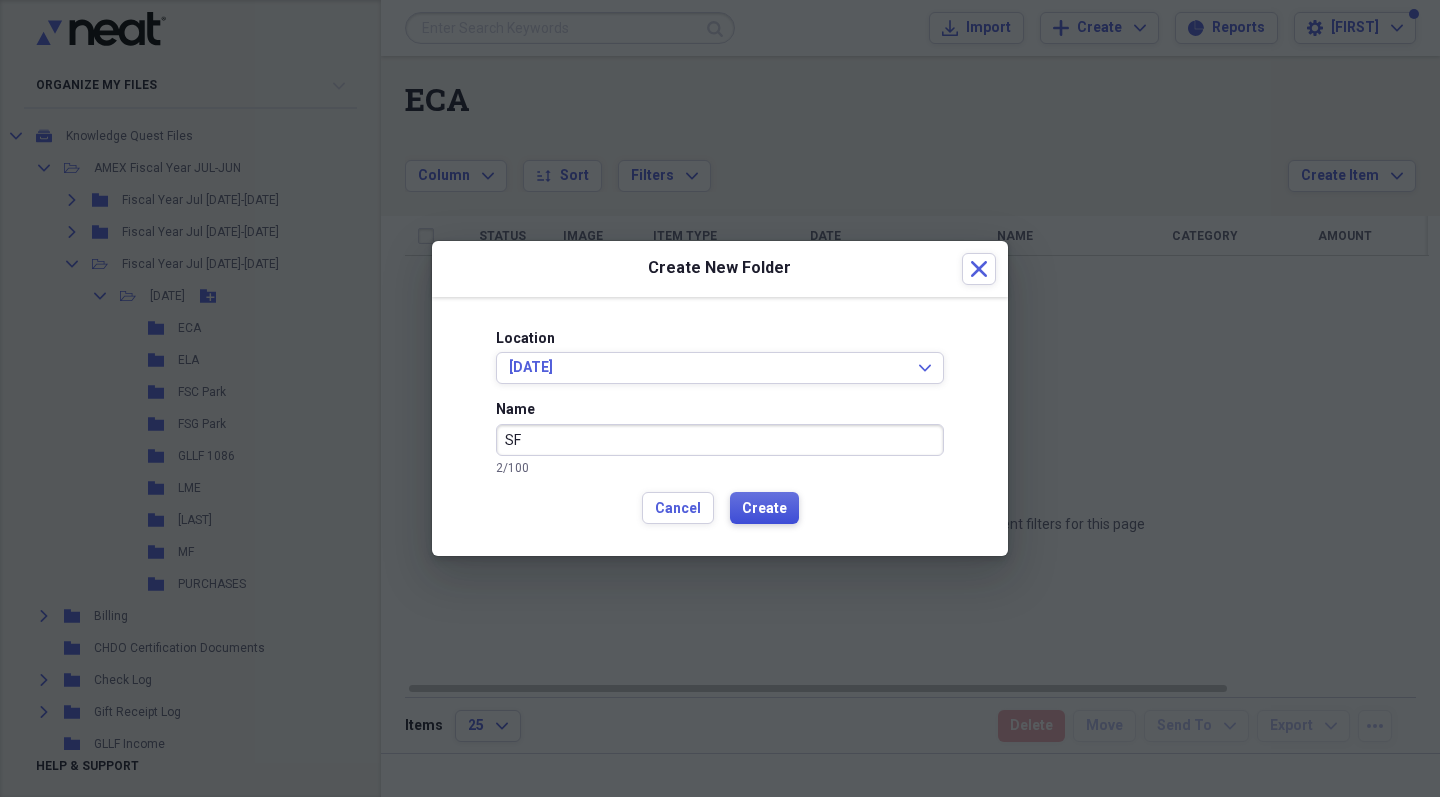 type on "SF" 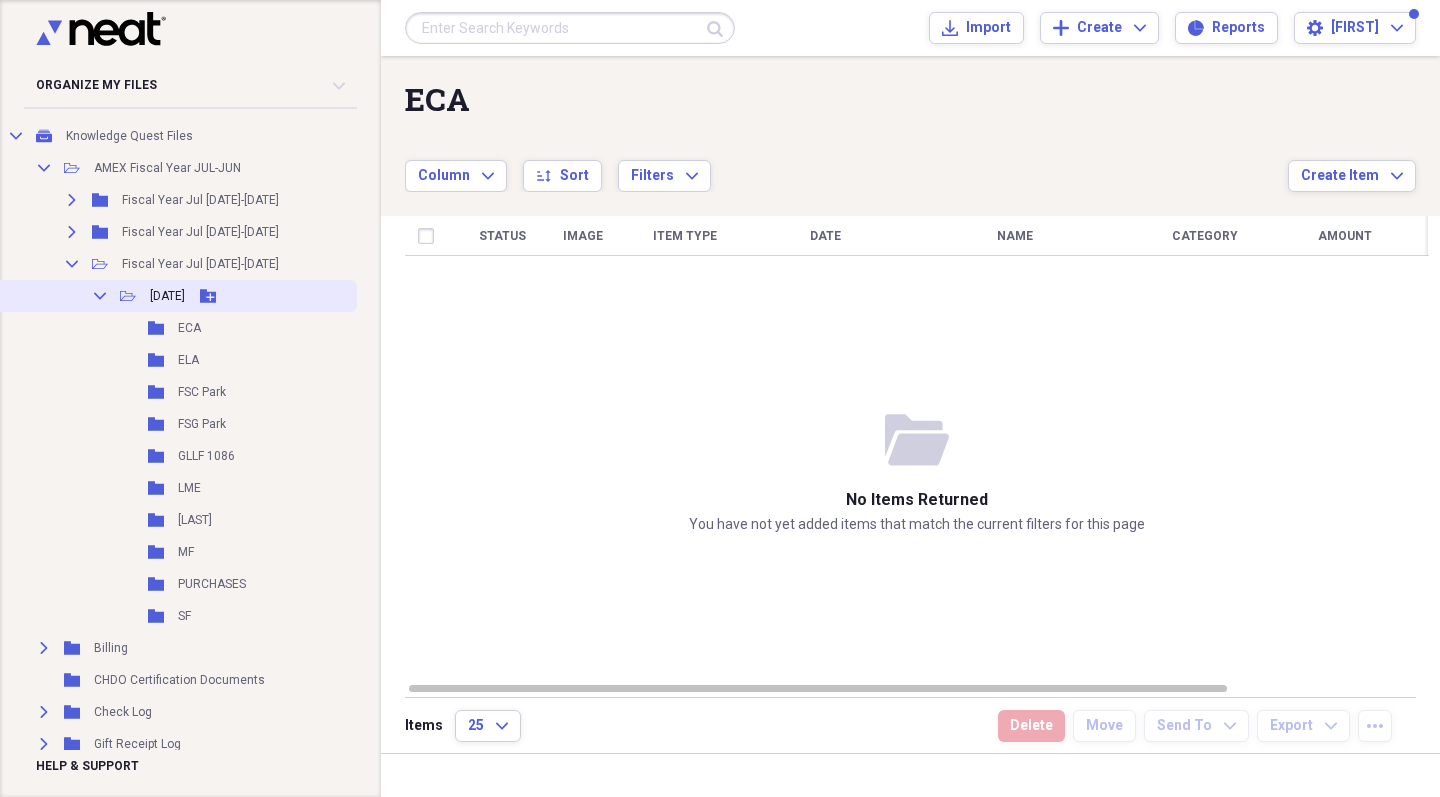 click on "Collapse" 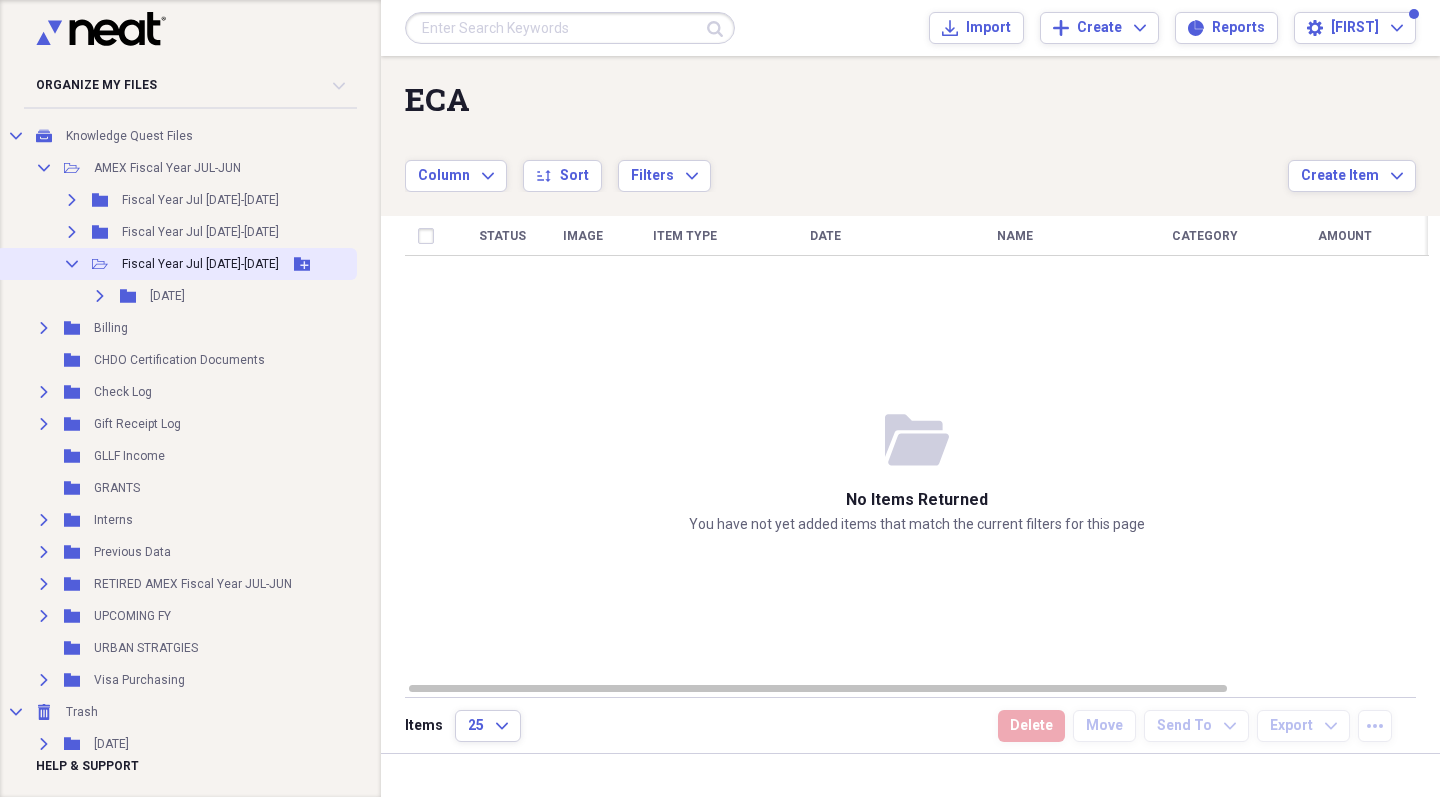 click 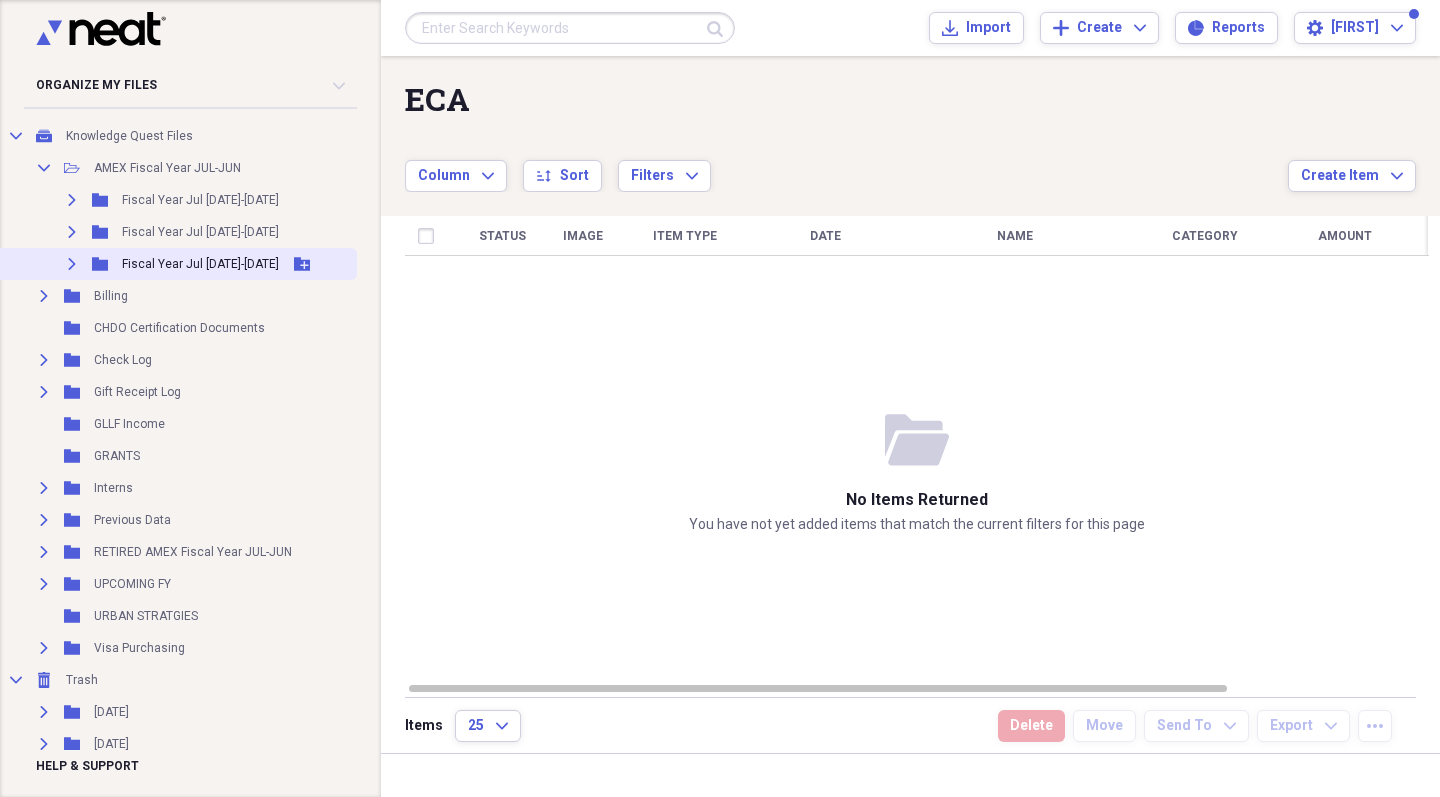 click on "Expand" at bounding box center [72, 264] 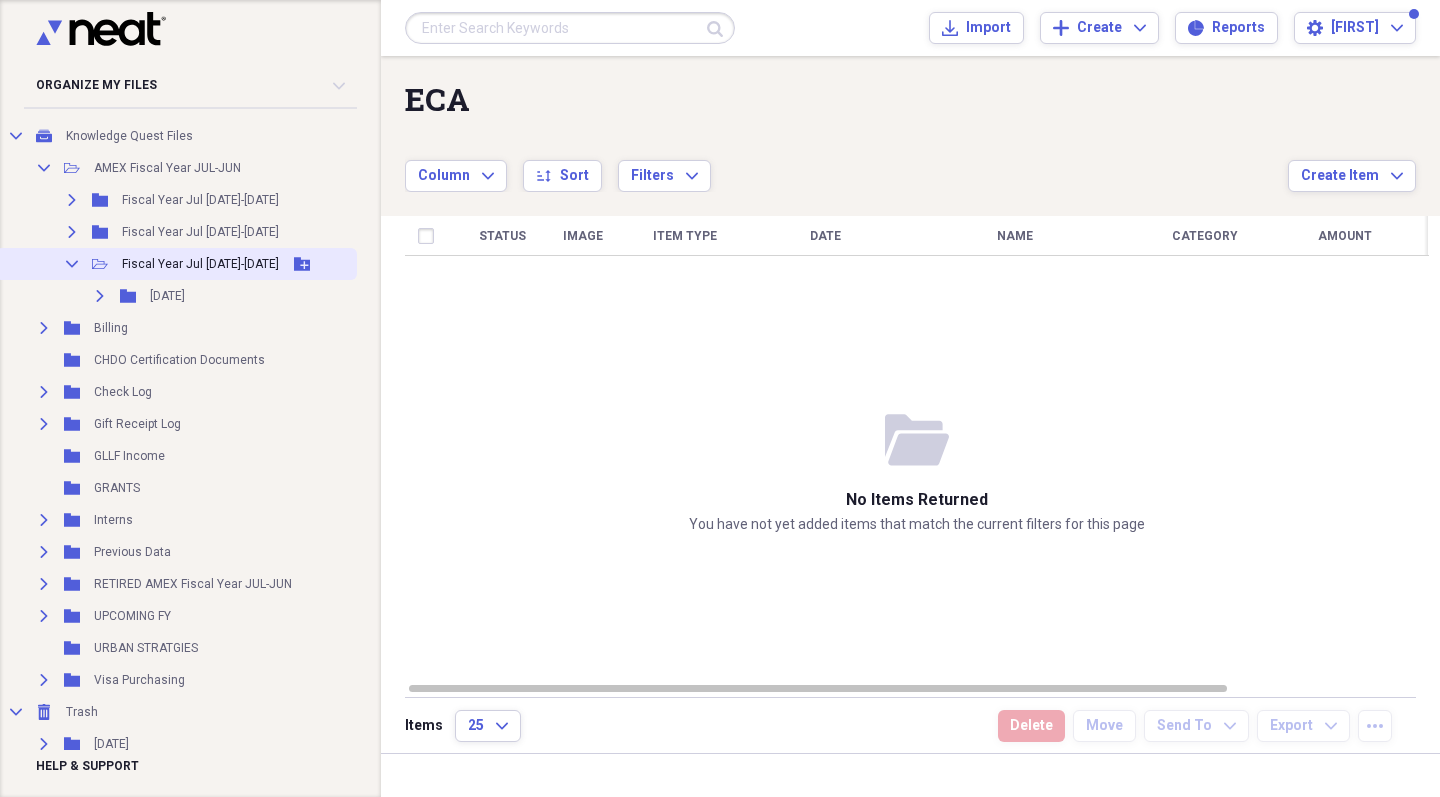 click on "Collapse" at bounding box center (72, 264) 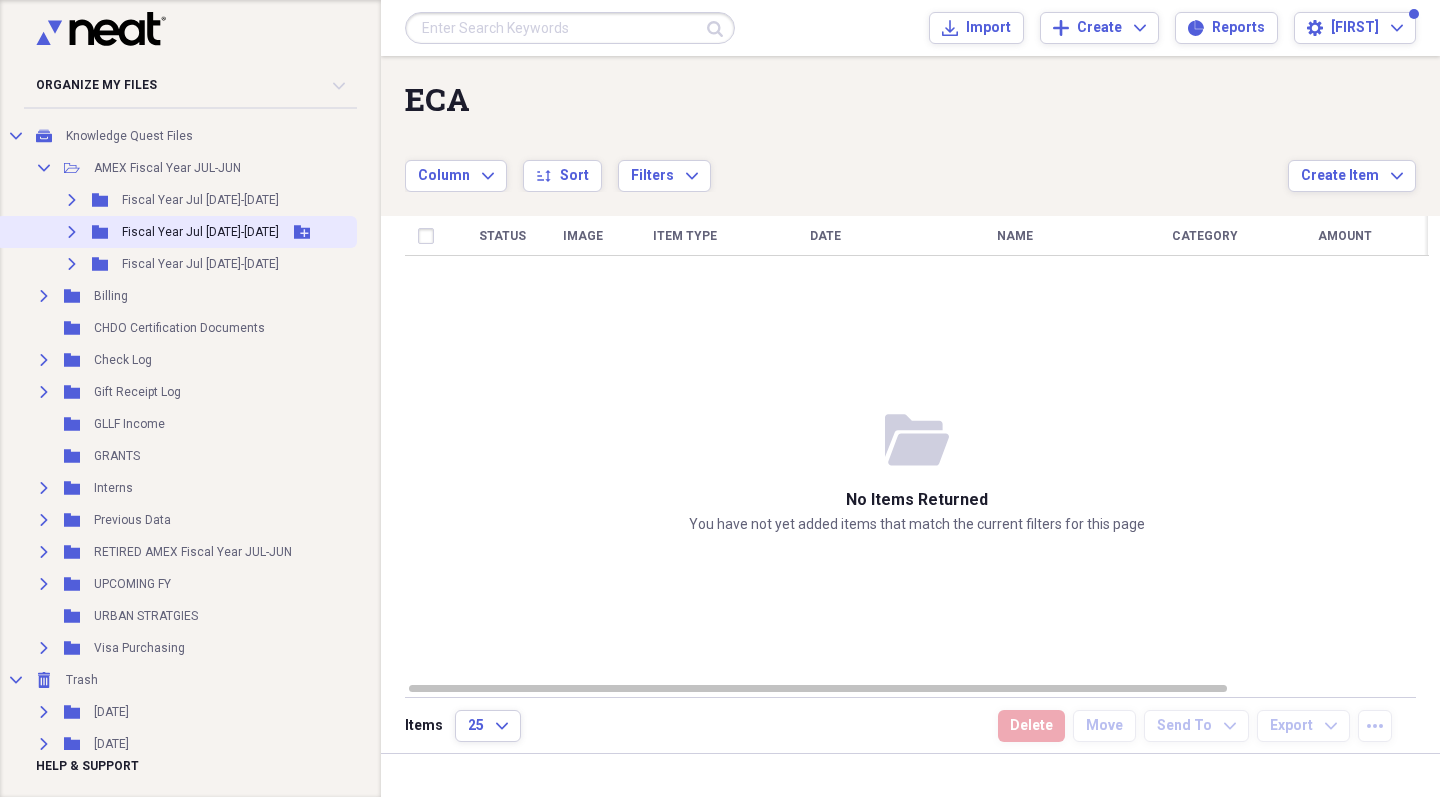 click on "Expand" at bounding box center [72, 232] 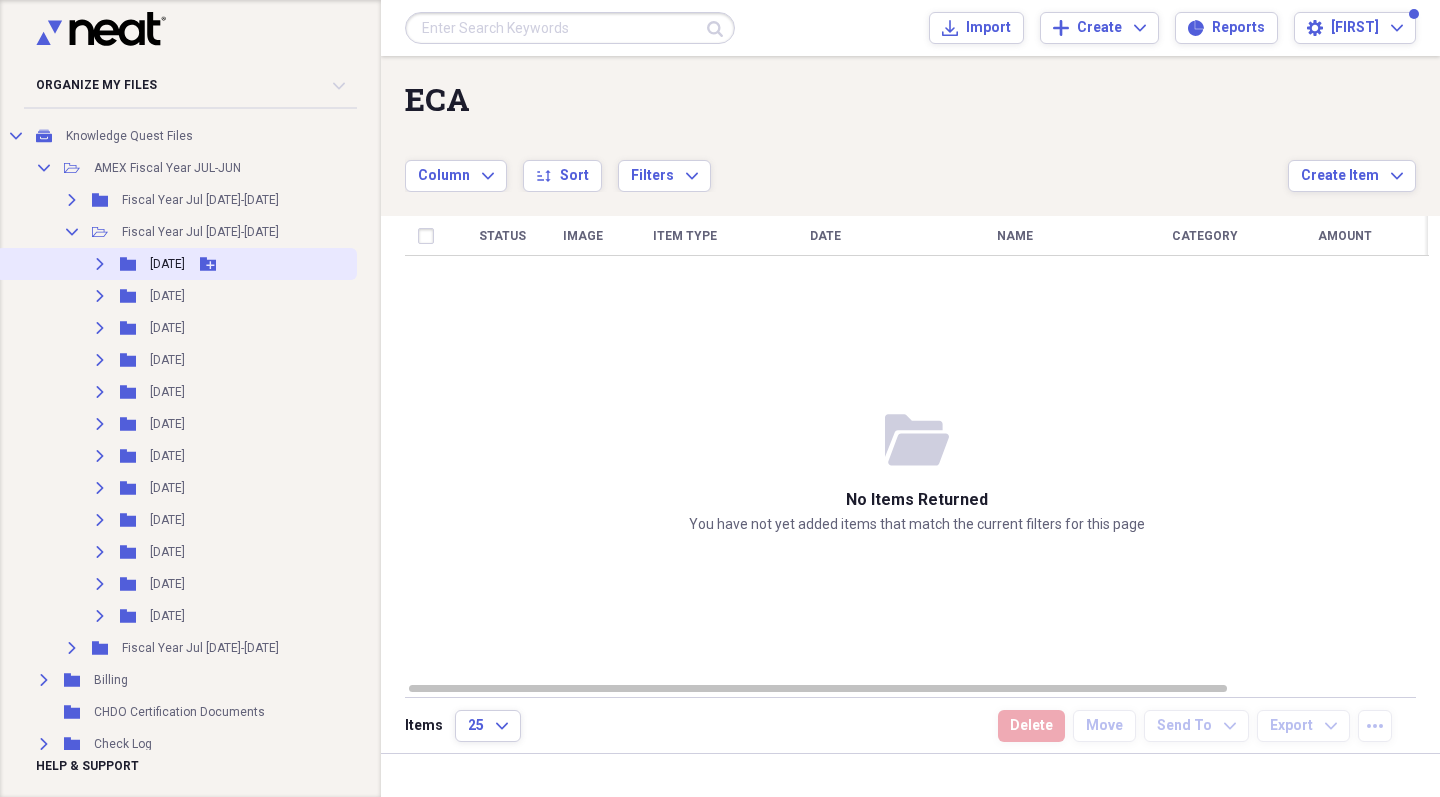 click on "Expand" 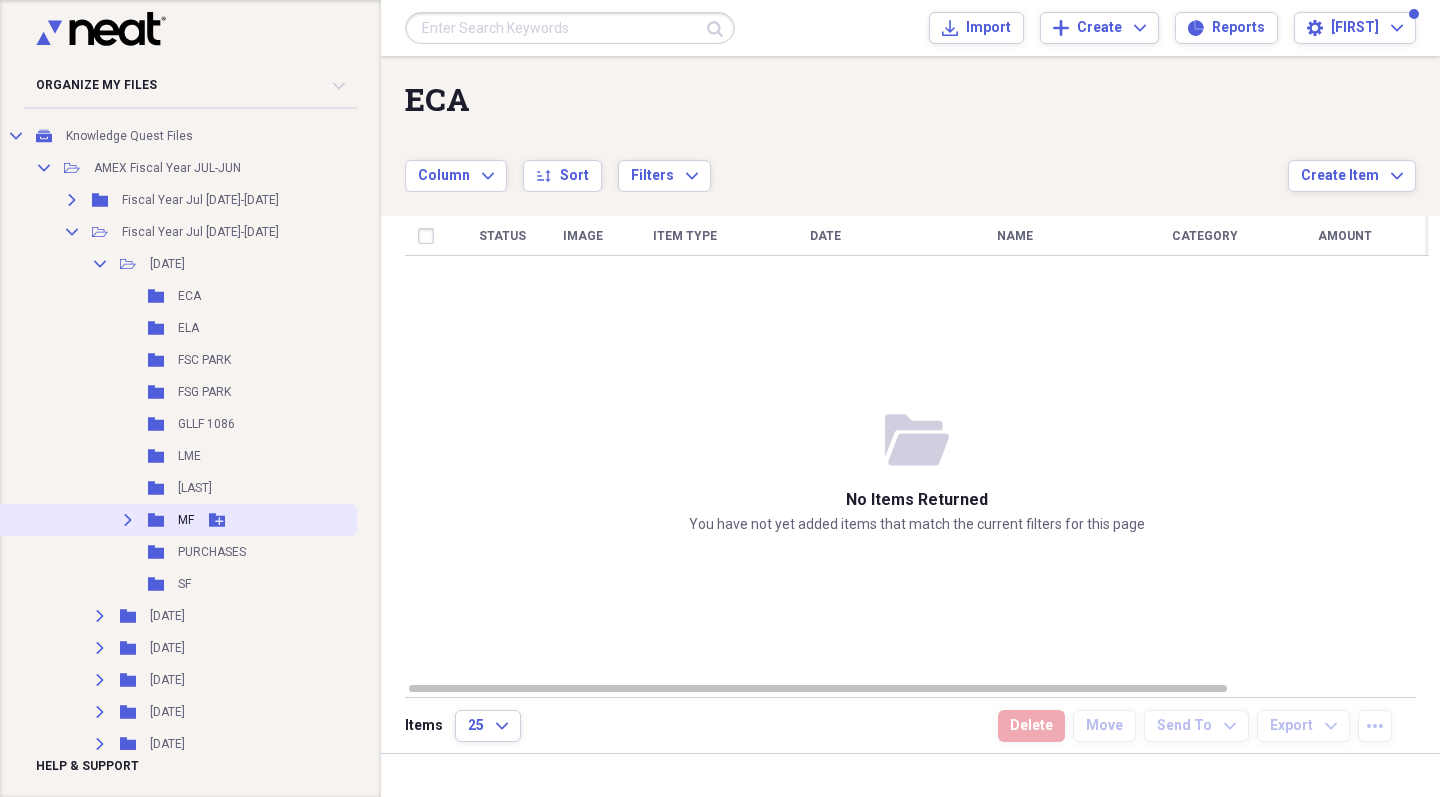 click on "Expand" 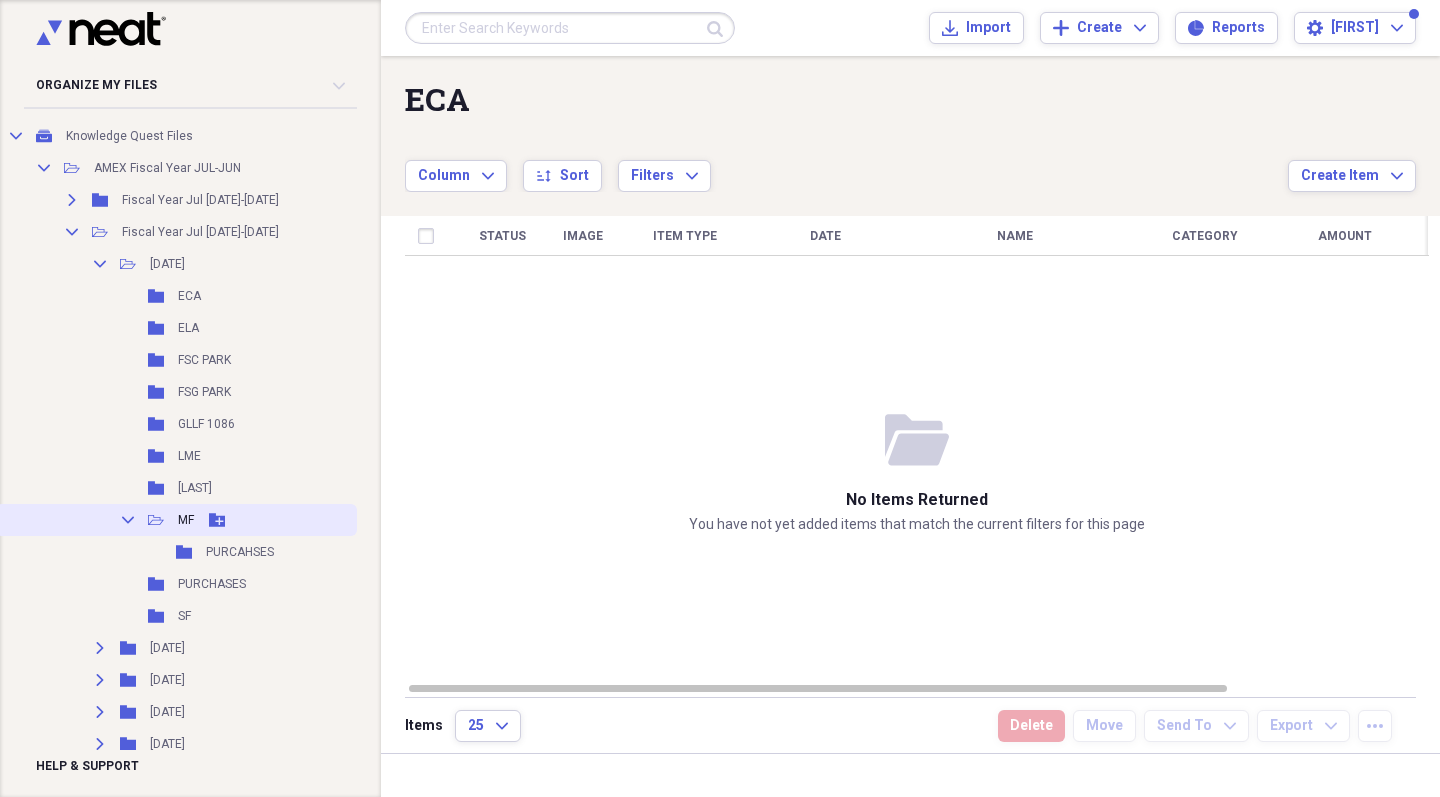 click on "Collapse" 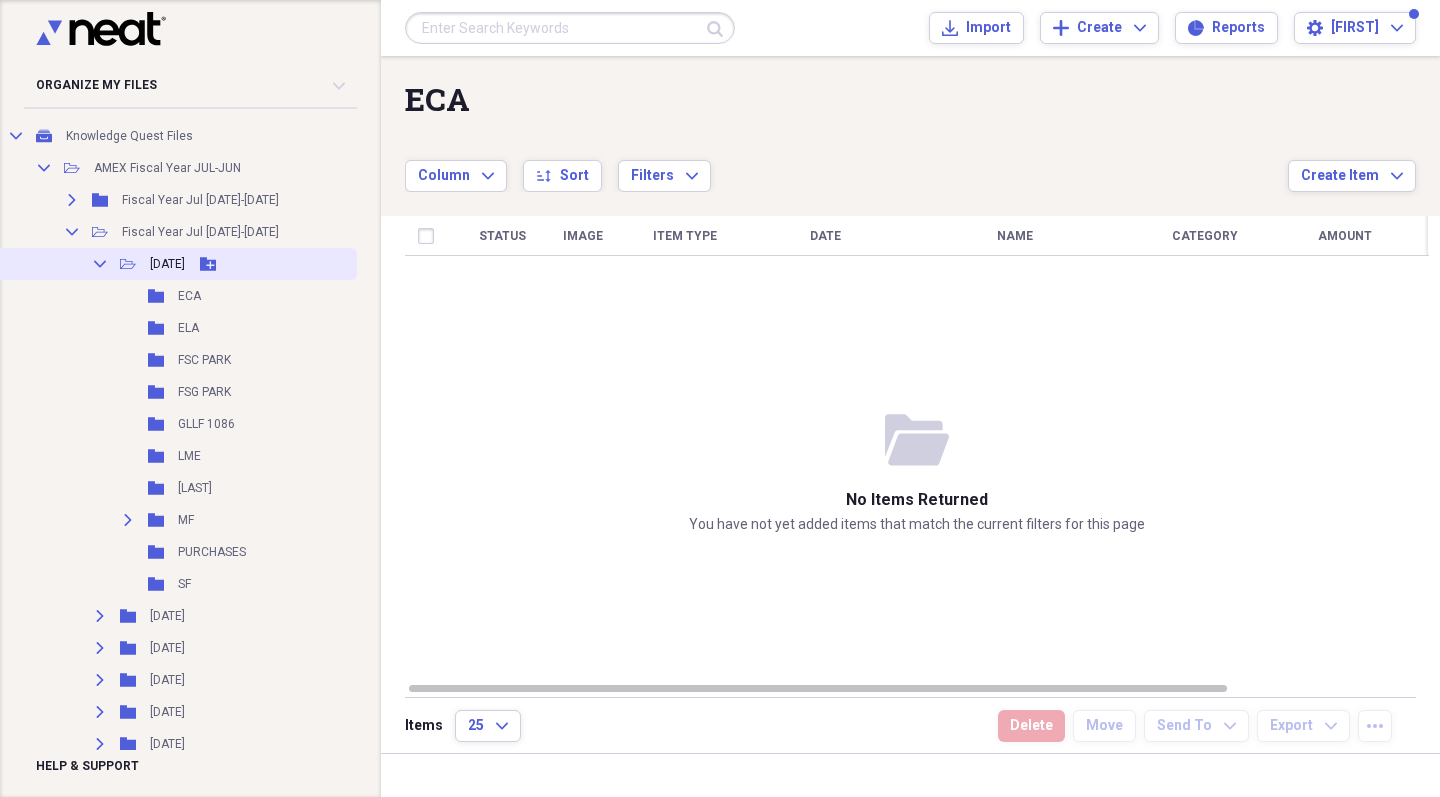 click on "Collapse" at bounding box center [100, 264] 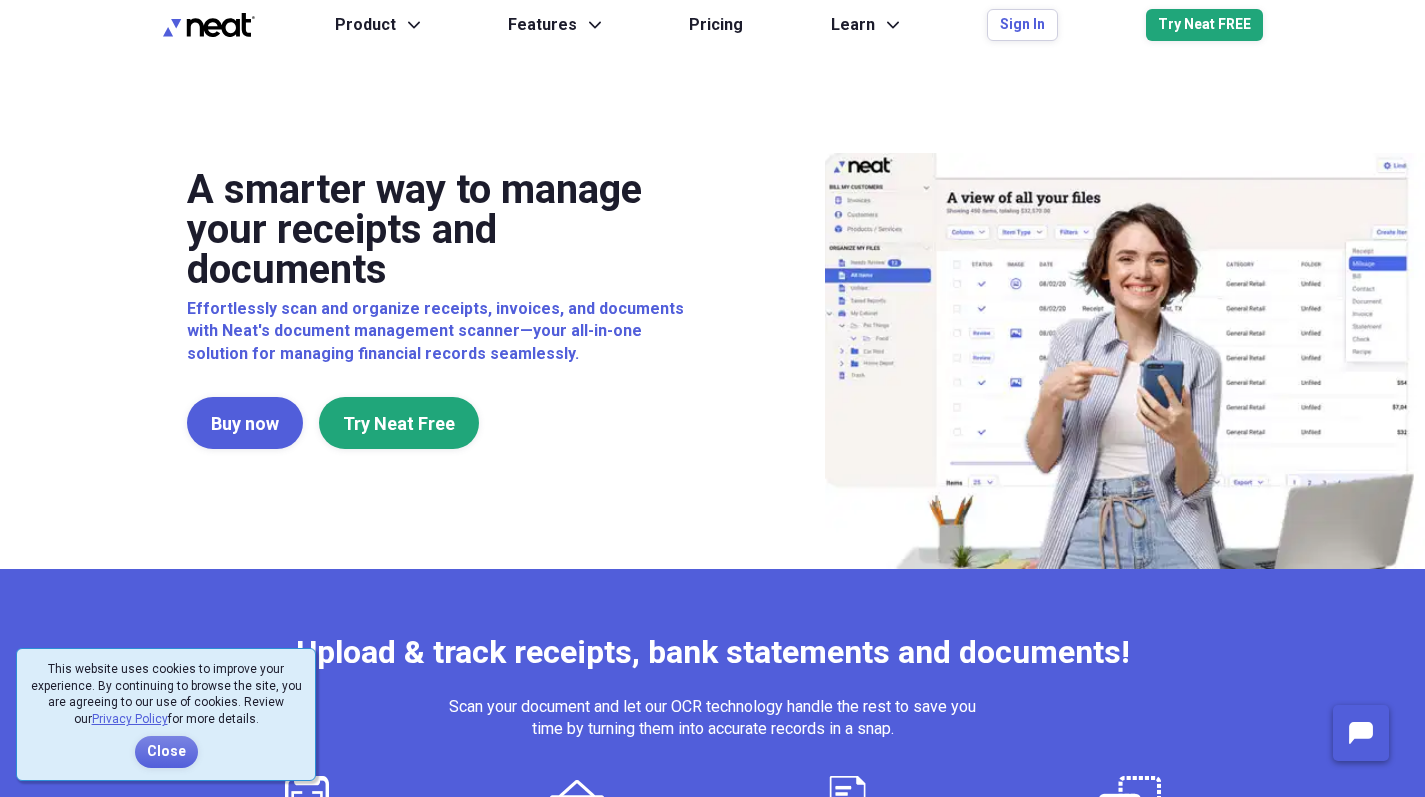 scroll, scrollTop: 0, scrollLeft: 0, axis: both 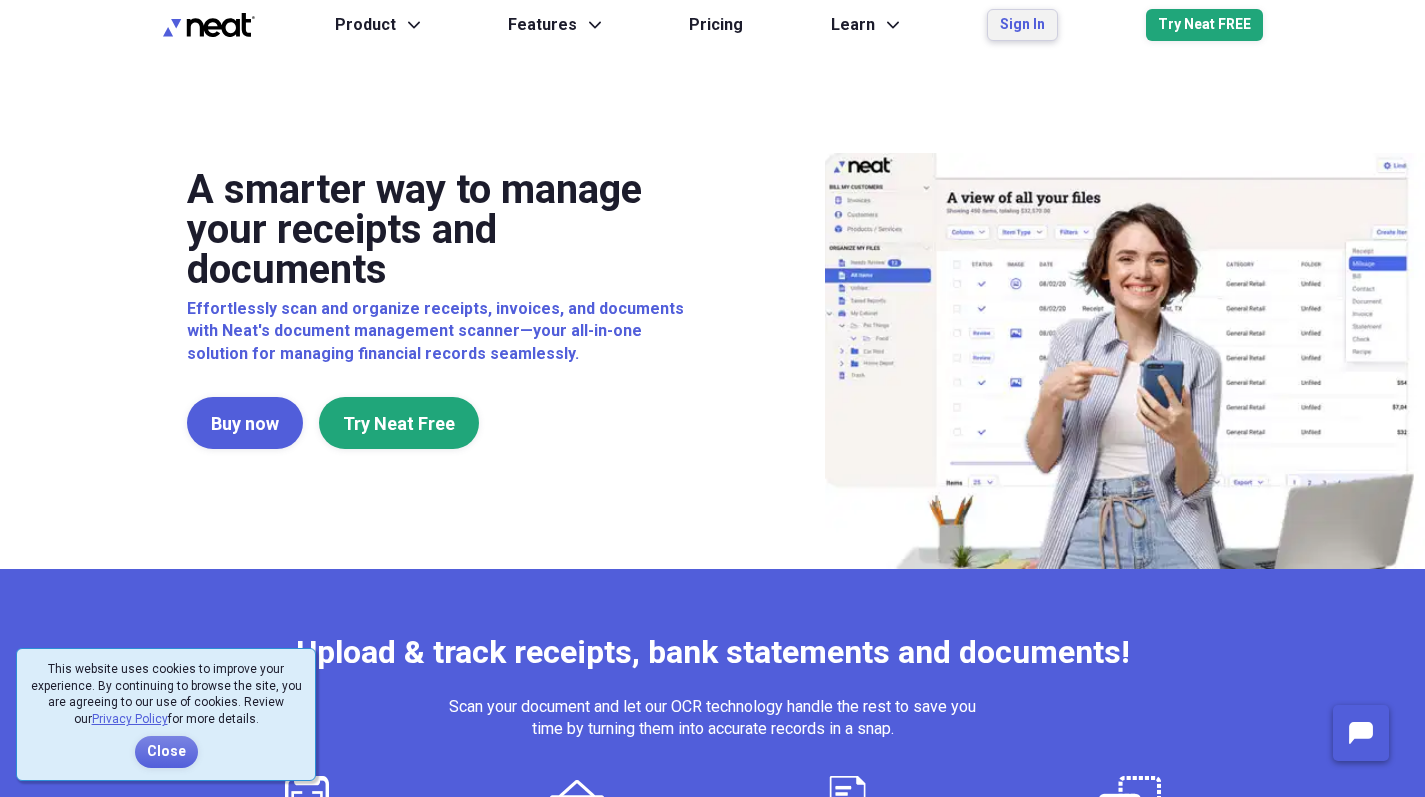 click on "Sign In" at bounding box center [1022, 25] 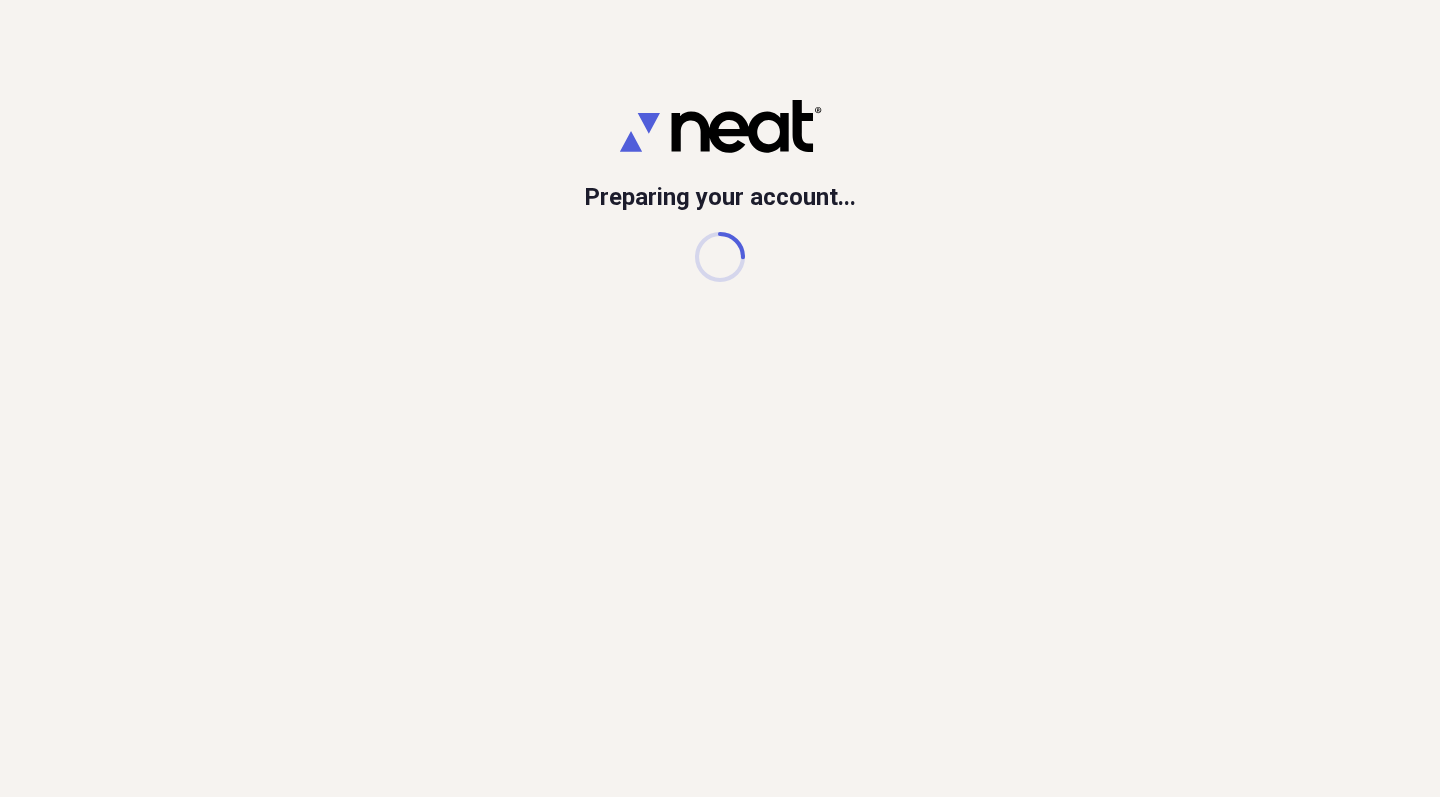 scroll, scrollTop: 0, scrollLeft: 0, axis: both 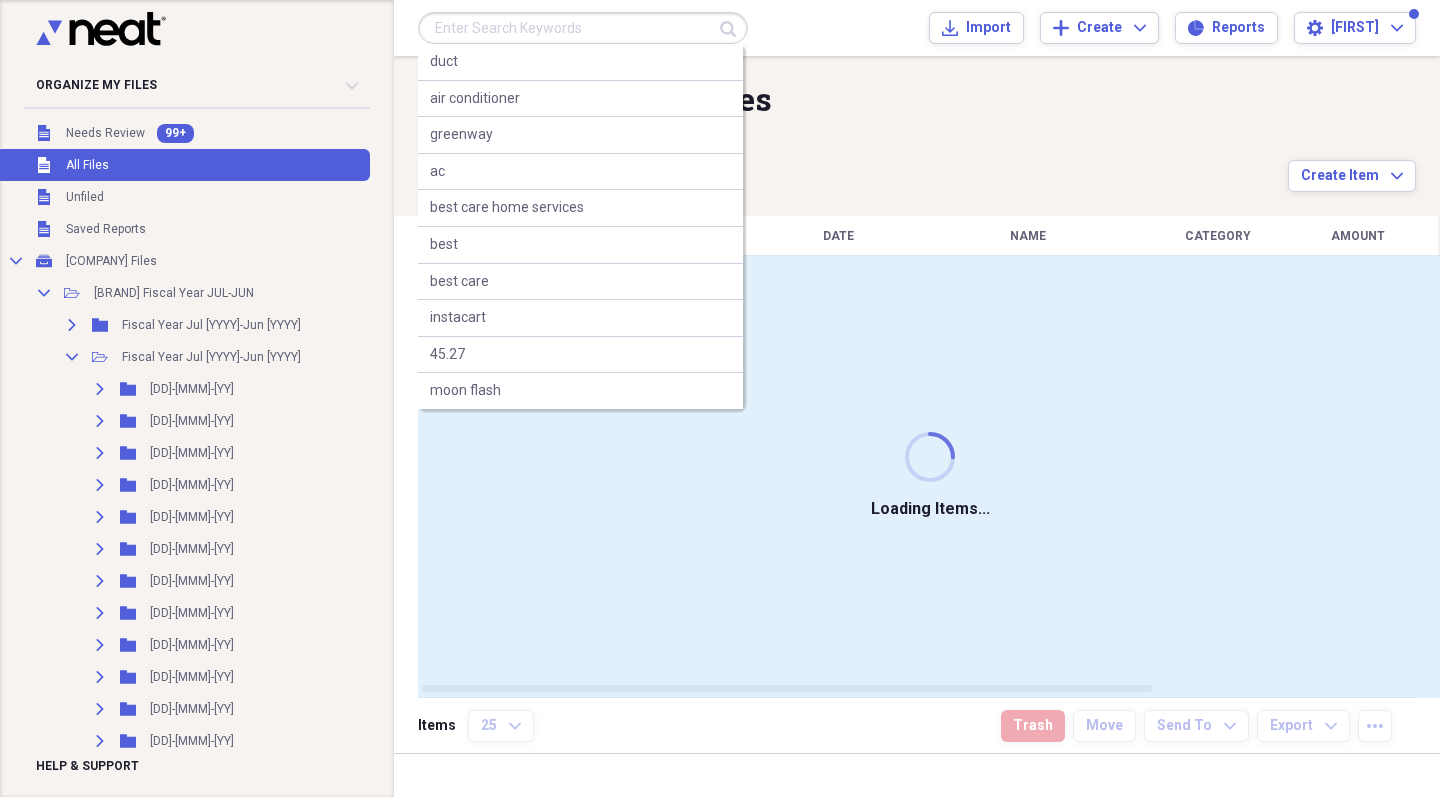 click at bounding box center [583, 28] 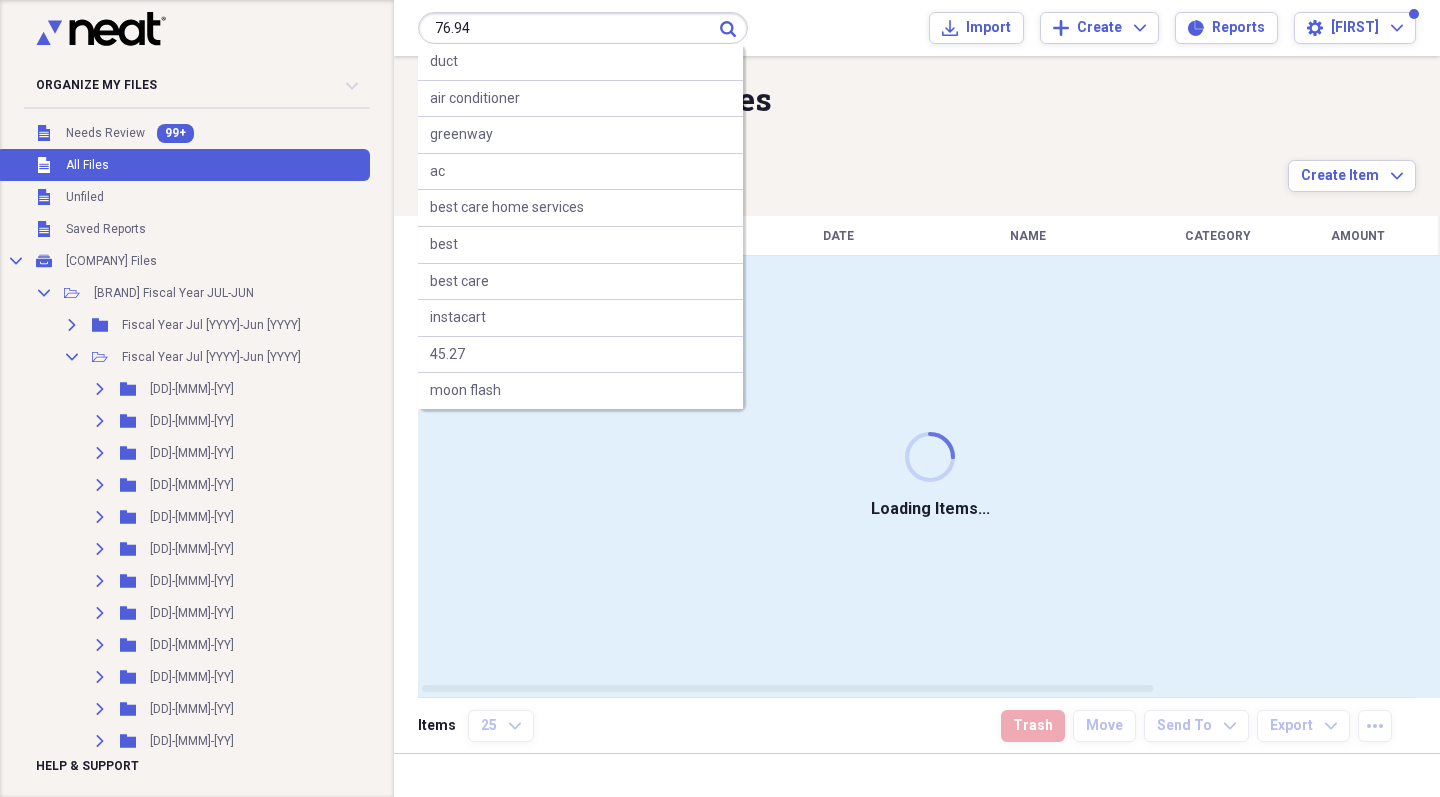 type on "76.94" 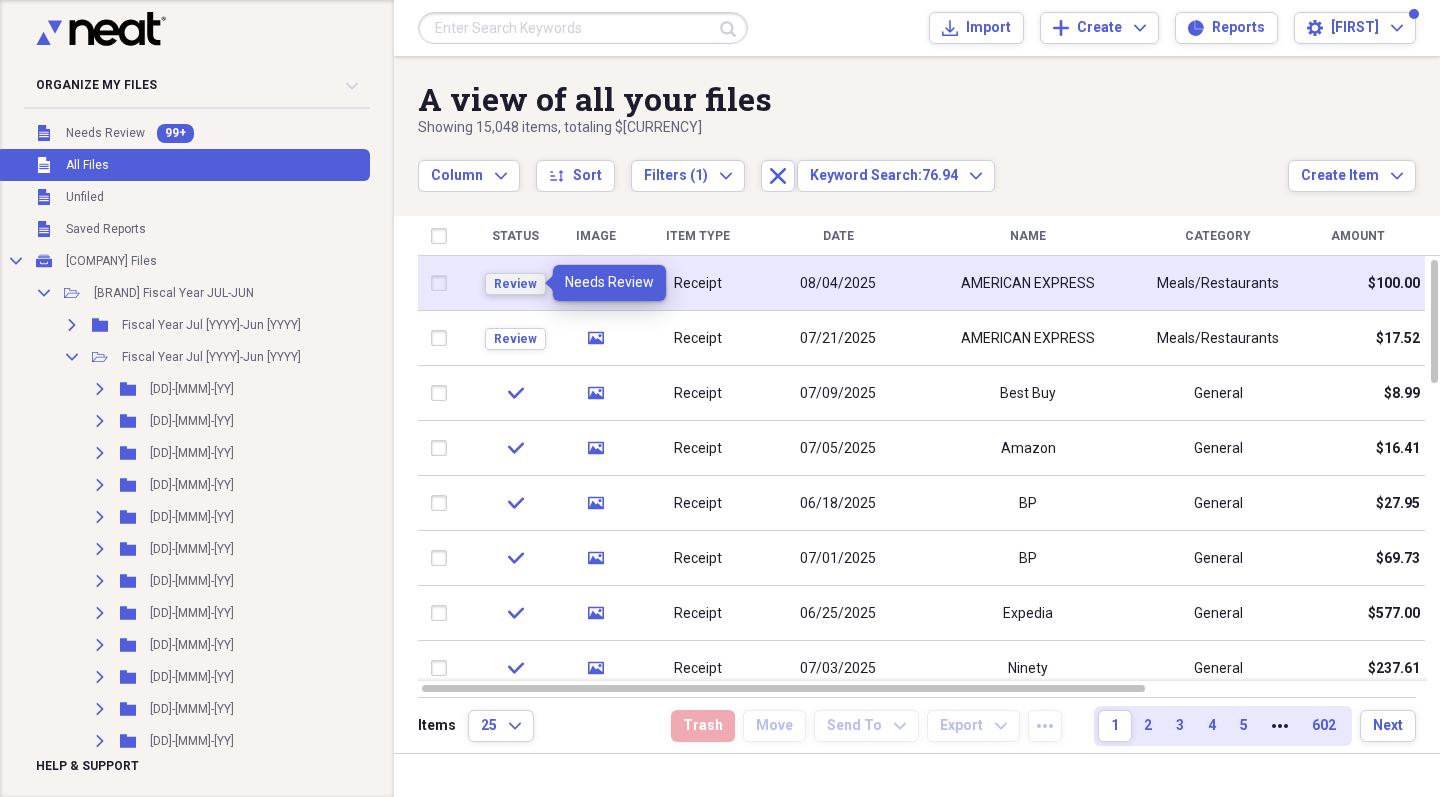 click on "Review" at bounding box center [515, 284] 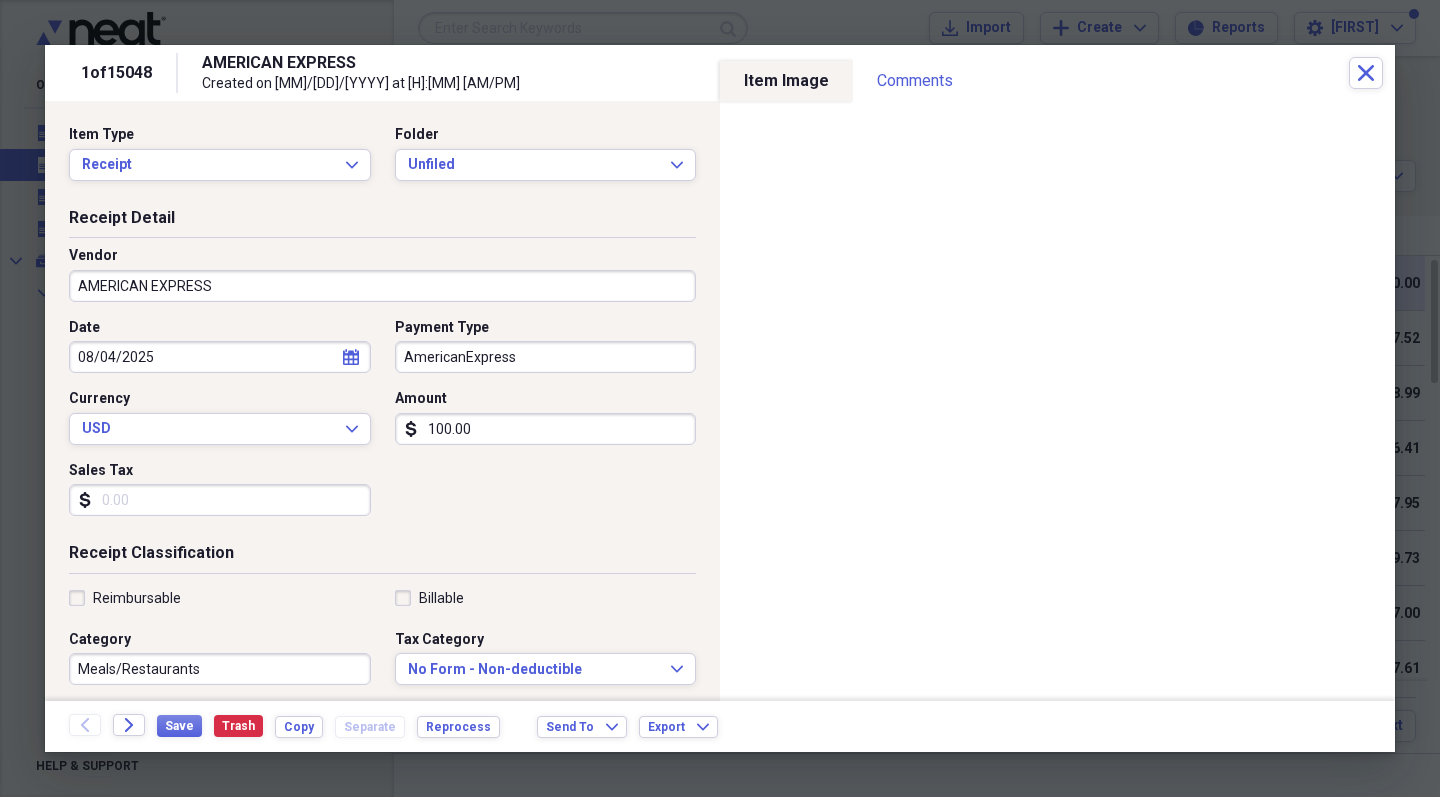 click on "1  of  15048 [BRAND] Created on [MM]/[DD]/[YYYY] at [H]:[MM] [AM/PM] Close" at bounding box center [720, 73] 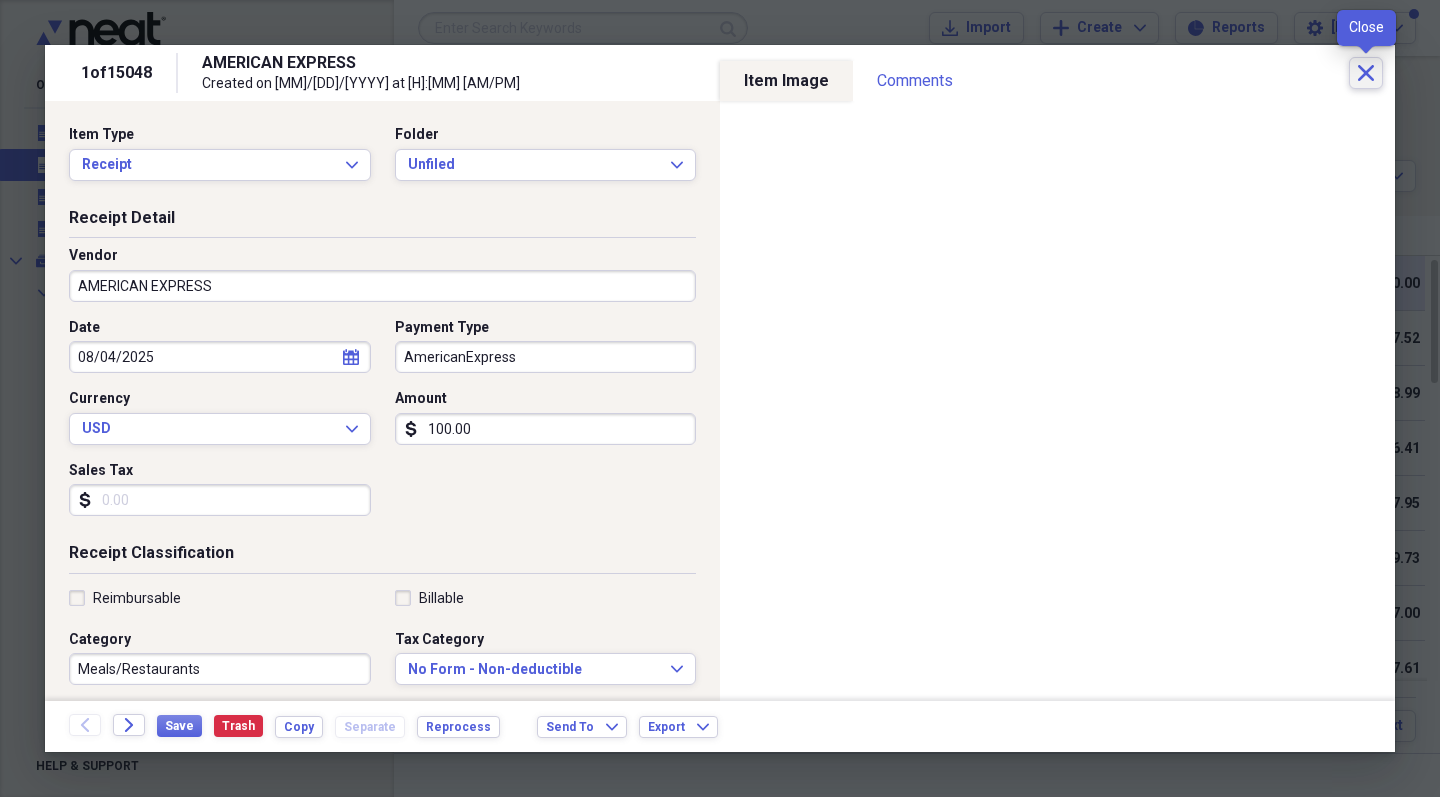 click on "Close" at bounding box center (1366, 73) 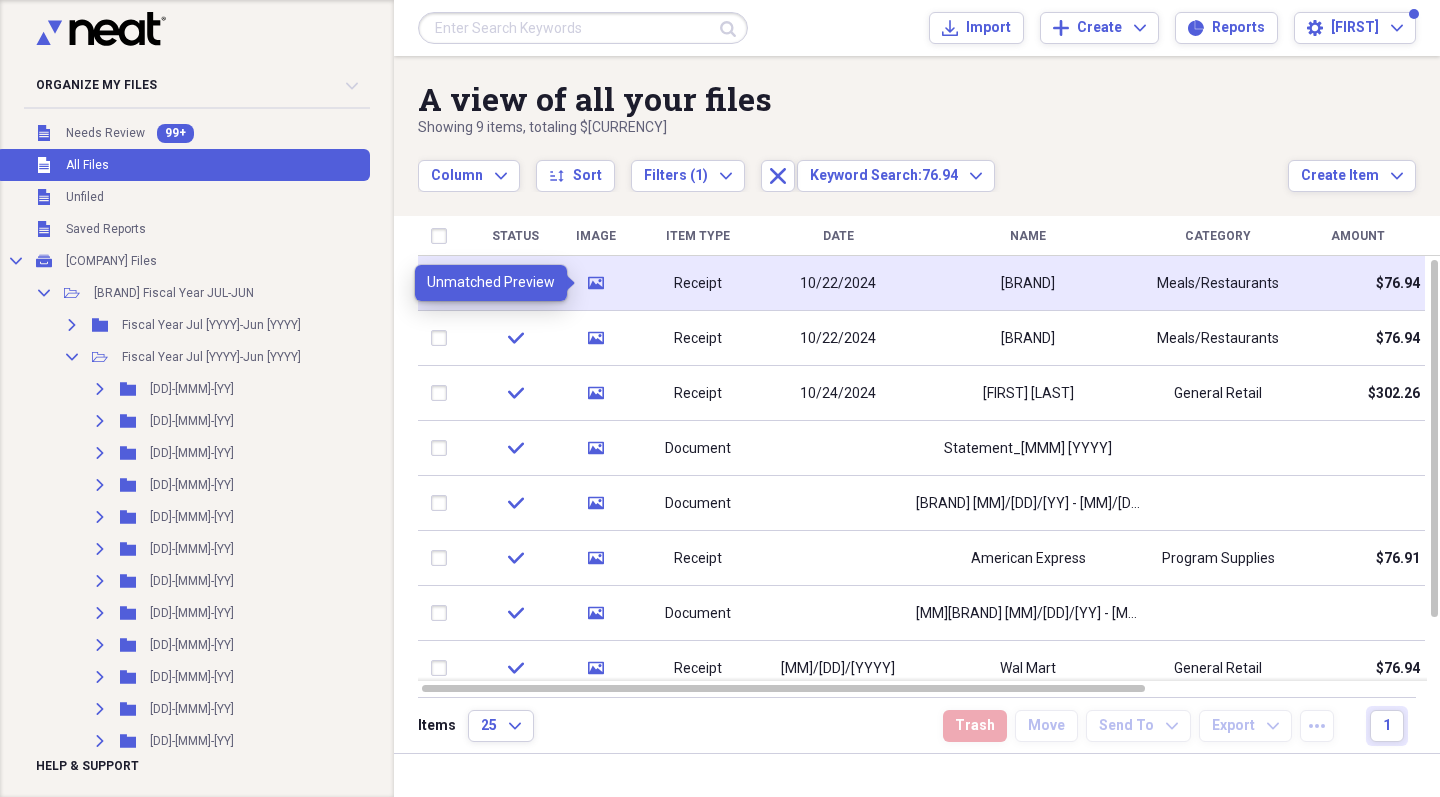 click 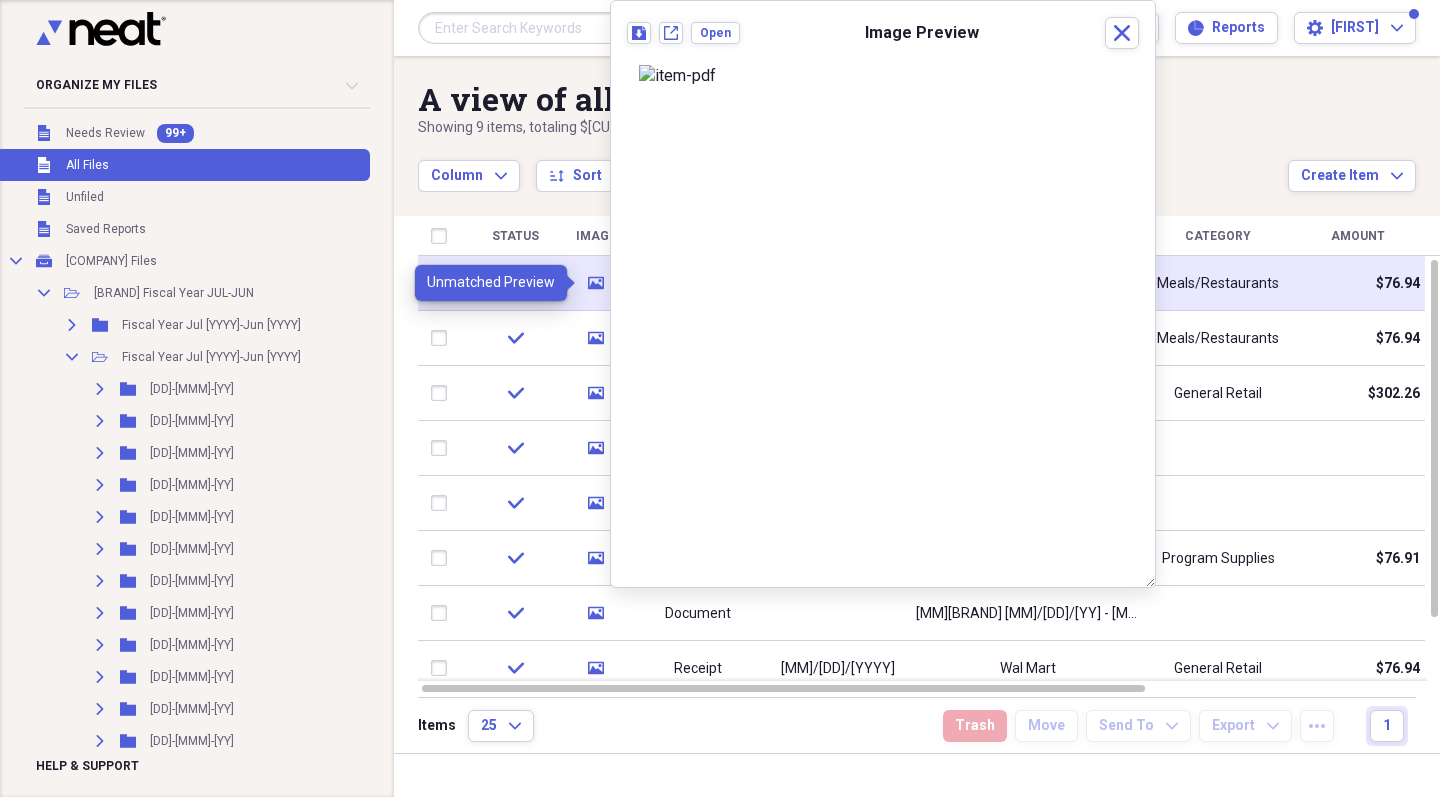 click 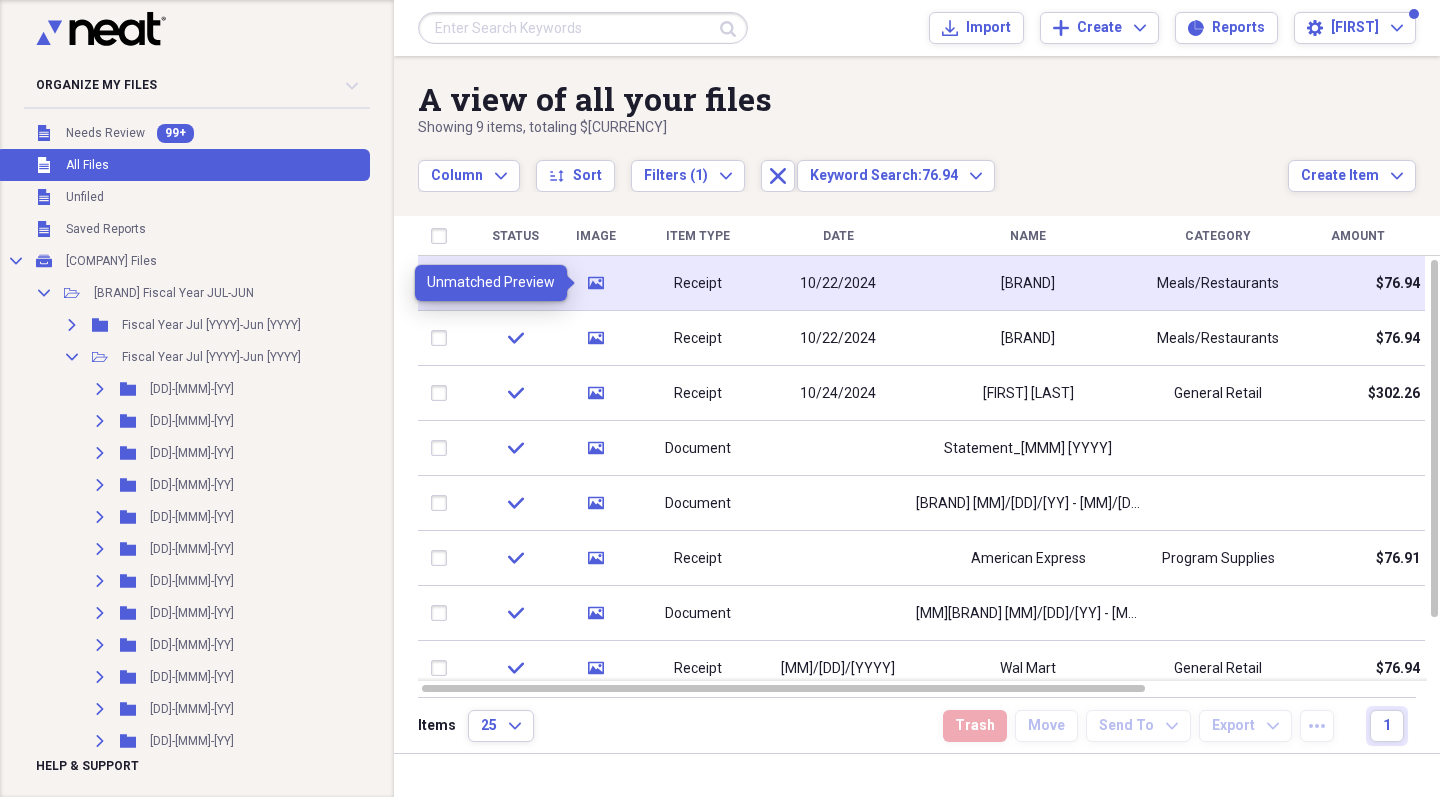 click 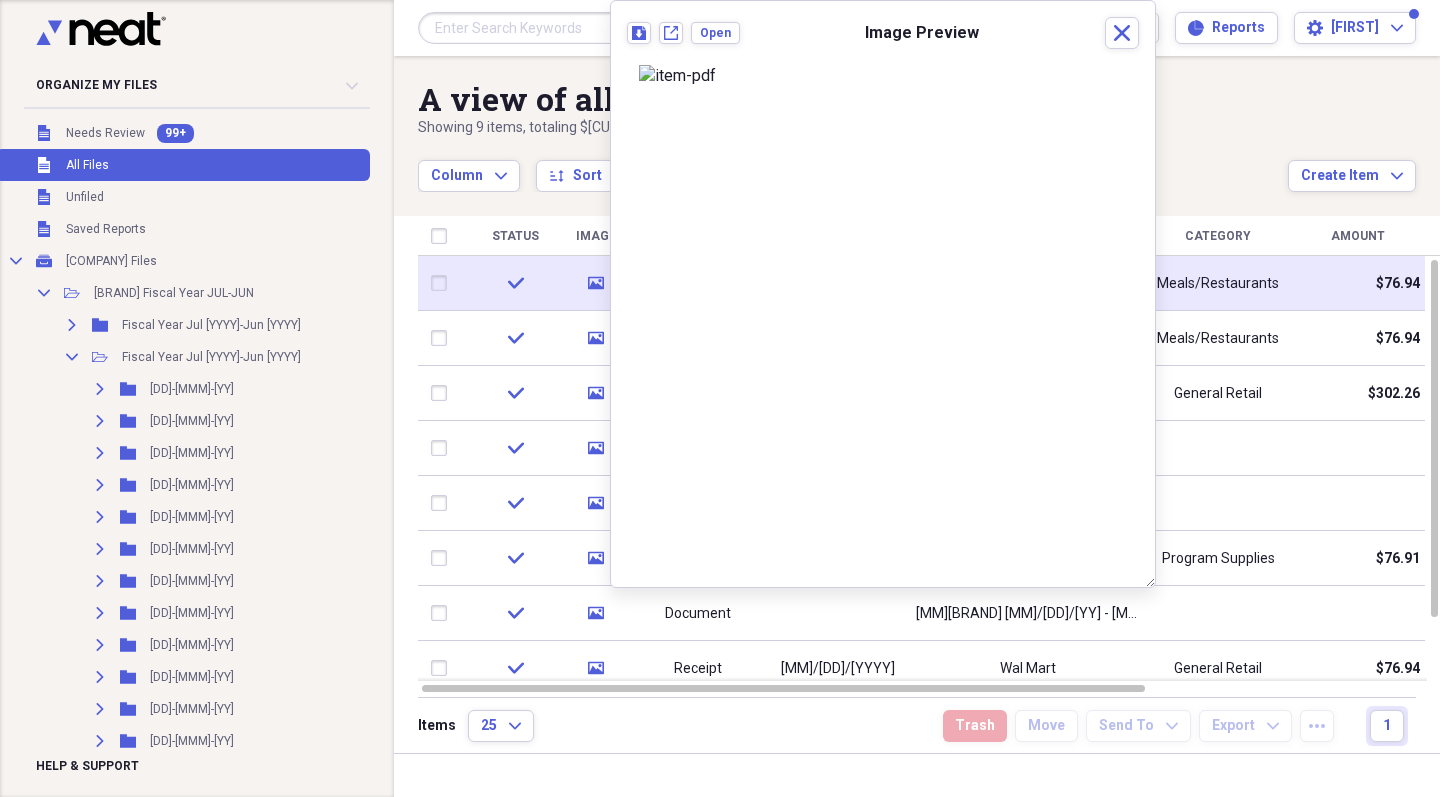 click on "media" 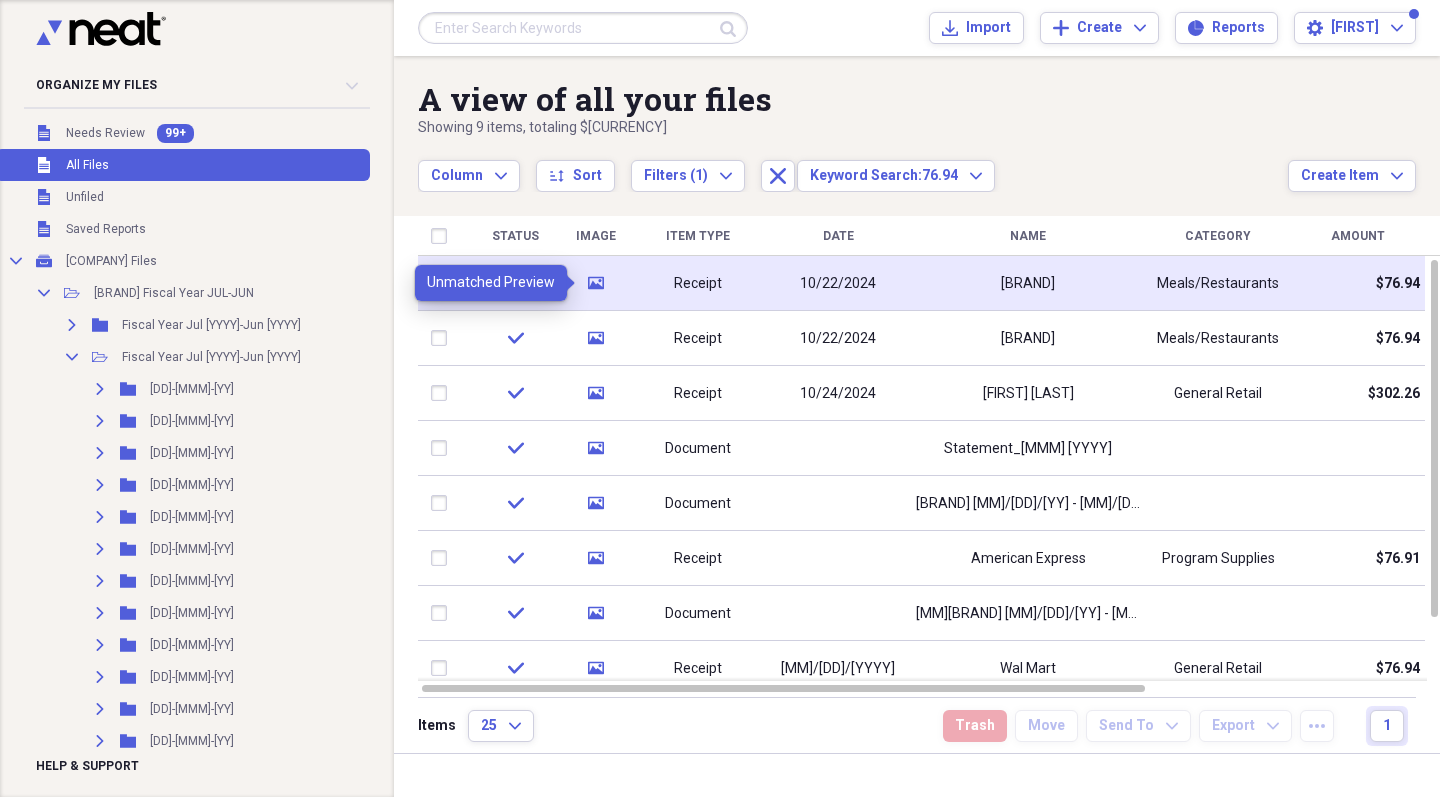 click on "media" 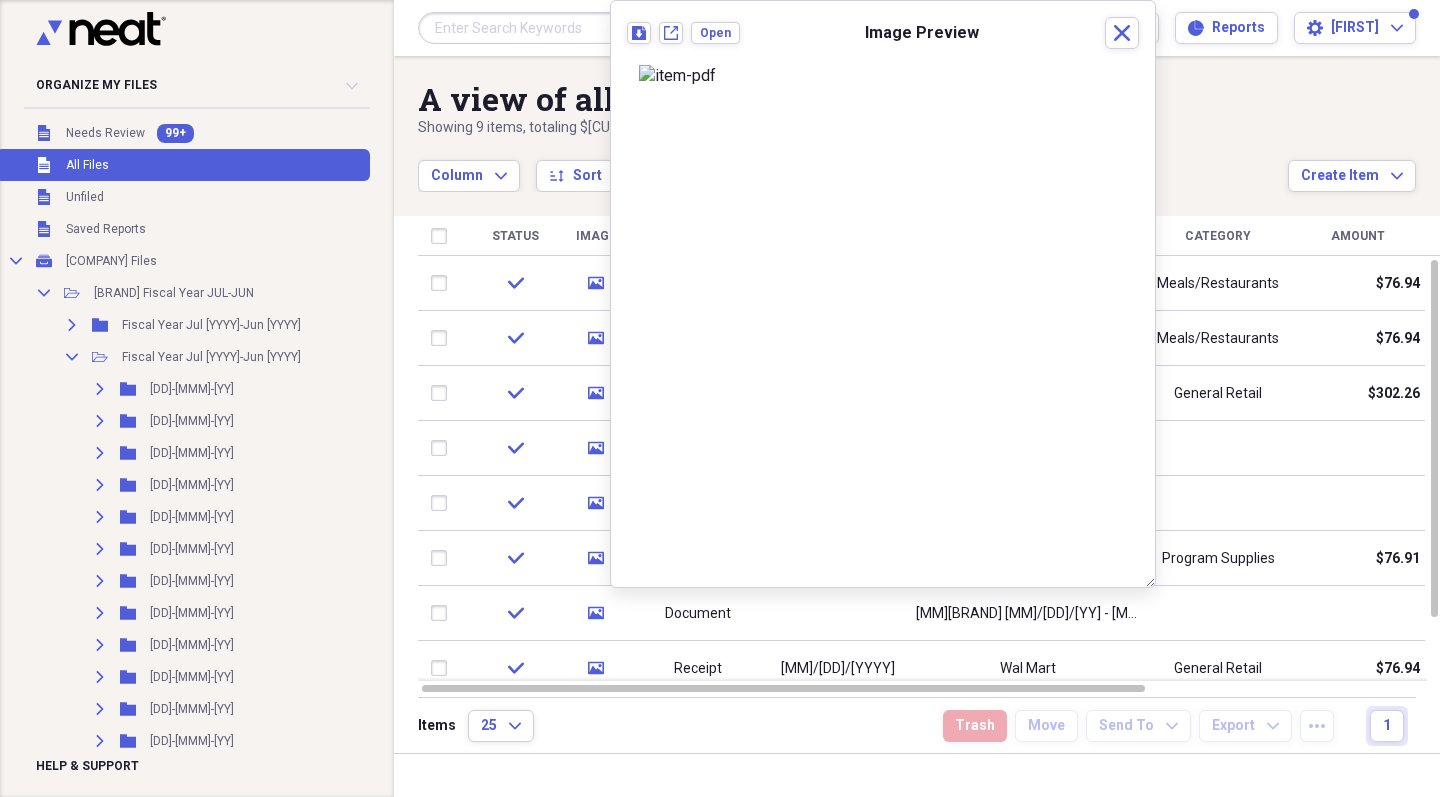 click at bounding box center [883, 76] 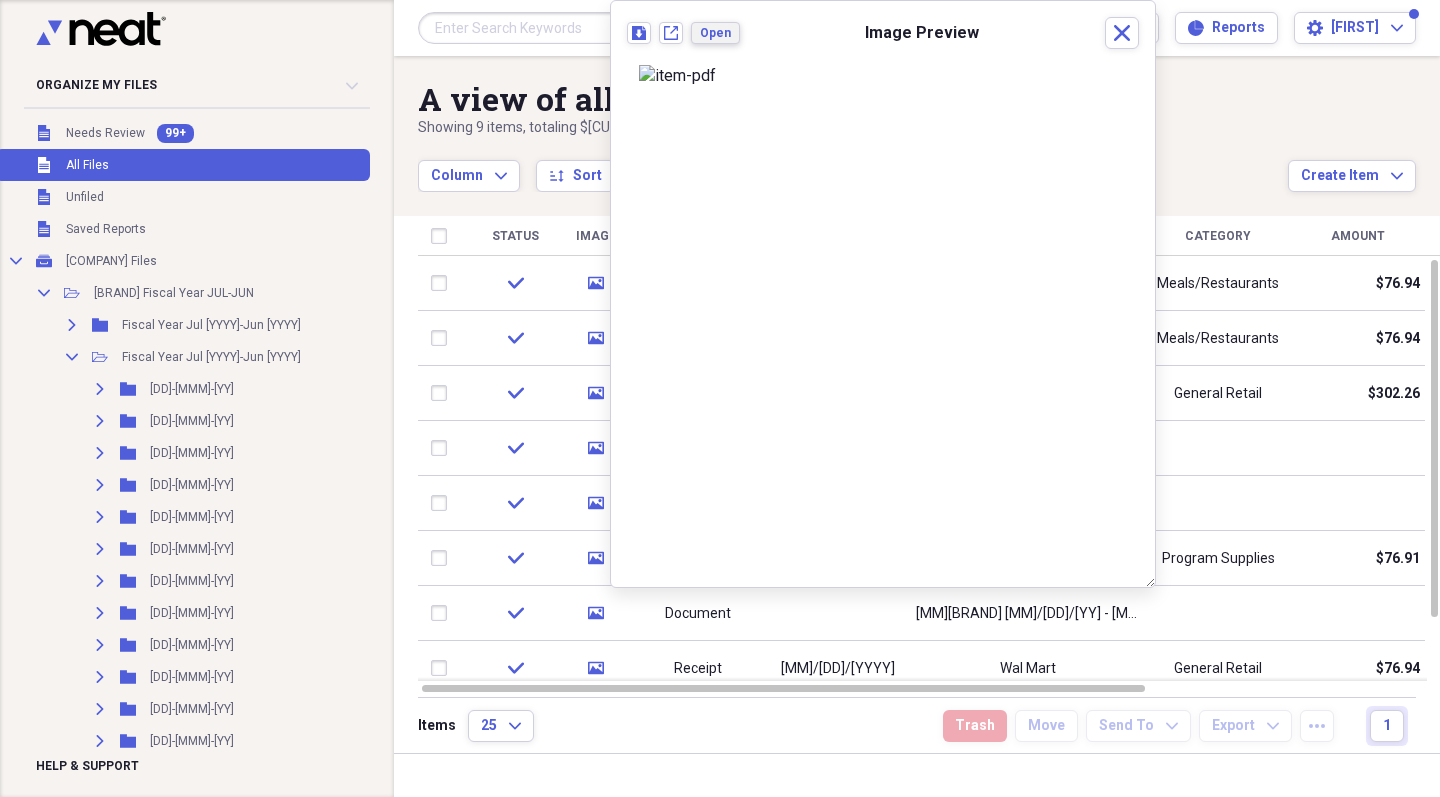 click on "Open" at bounding box center [715, 33] 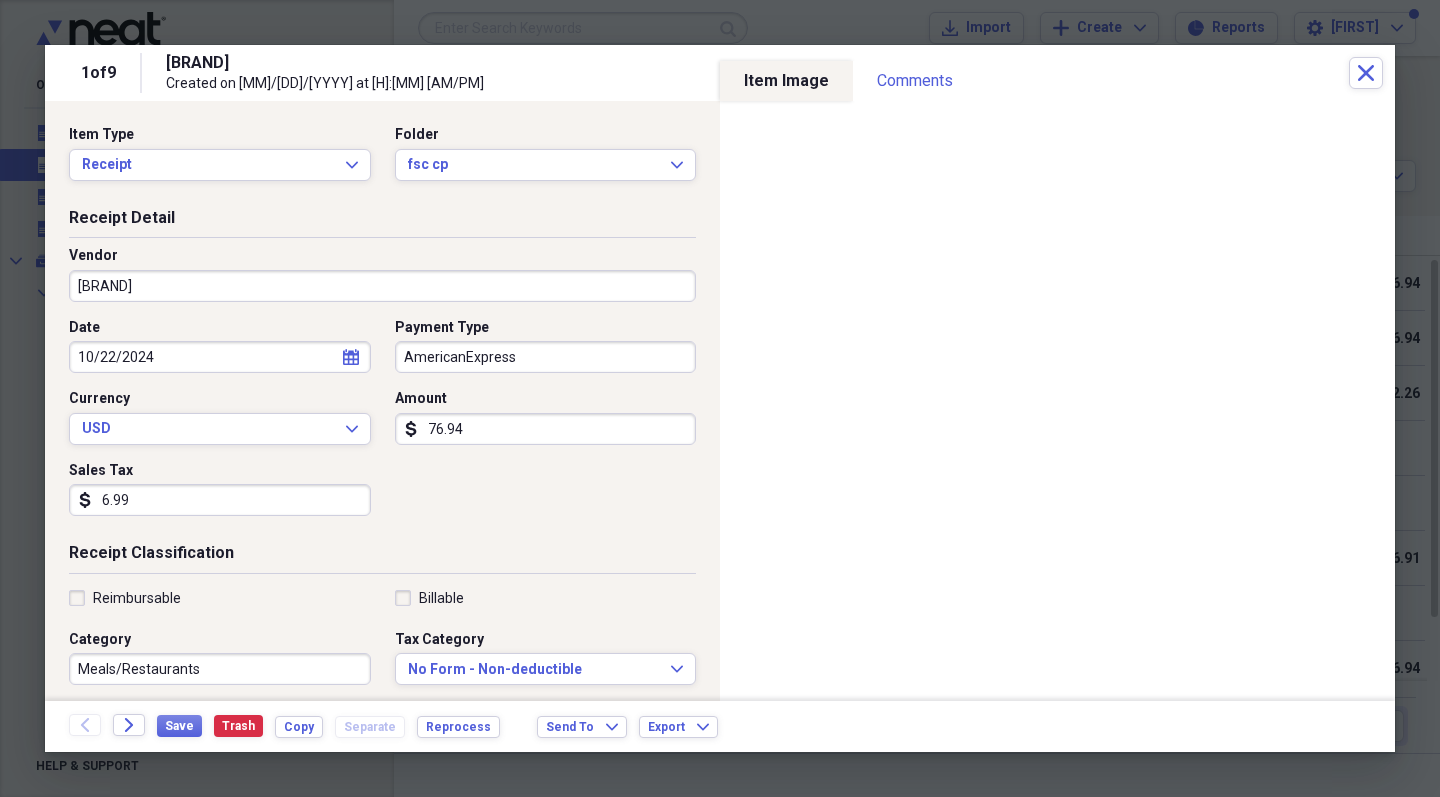 click at bounding box center [720, 398] 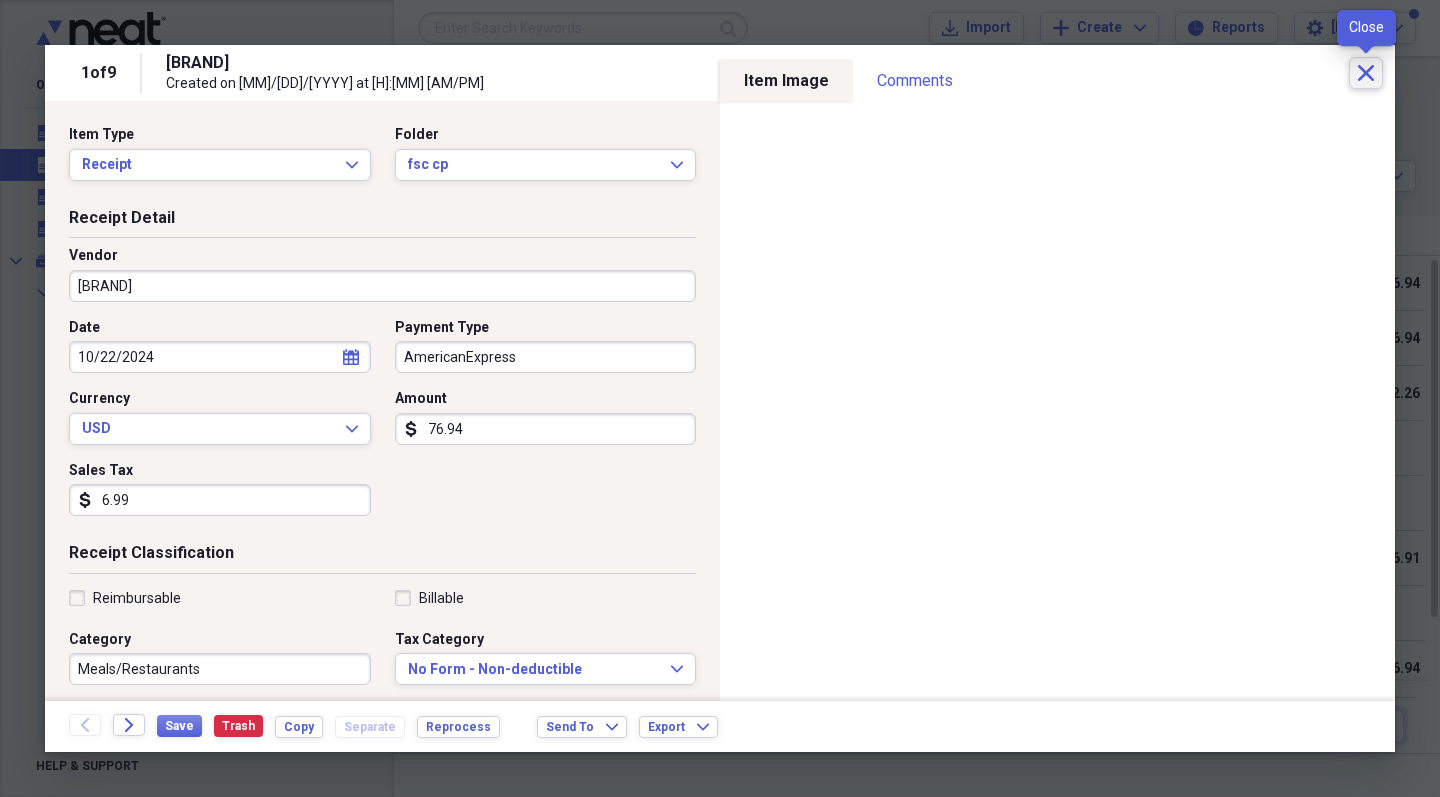 click on "Close" 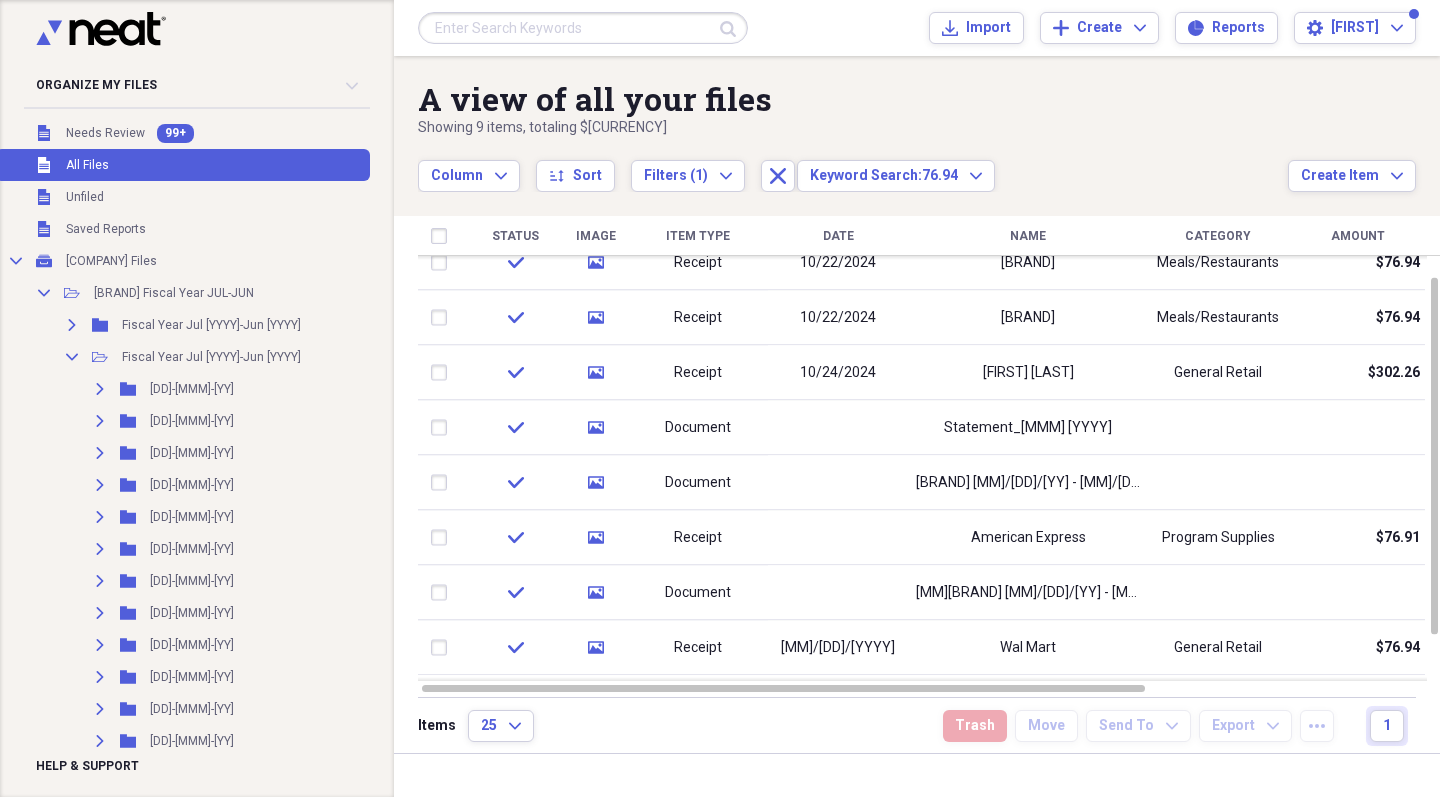 click at bounding box center [583, 28] 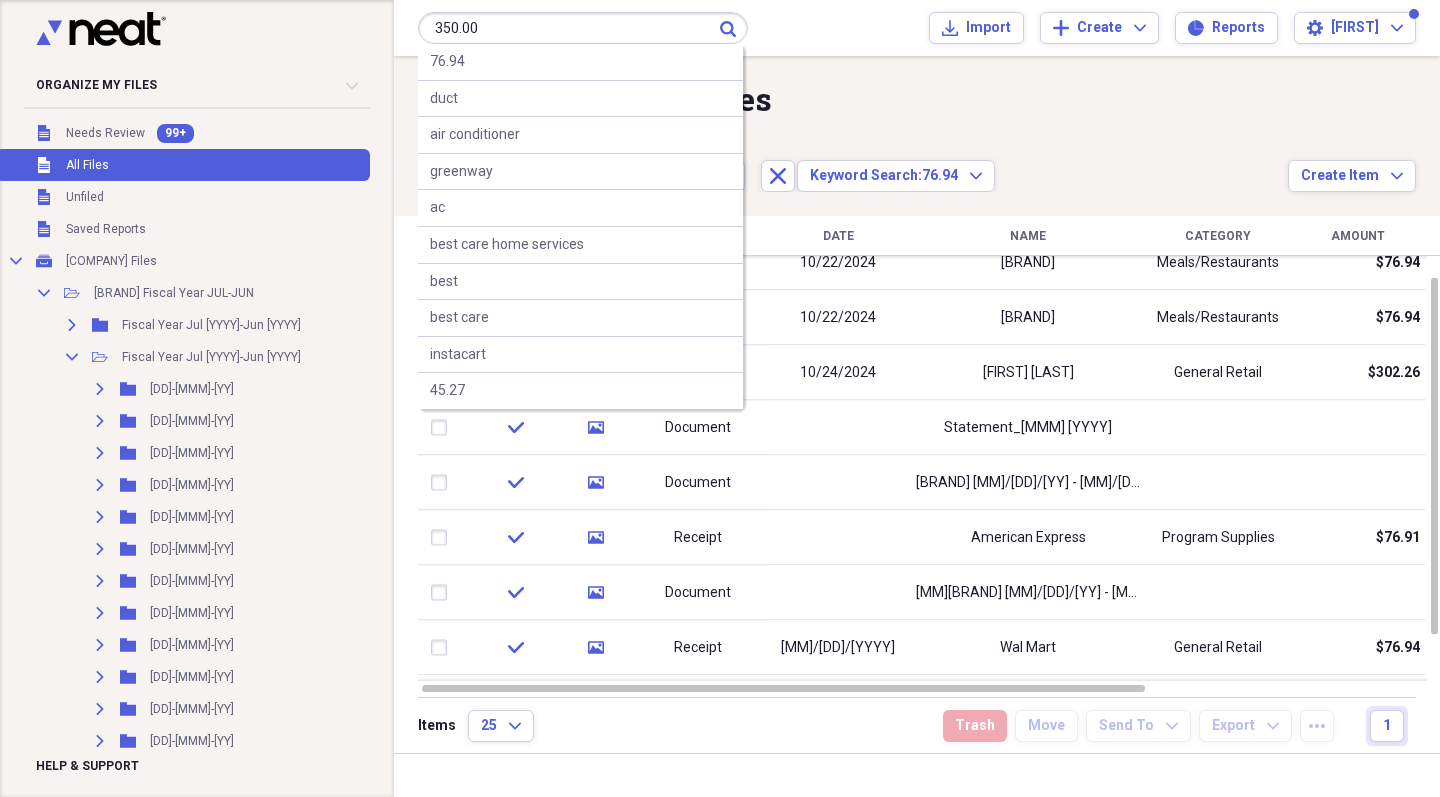 type on "350.00" 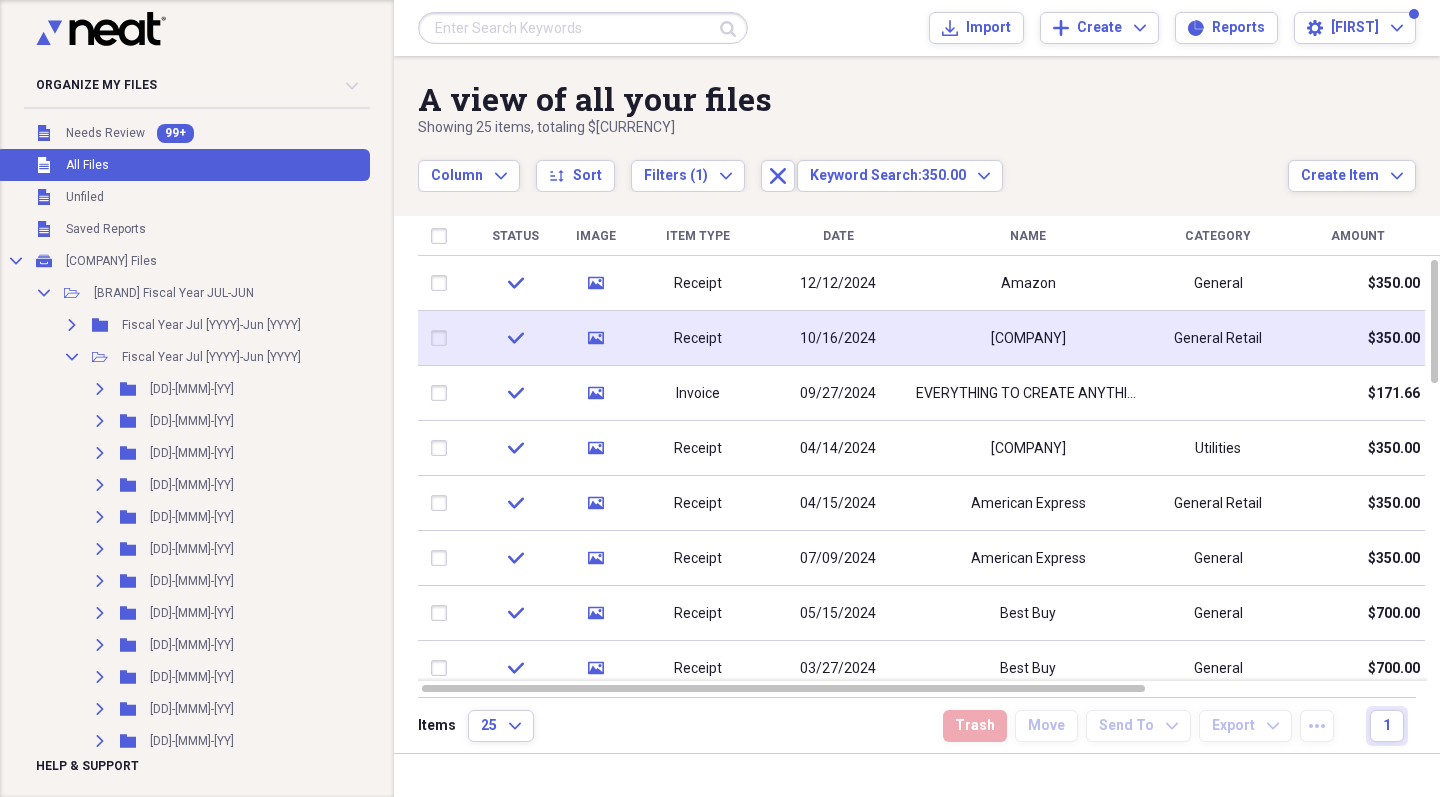 click on "10/16/2024" at bounding box center [838, 338] 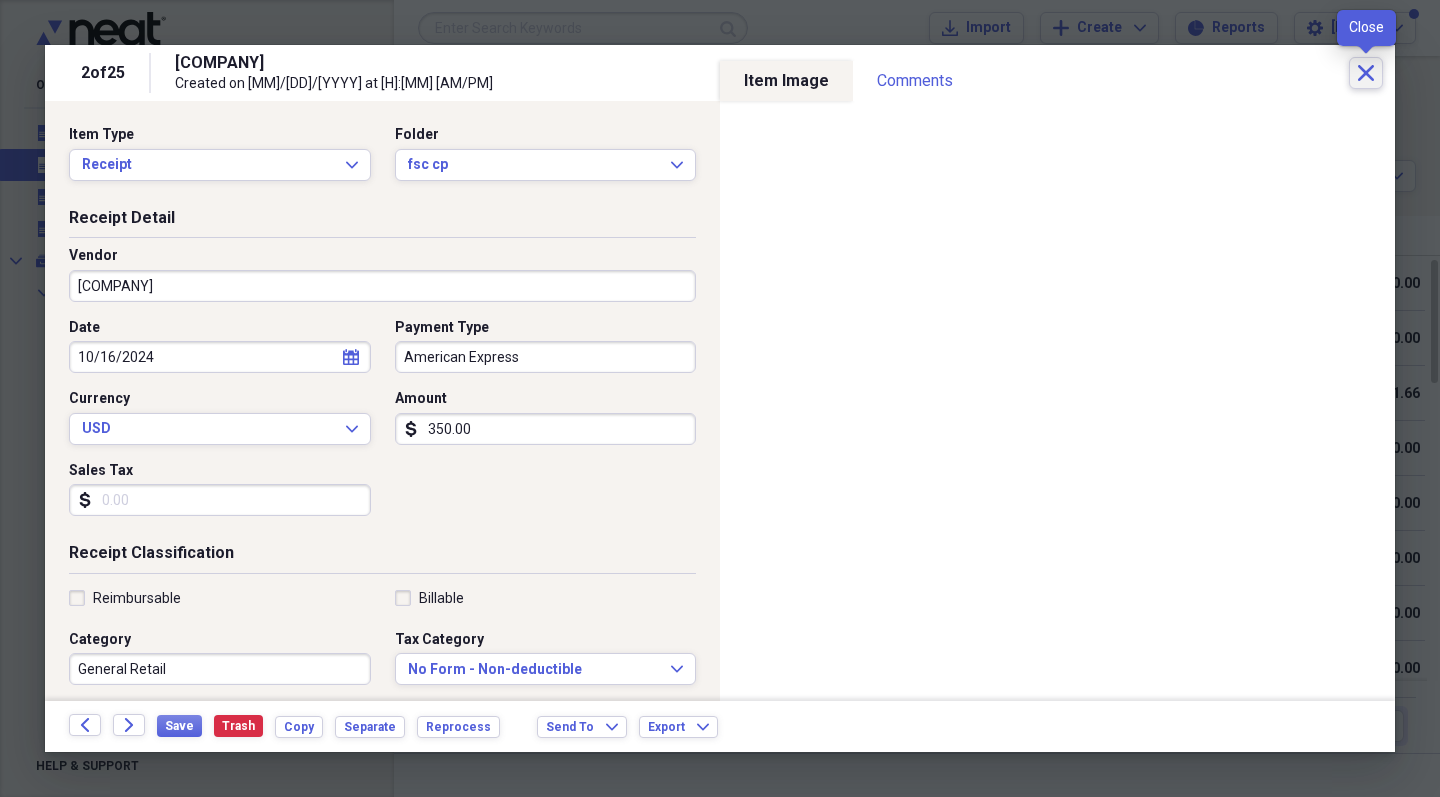 click on "Close" at bounding box center [1366, 73] 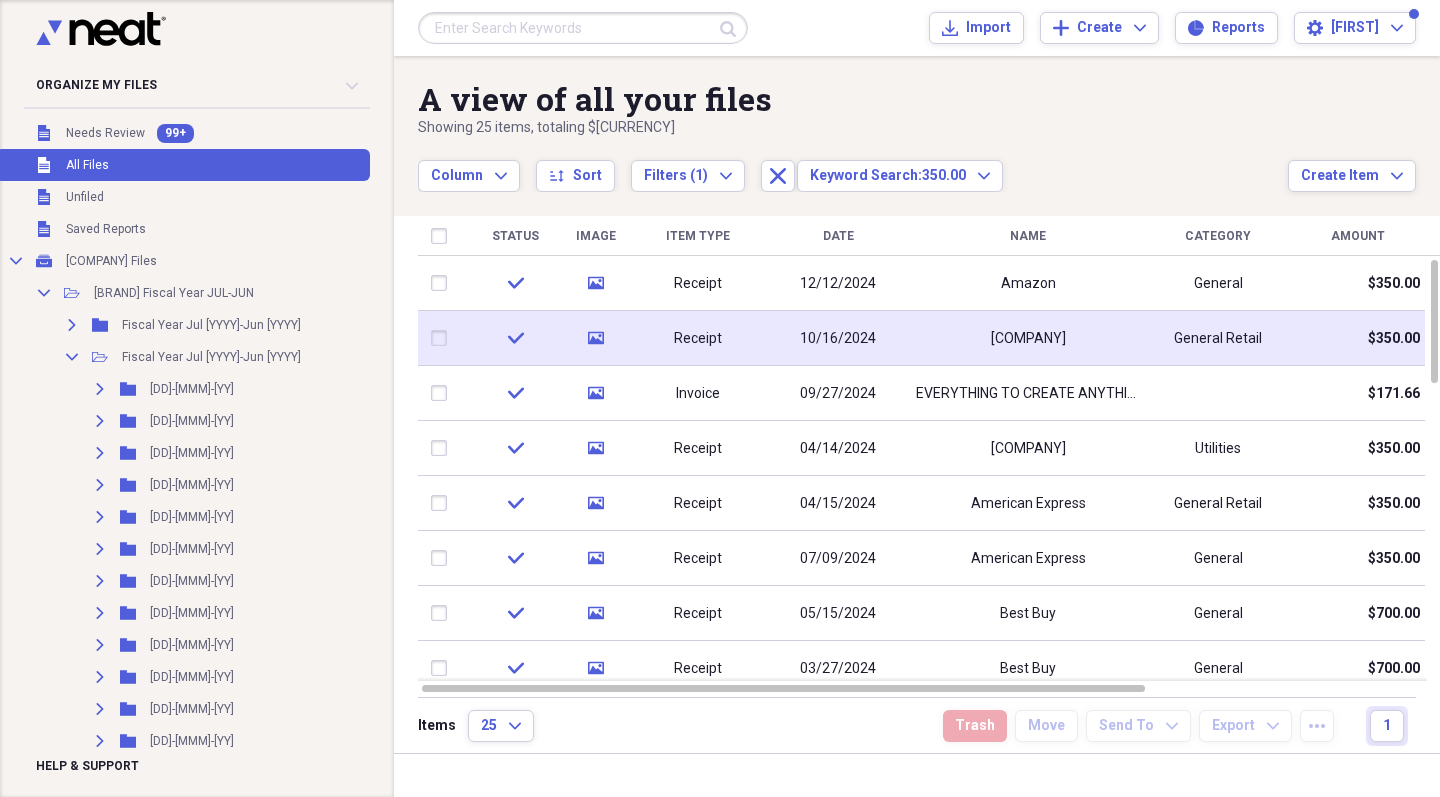 click on "check" at bounding box center [515, 338] 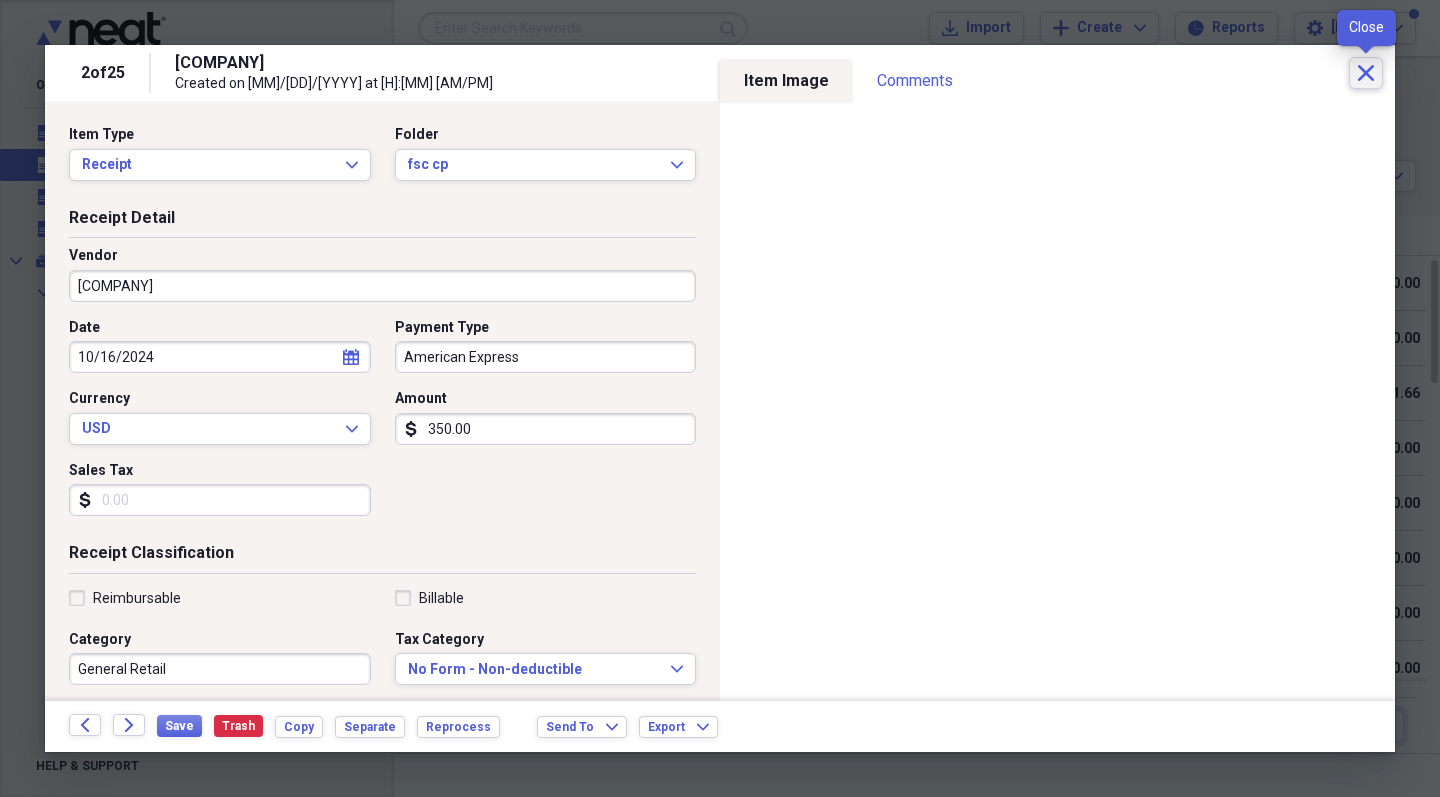 click on "Close" 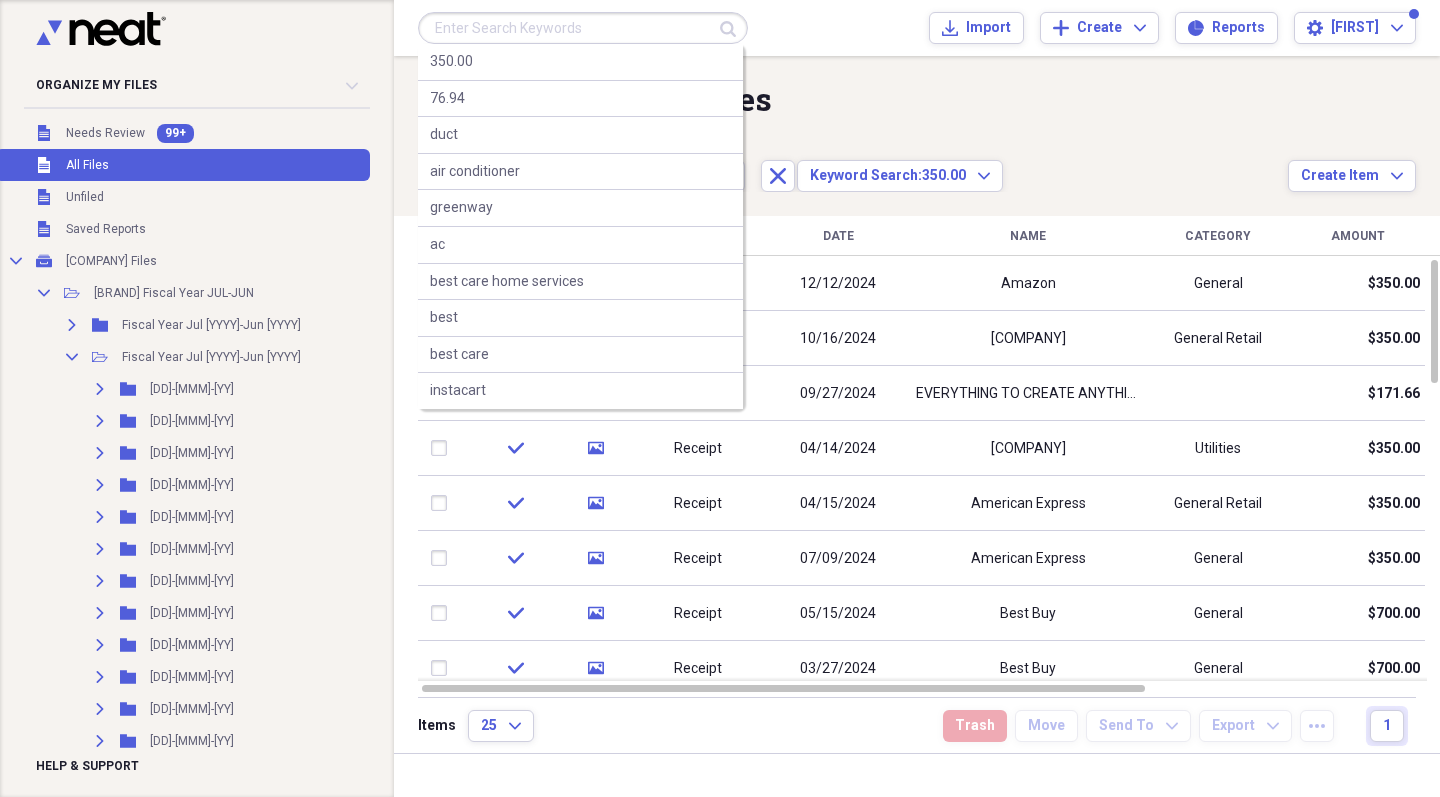 click at bounding box center [583, 28] 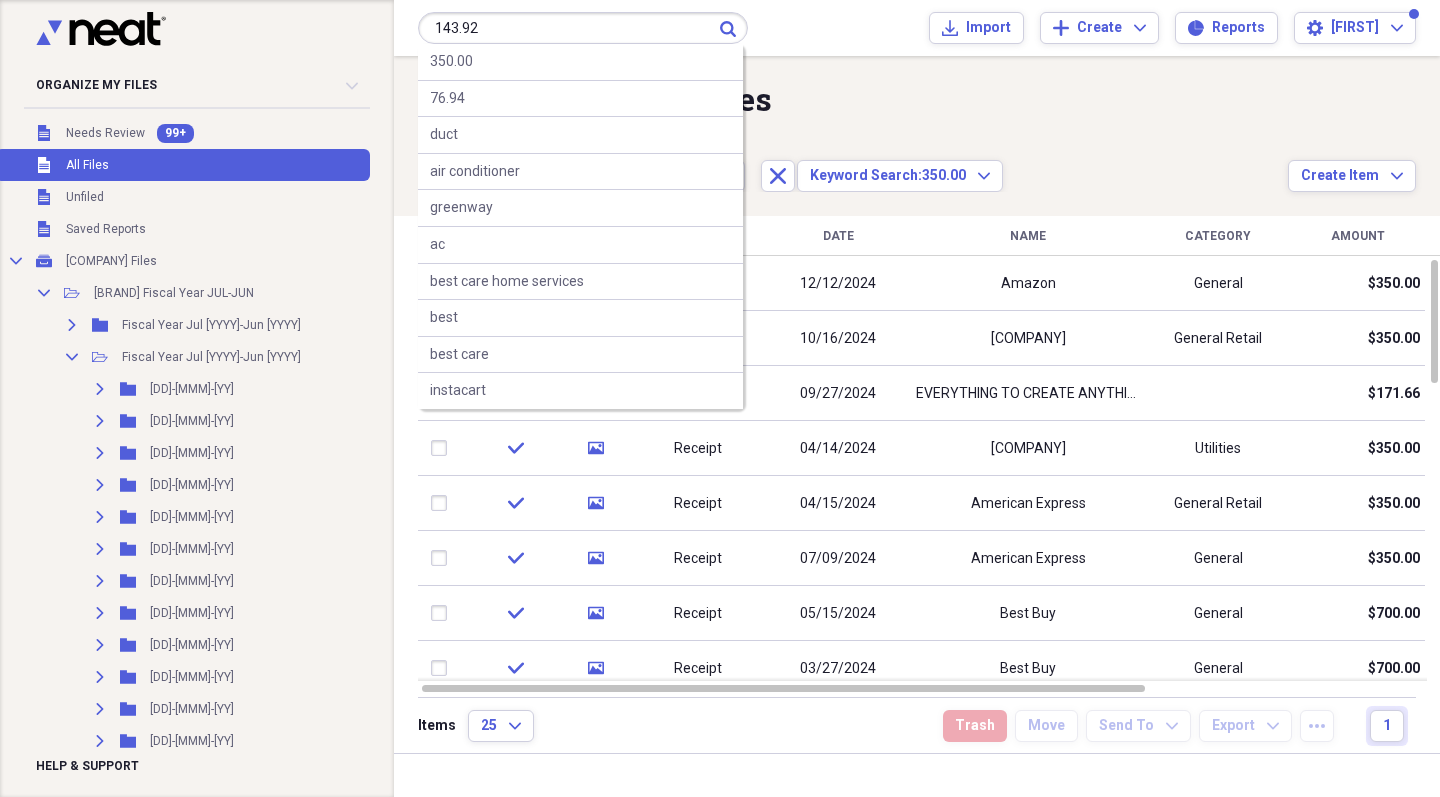 type on "143.92" 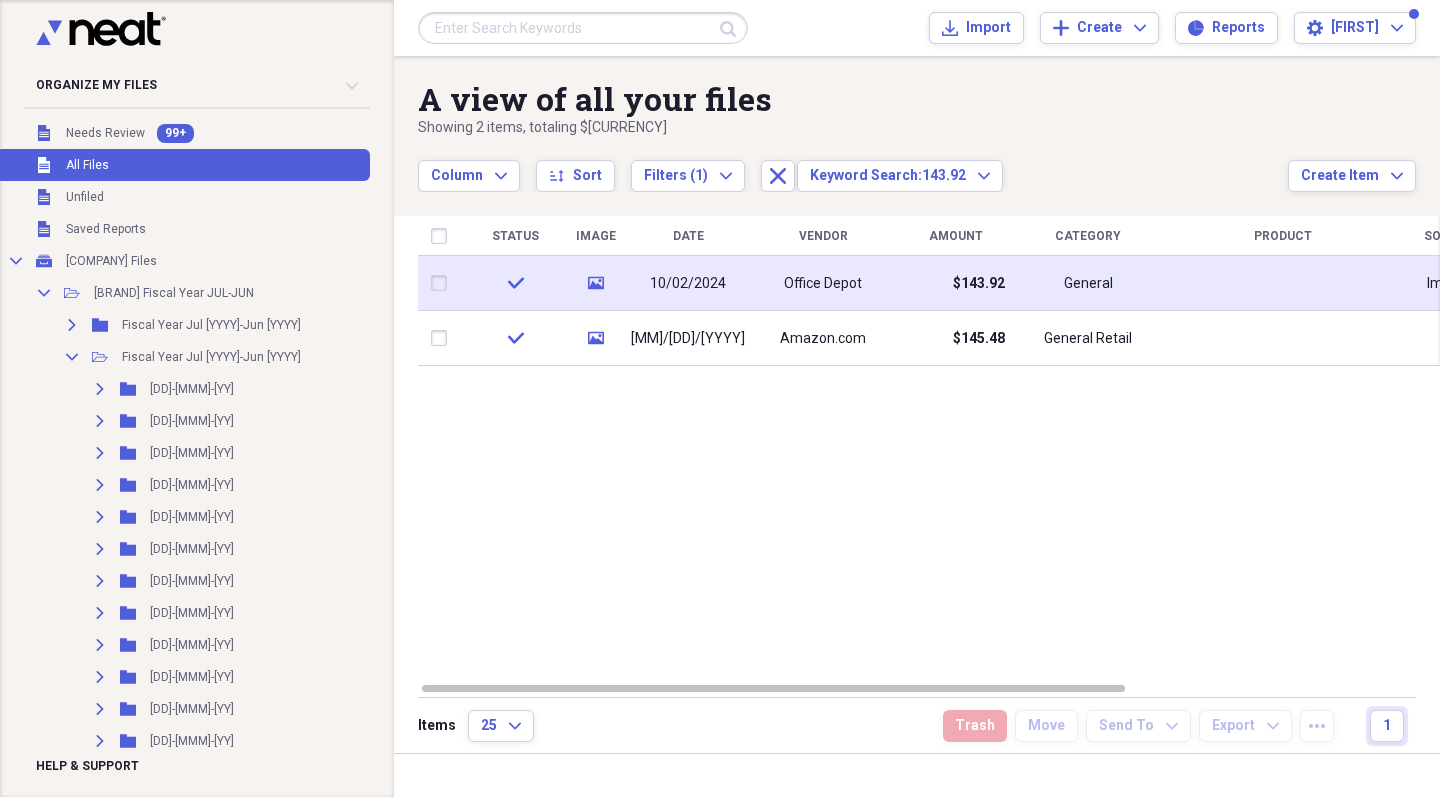 click on "10/02/2024" at bounding box center (688, 284) 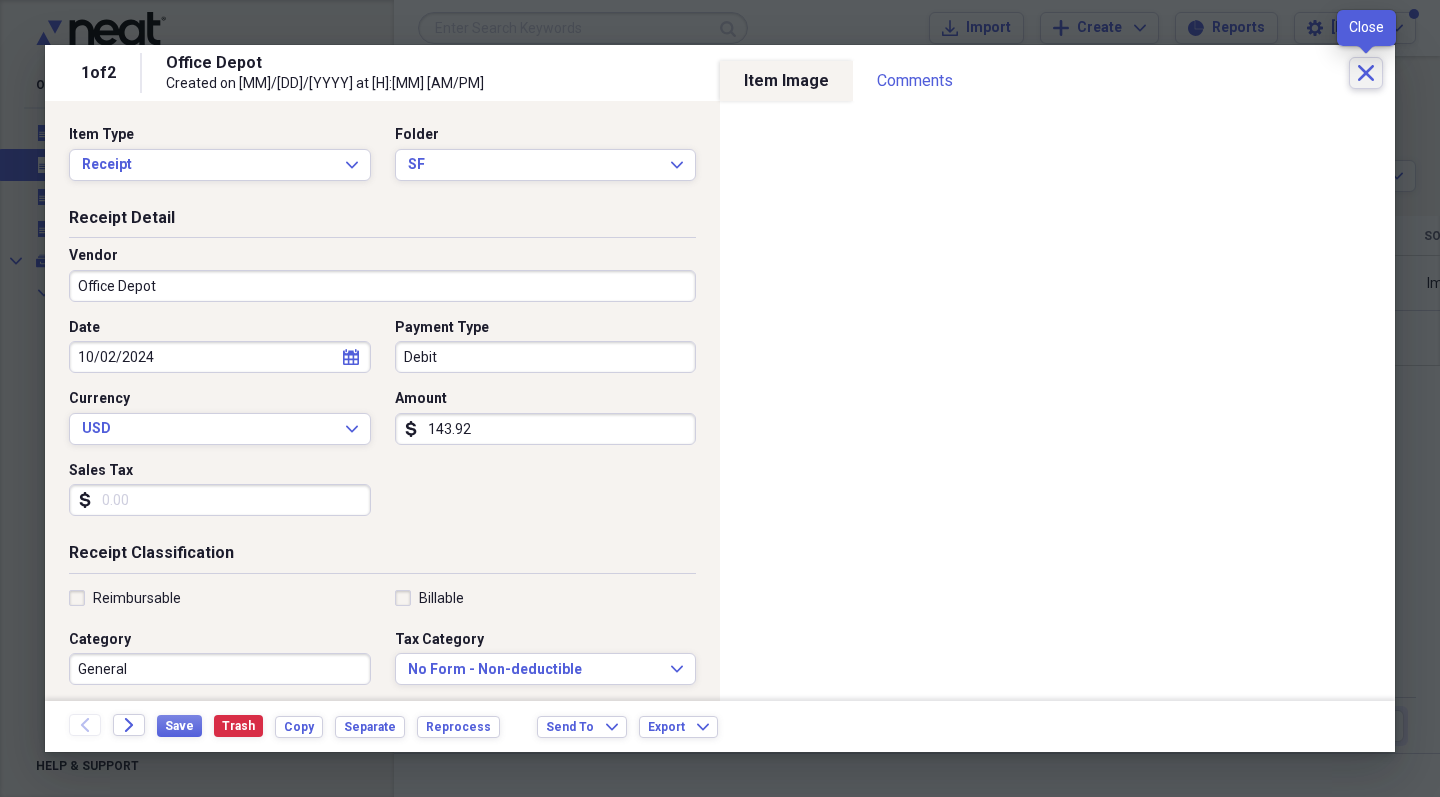 click on "Close" at bounding box center [1366, 73] 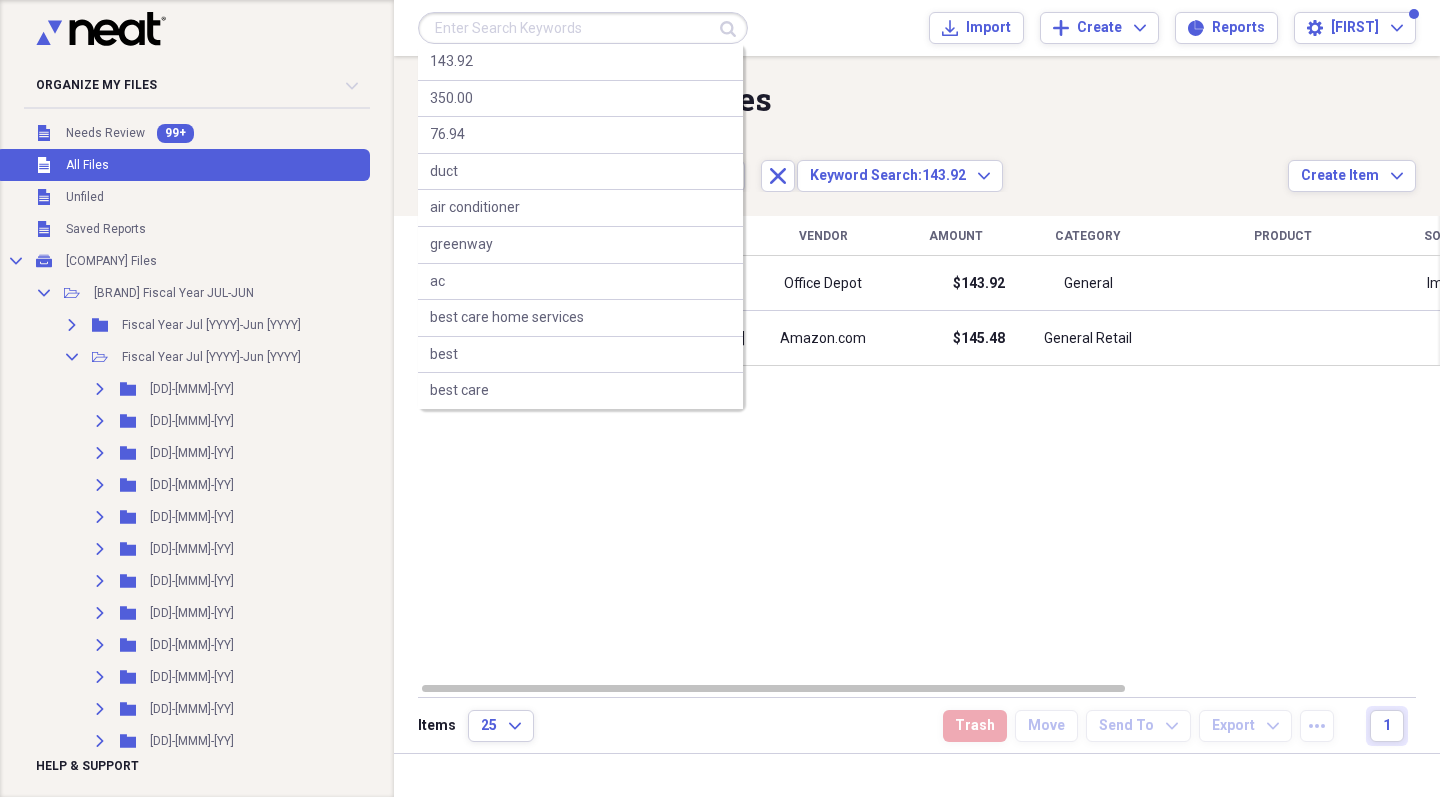 click at bounding box center [583, 28] 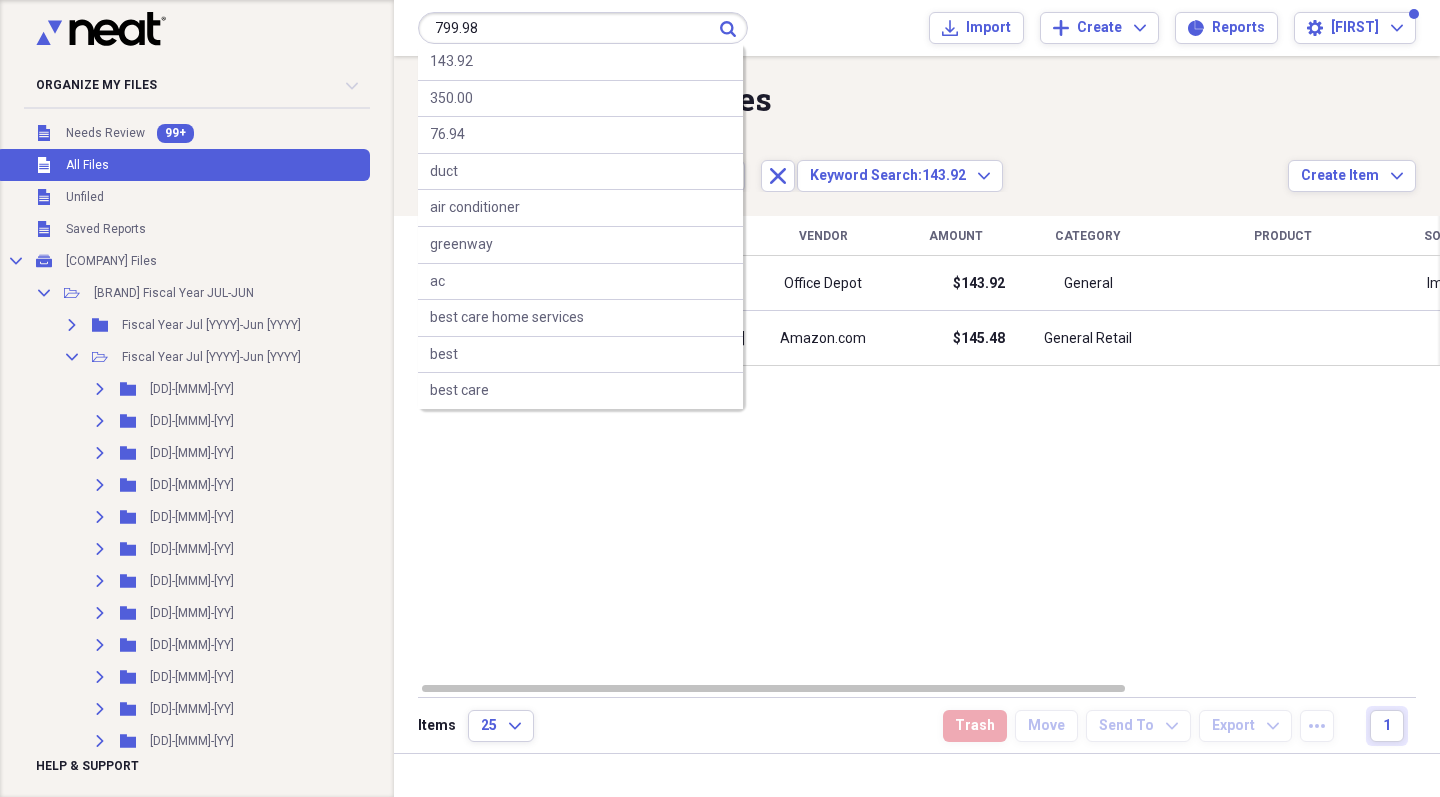 type on "799.98" 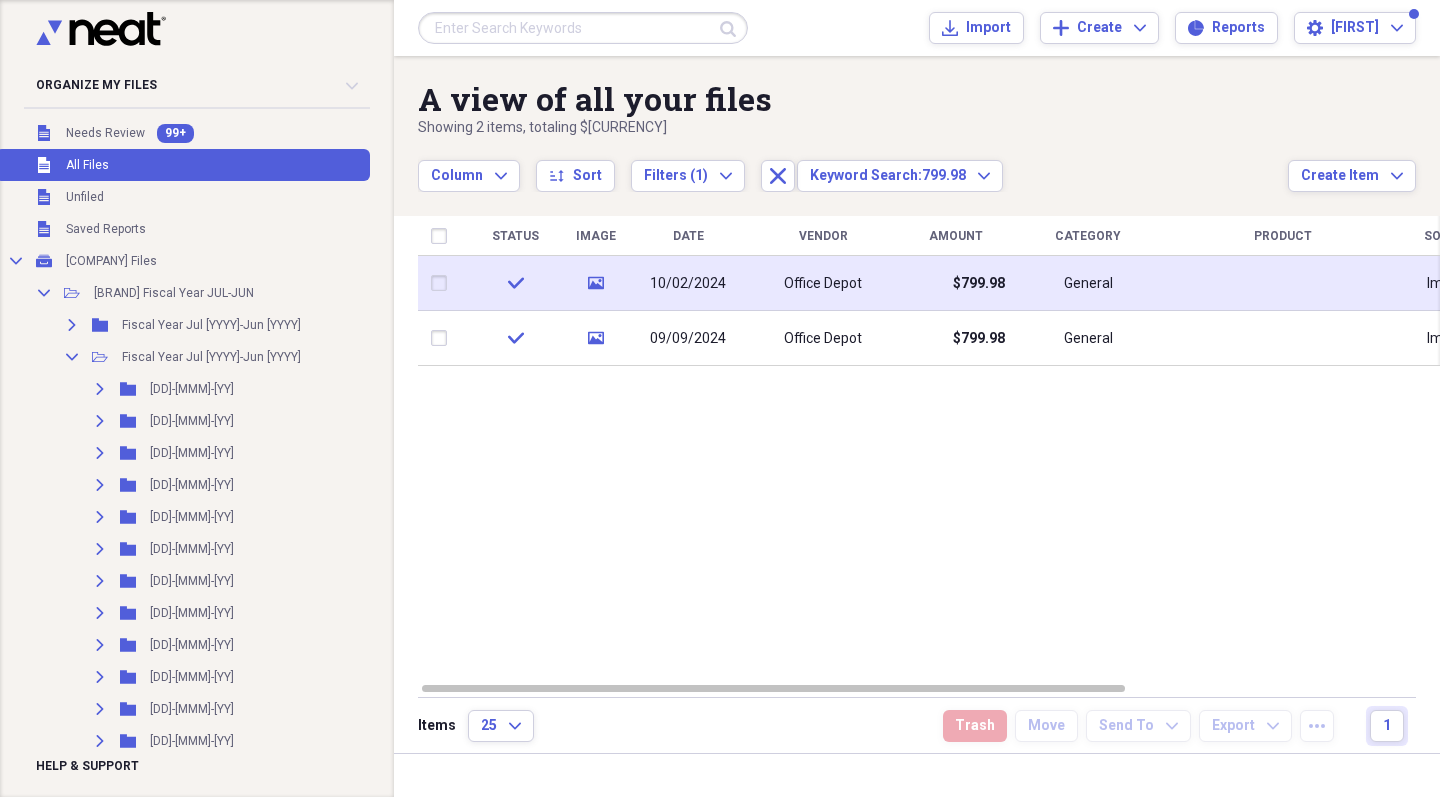 click on "Office Depot" at bounding box center [823, 283] 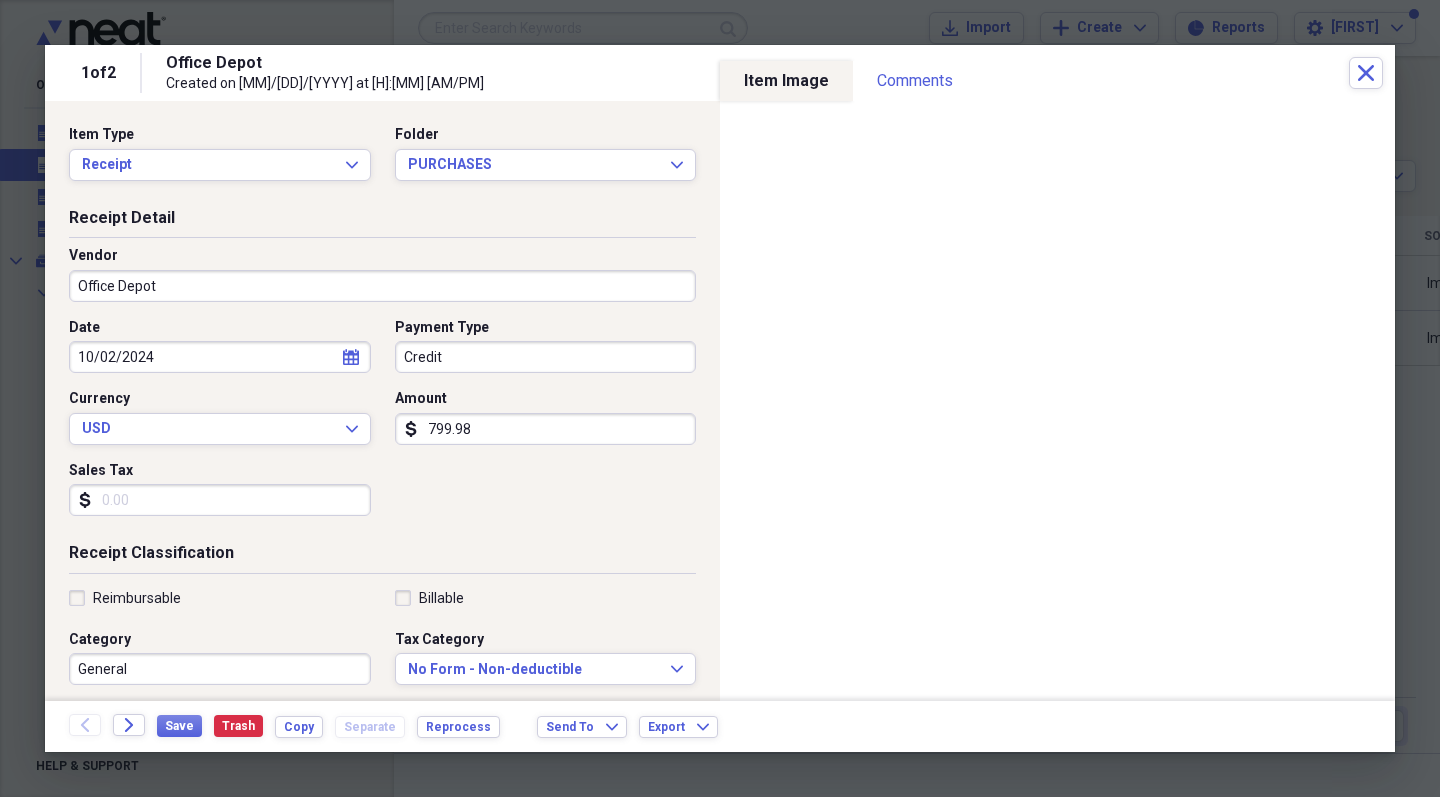 click at bounding box center (720, 398) 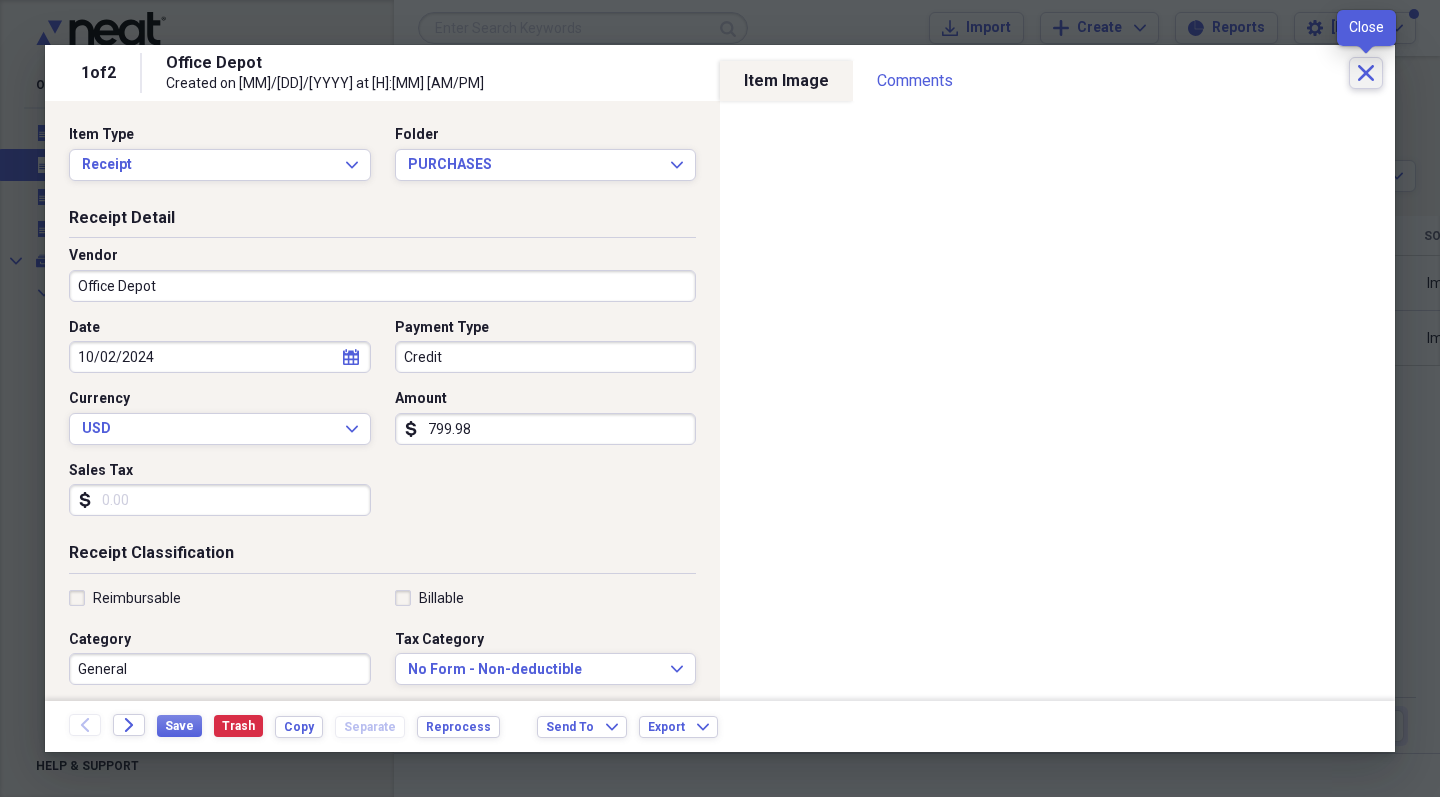 click on "Close" at bounding box center [1366, 73] 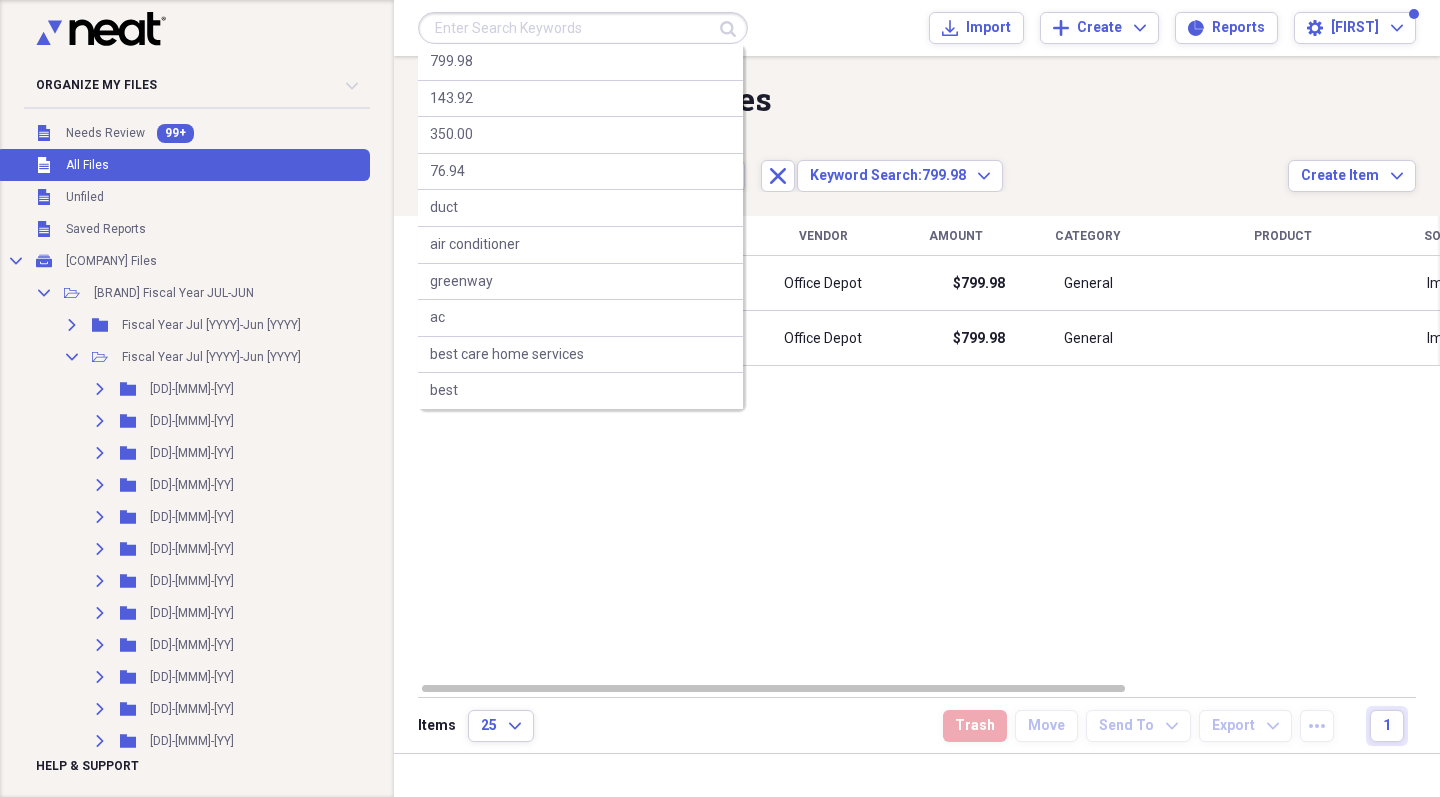 click at bounding box center [583, 28] 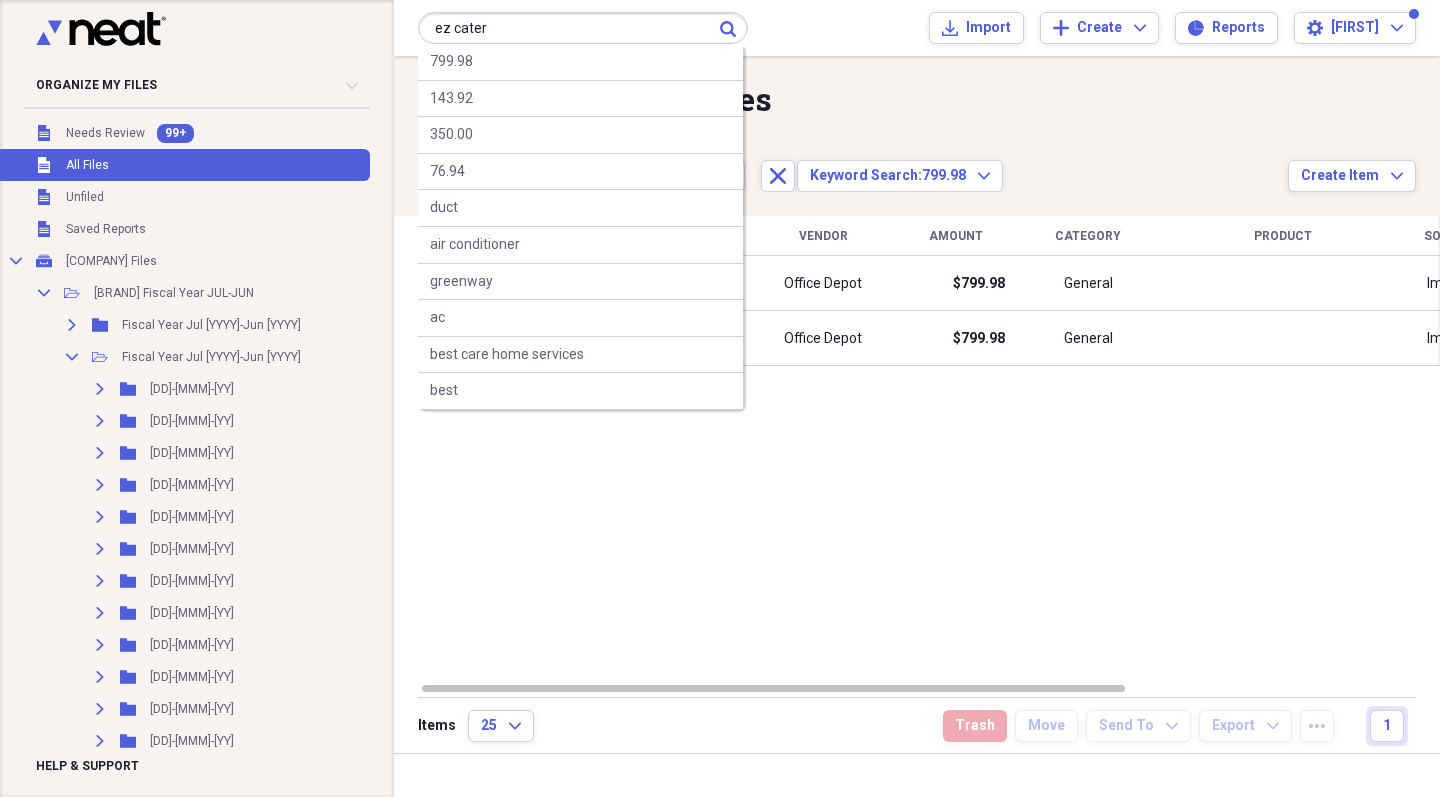type on "ez cater" 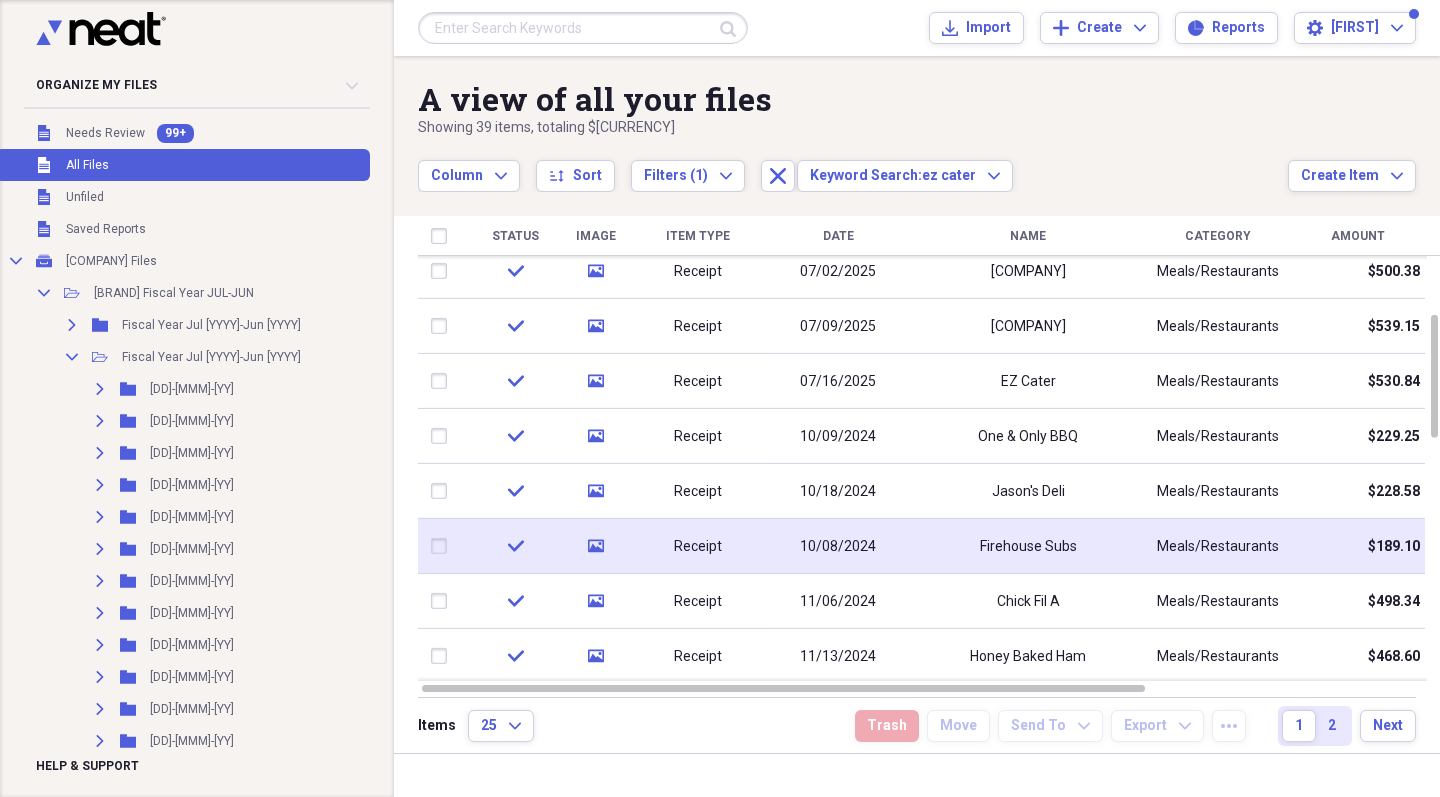 click on "media" at bounding box center [596, 546] 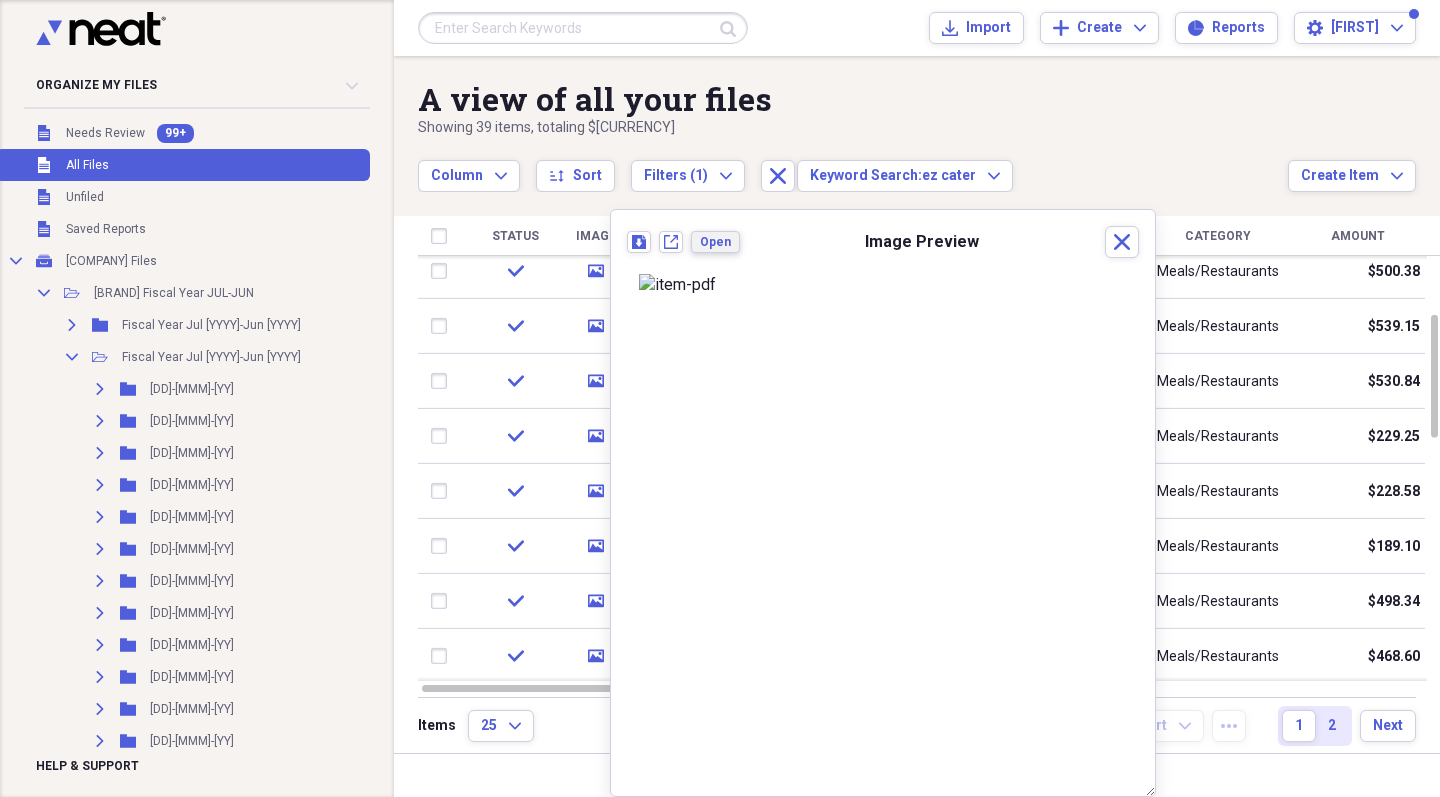 click on "Open" at bounding box center (715, 242) 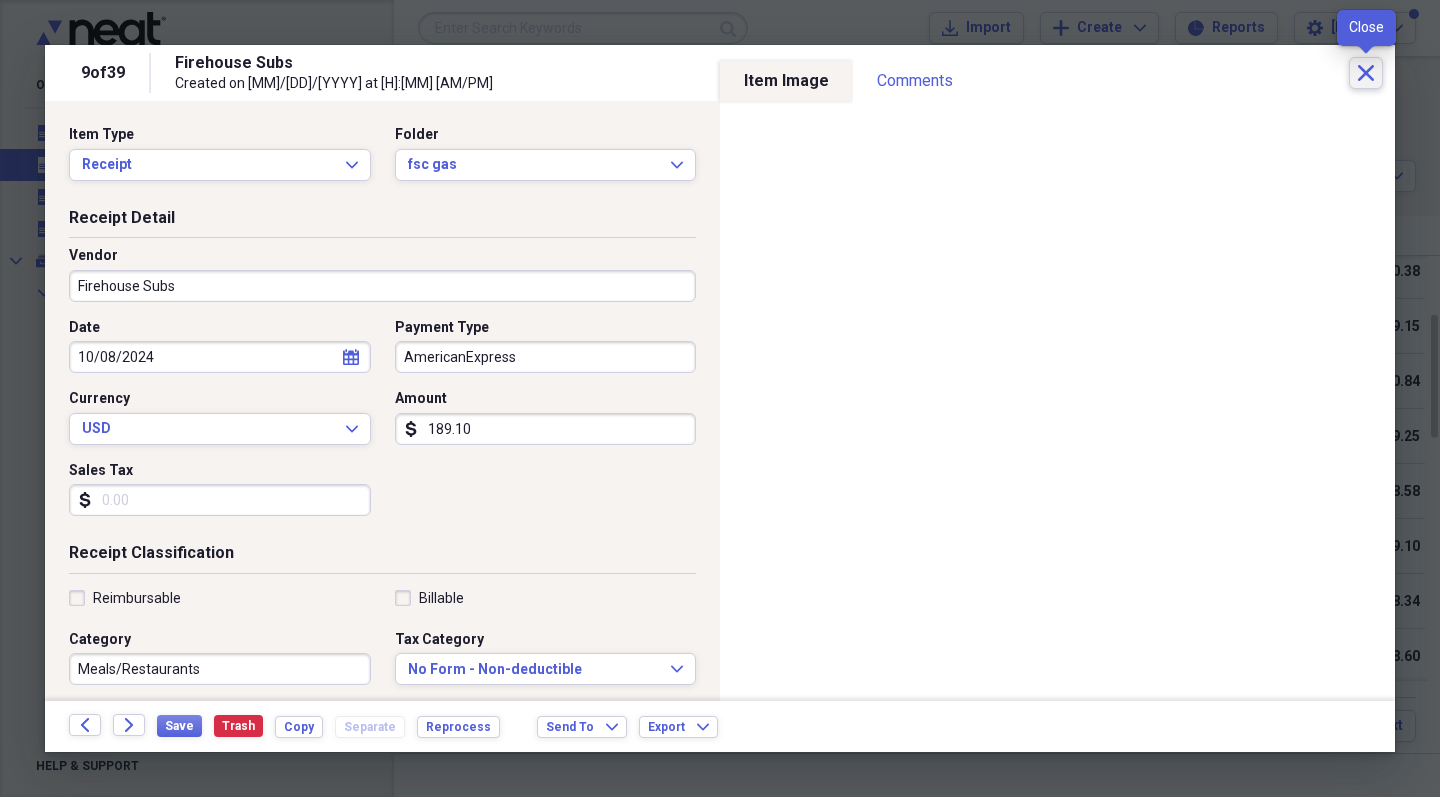 click on "Close" at bounding box center [1366, 73] 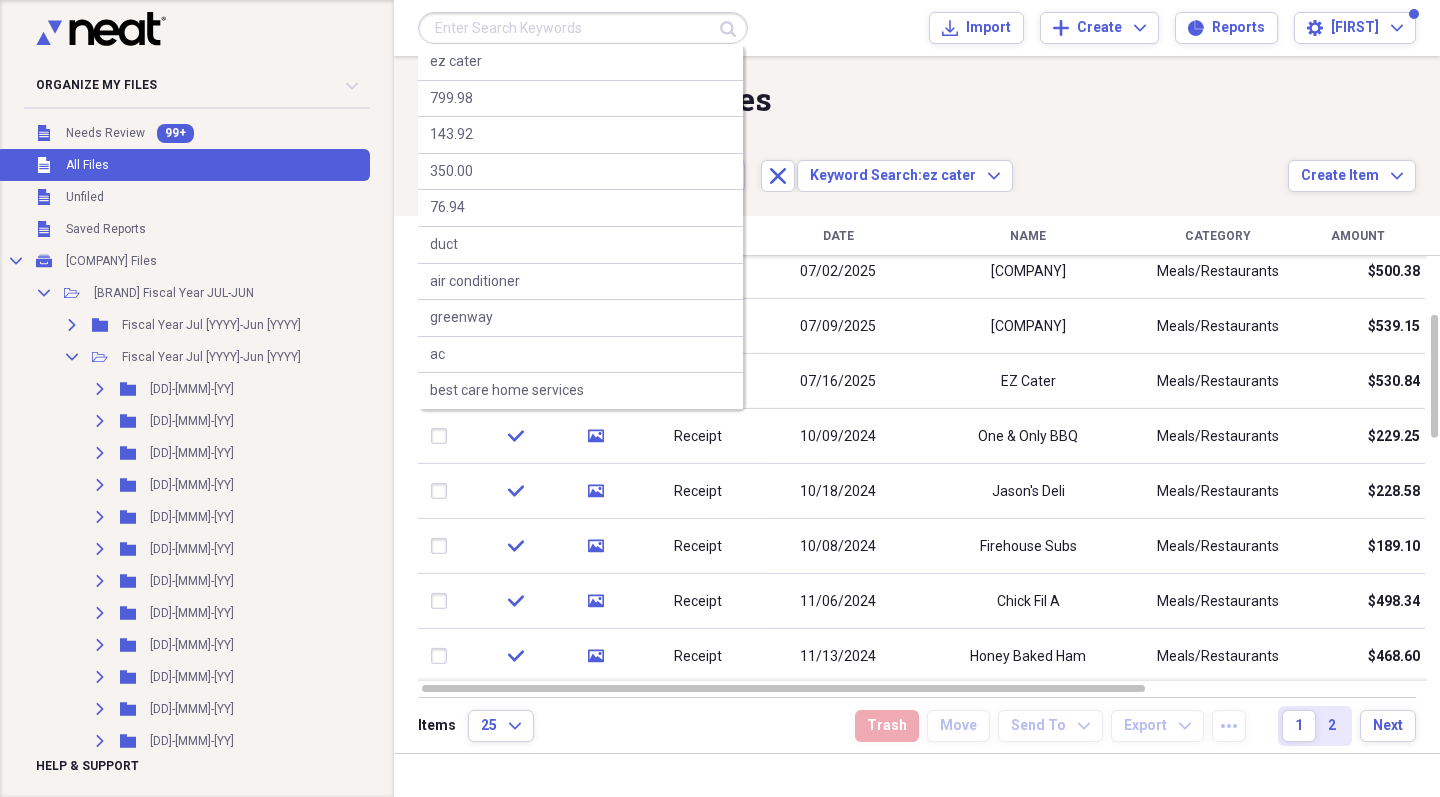 click at bounding box center (583, 28) 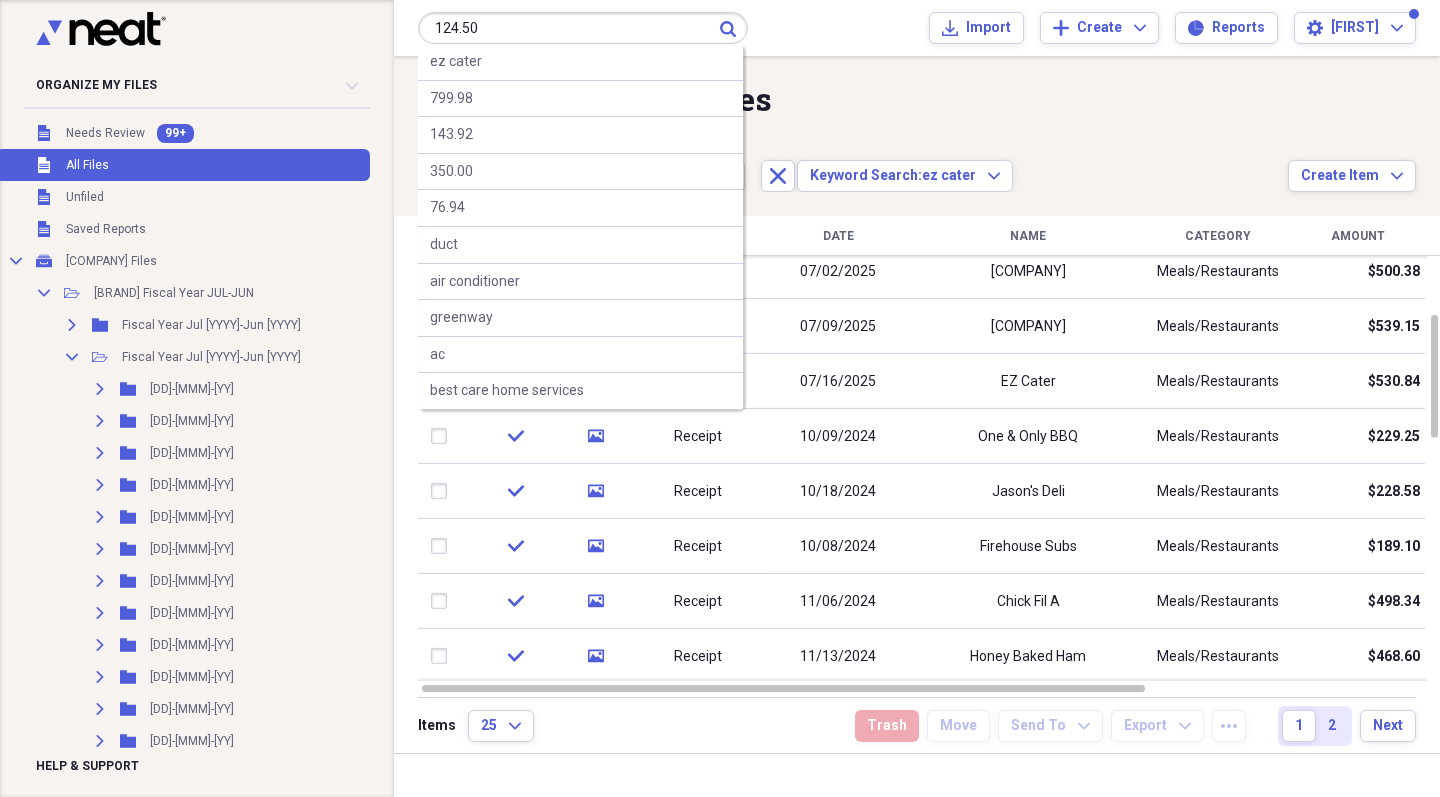 type on "124.50" 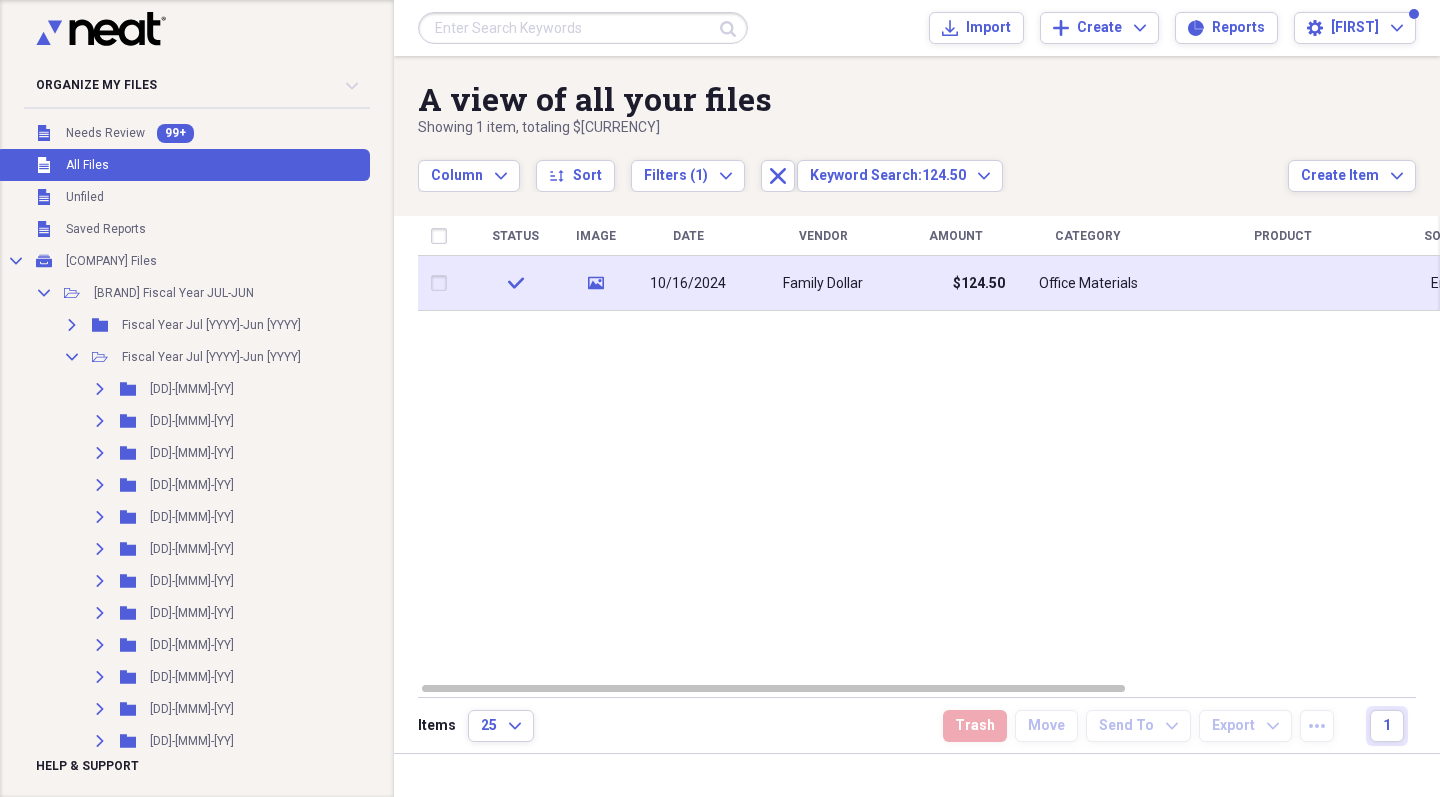click on "10/16/2024" at bounding box center (688, 283) 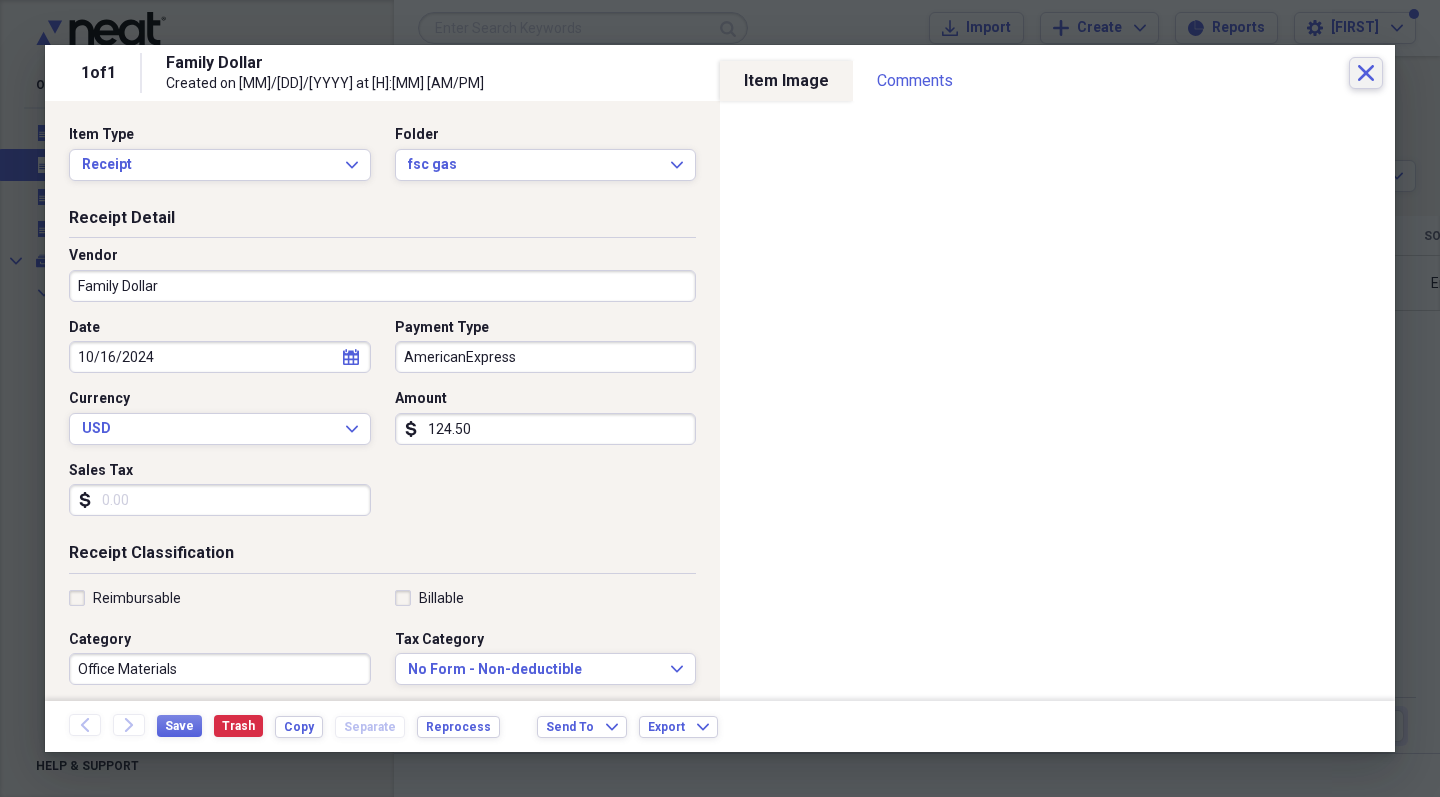 click on "Close" at bounding box center (1366, 73) 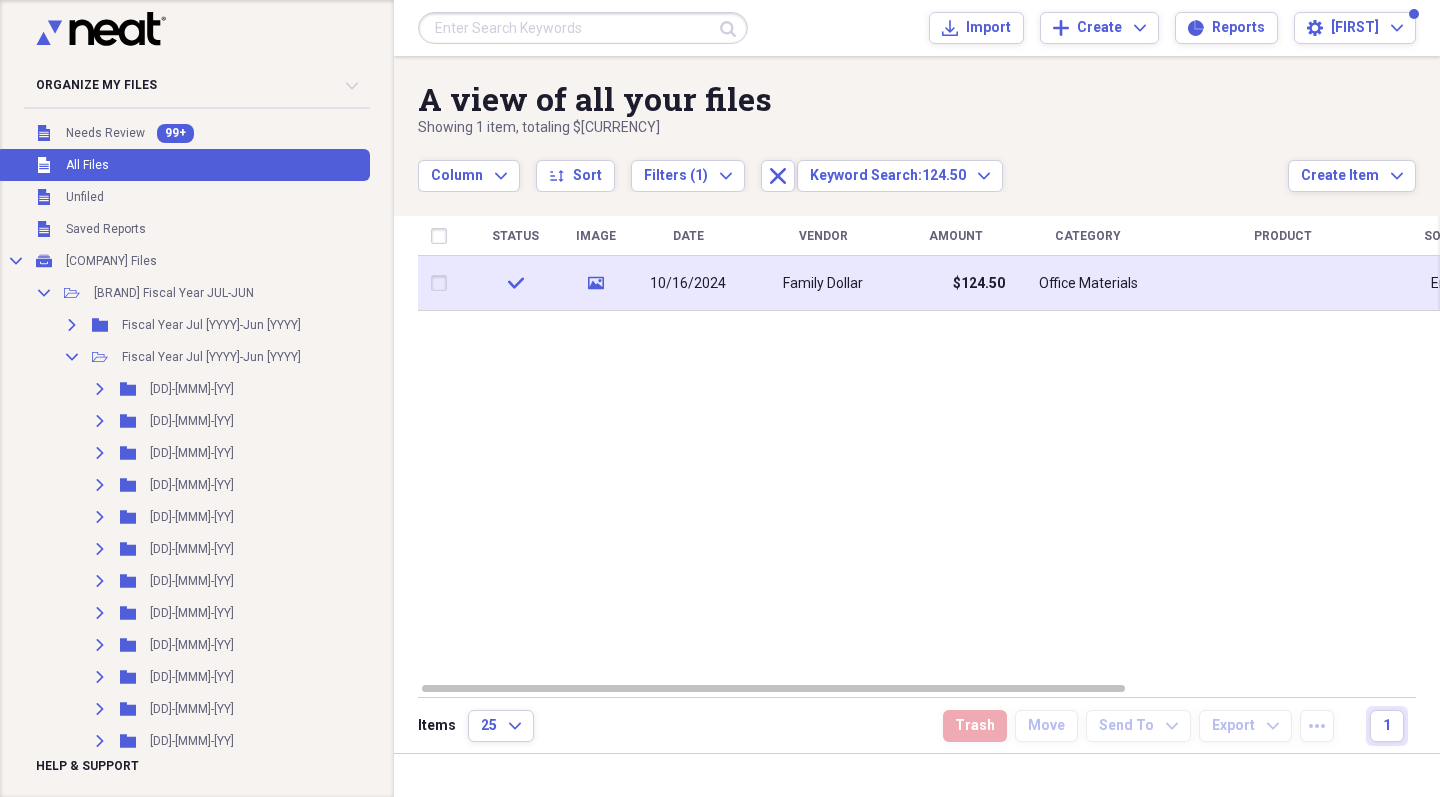 click on "10/16/2024" at bounding box center [688, 283] 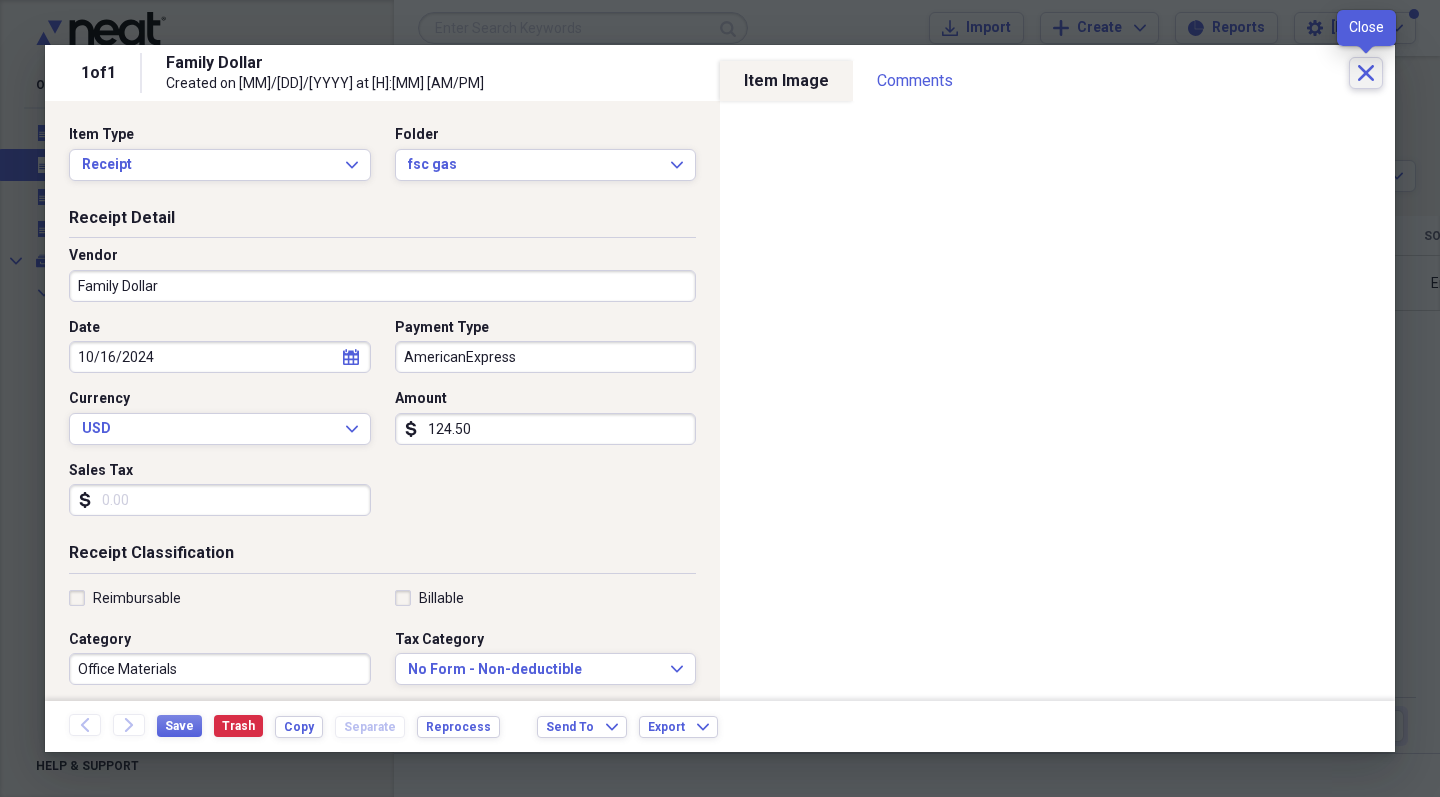 click on "Close" at bounding box center (1366, 73) 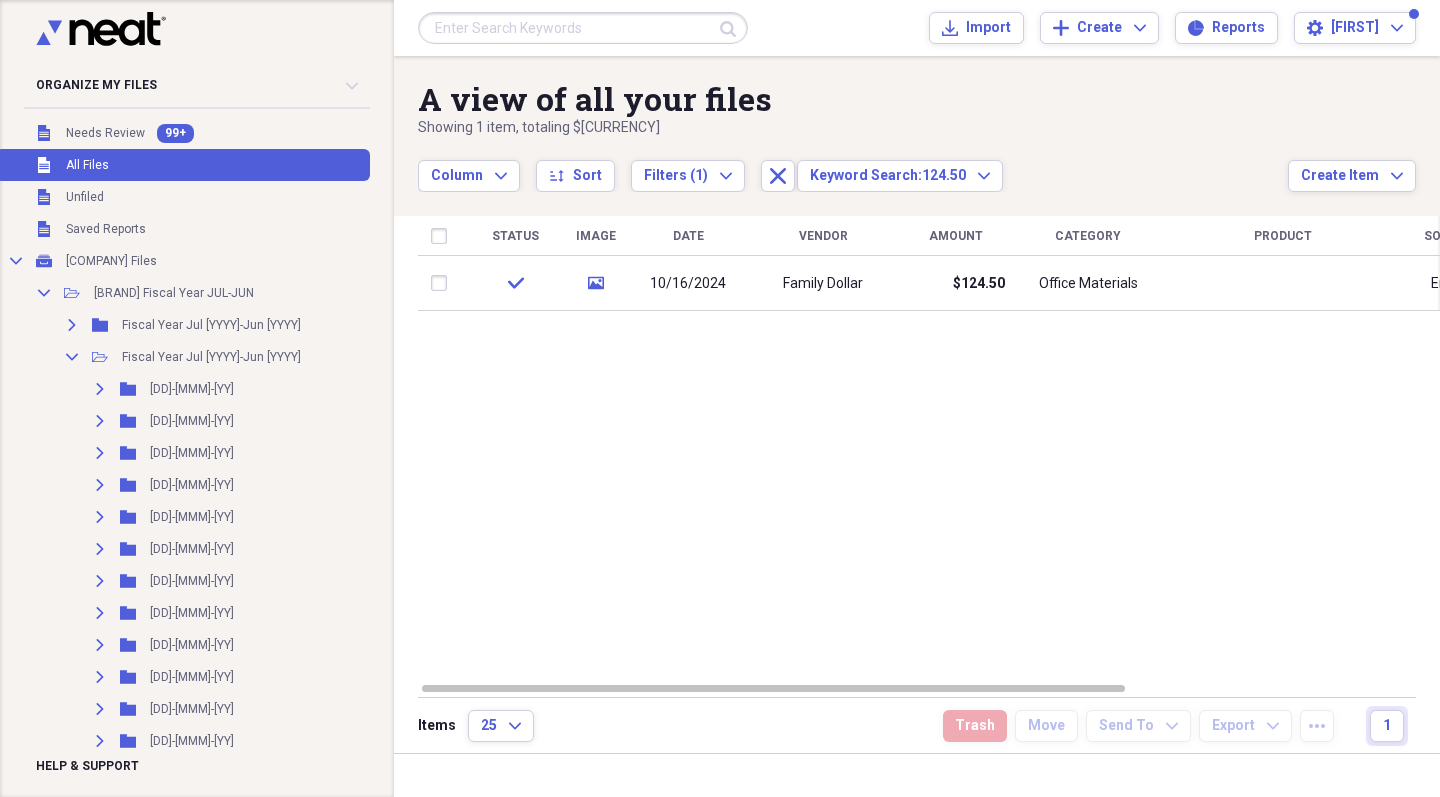 scroll, scrollTop: 4, scrollLeft: 0, axis: vertical 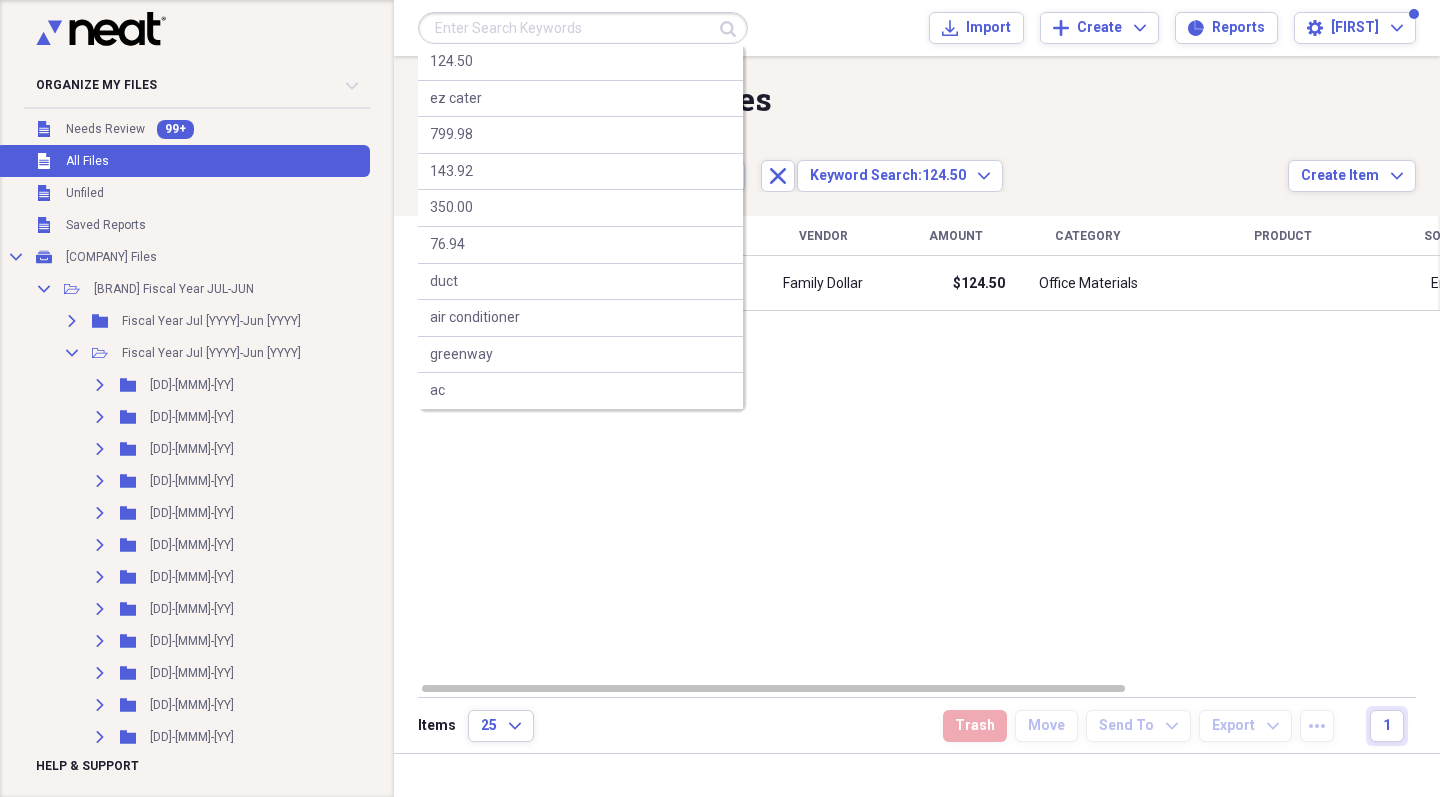 click at bounding box center (583, 28) 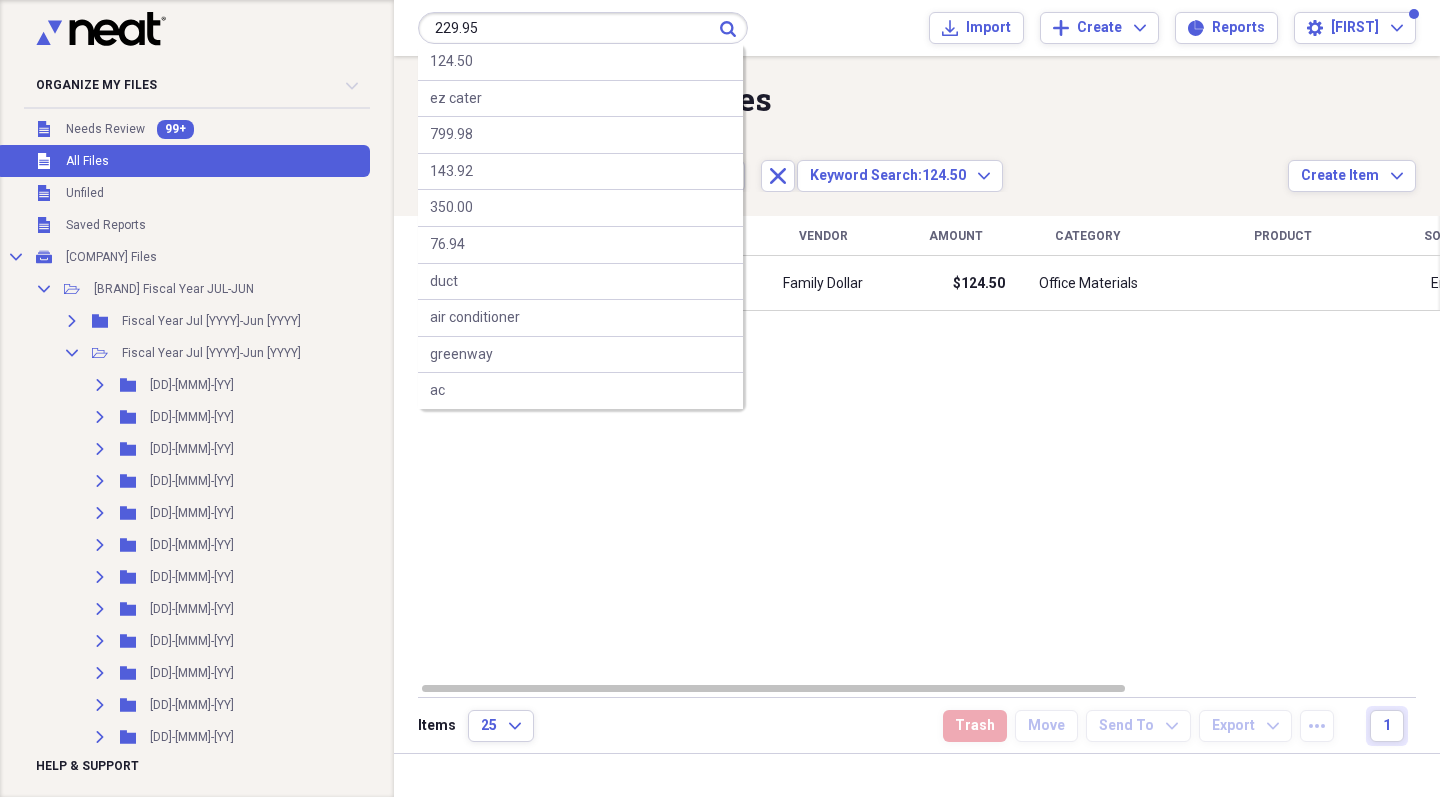 type on "229.95" 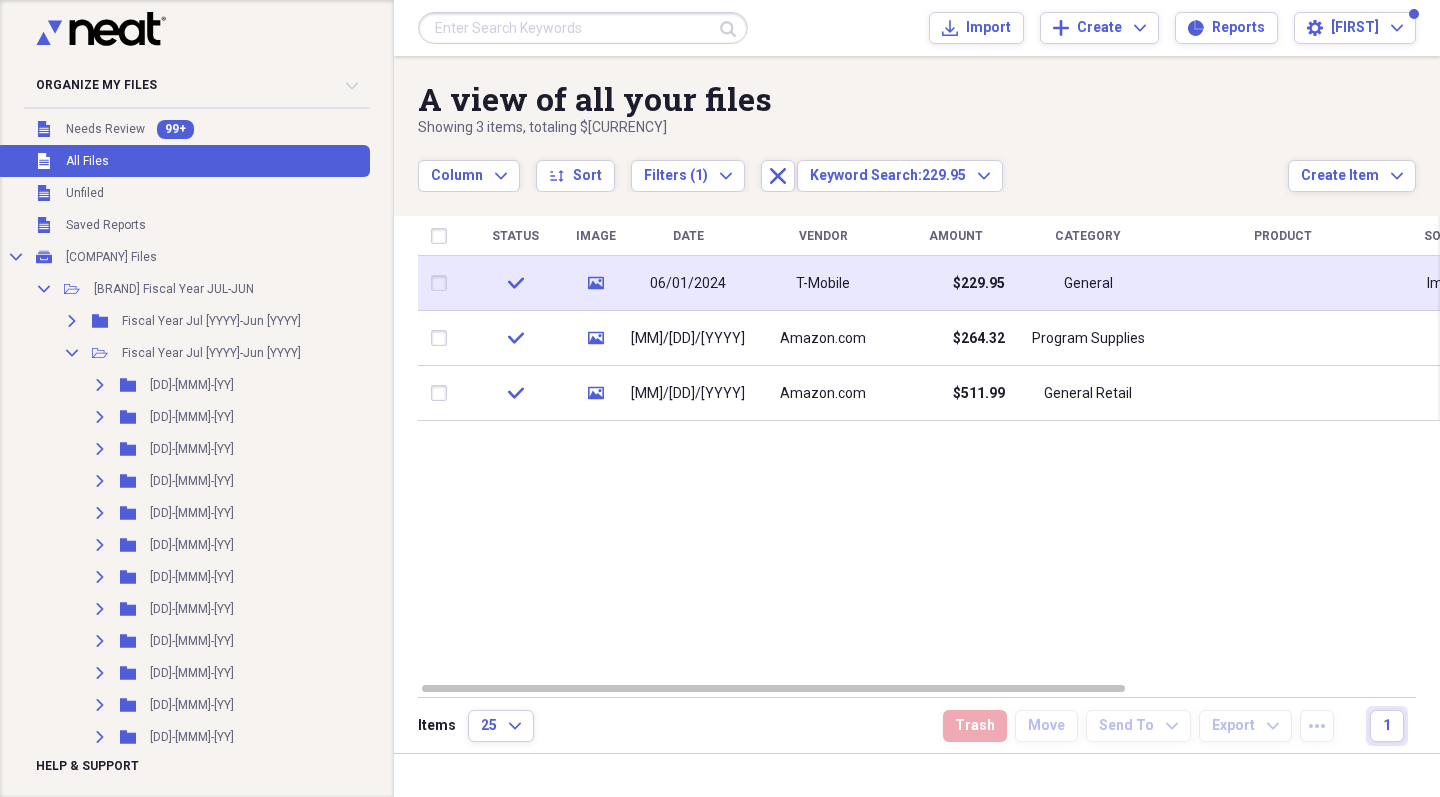 click on "06/01/2024" at bounding box center (688, 283) 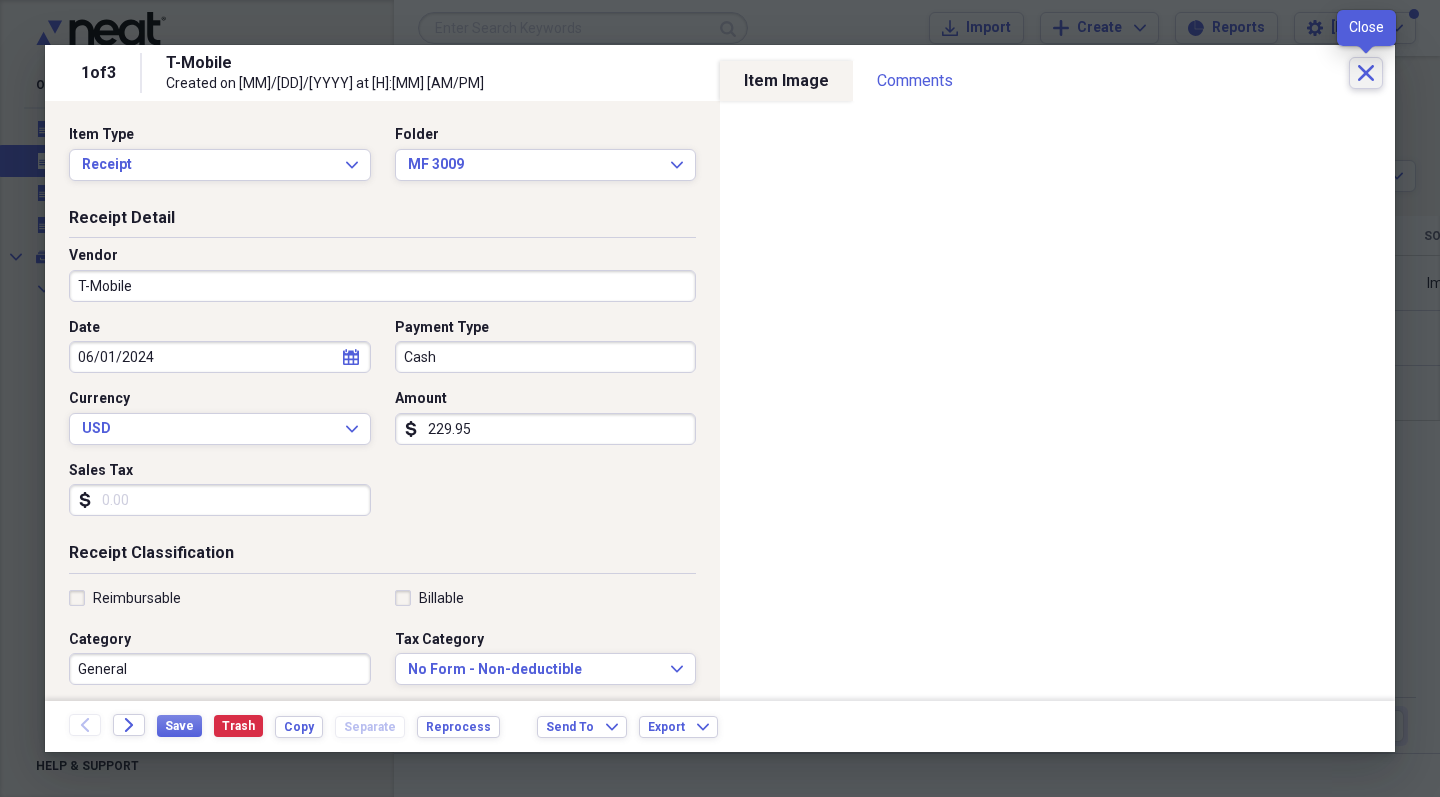 click on "Close" 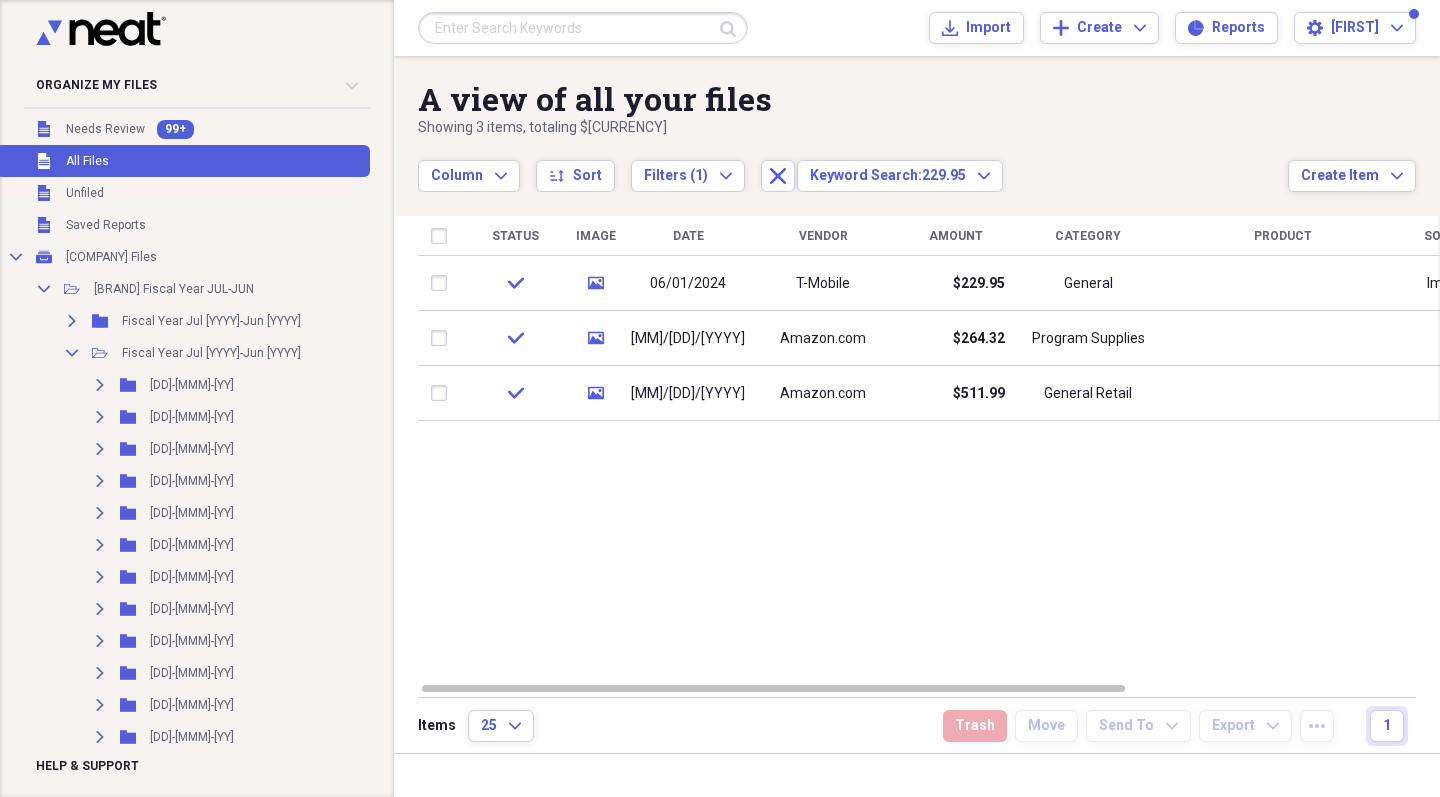 click at bounding box center (583, 28) 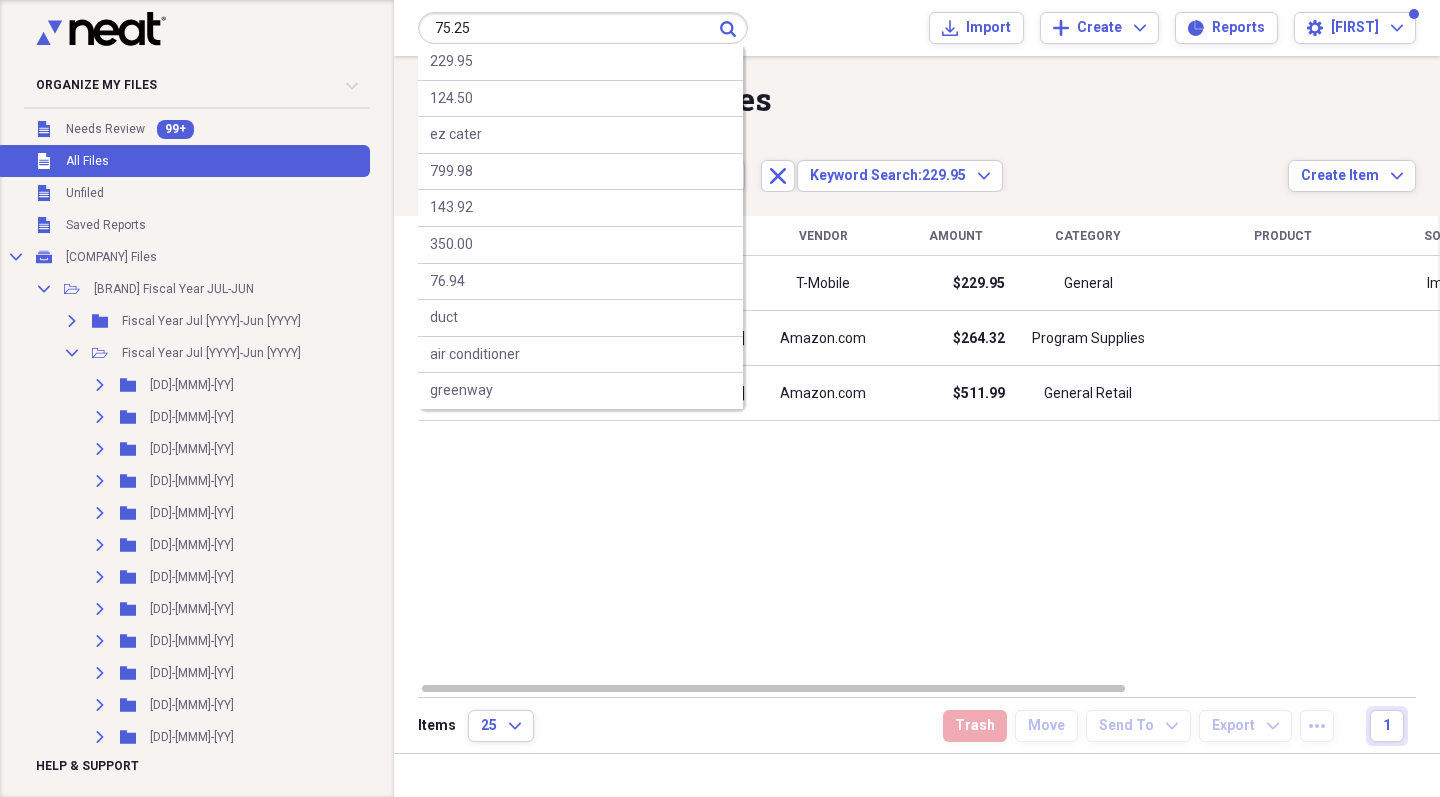 type on "75.25" 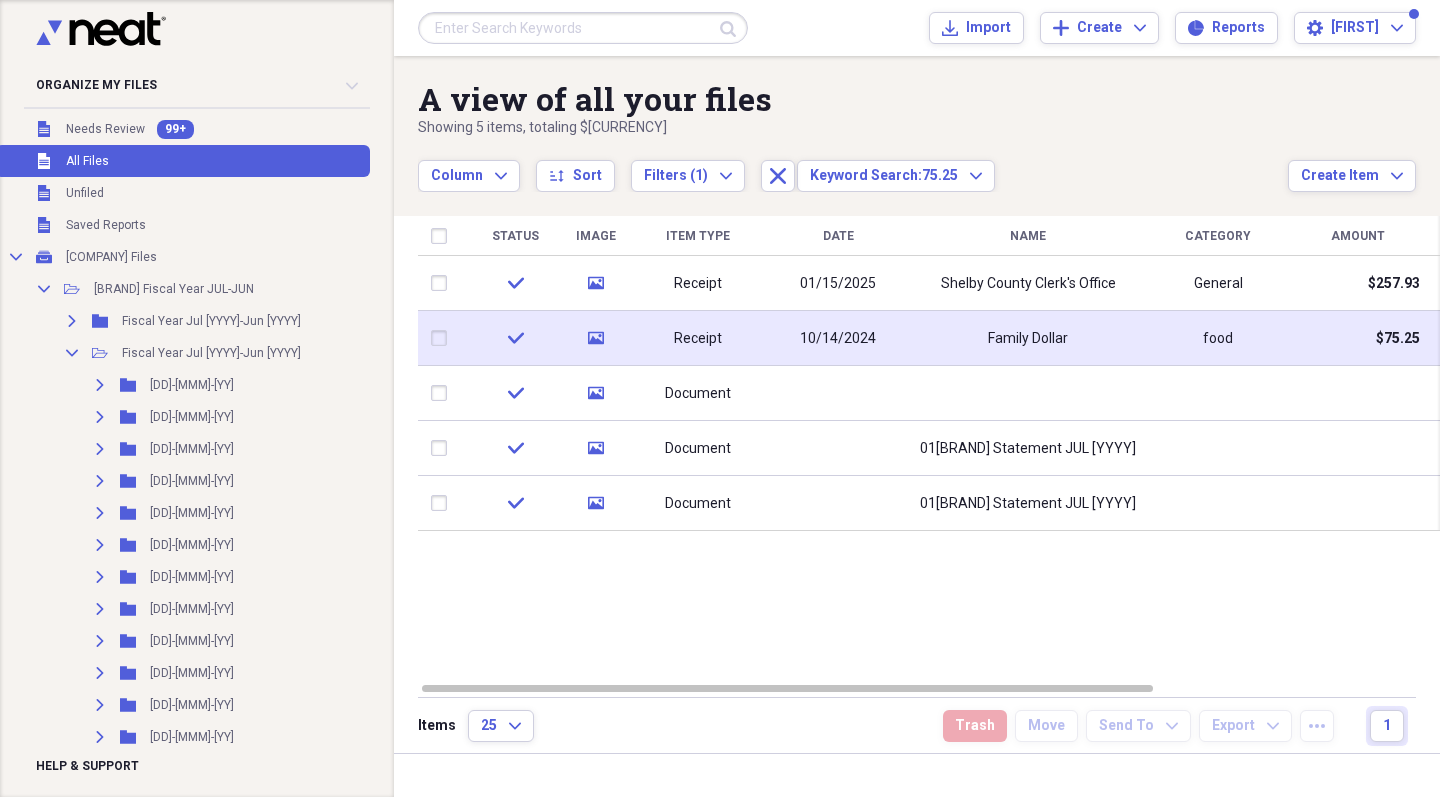 click on "Receipt" at bounding box center [698, 339] 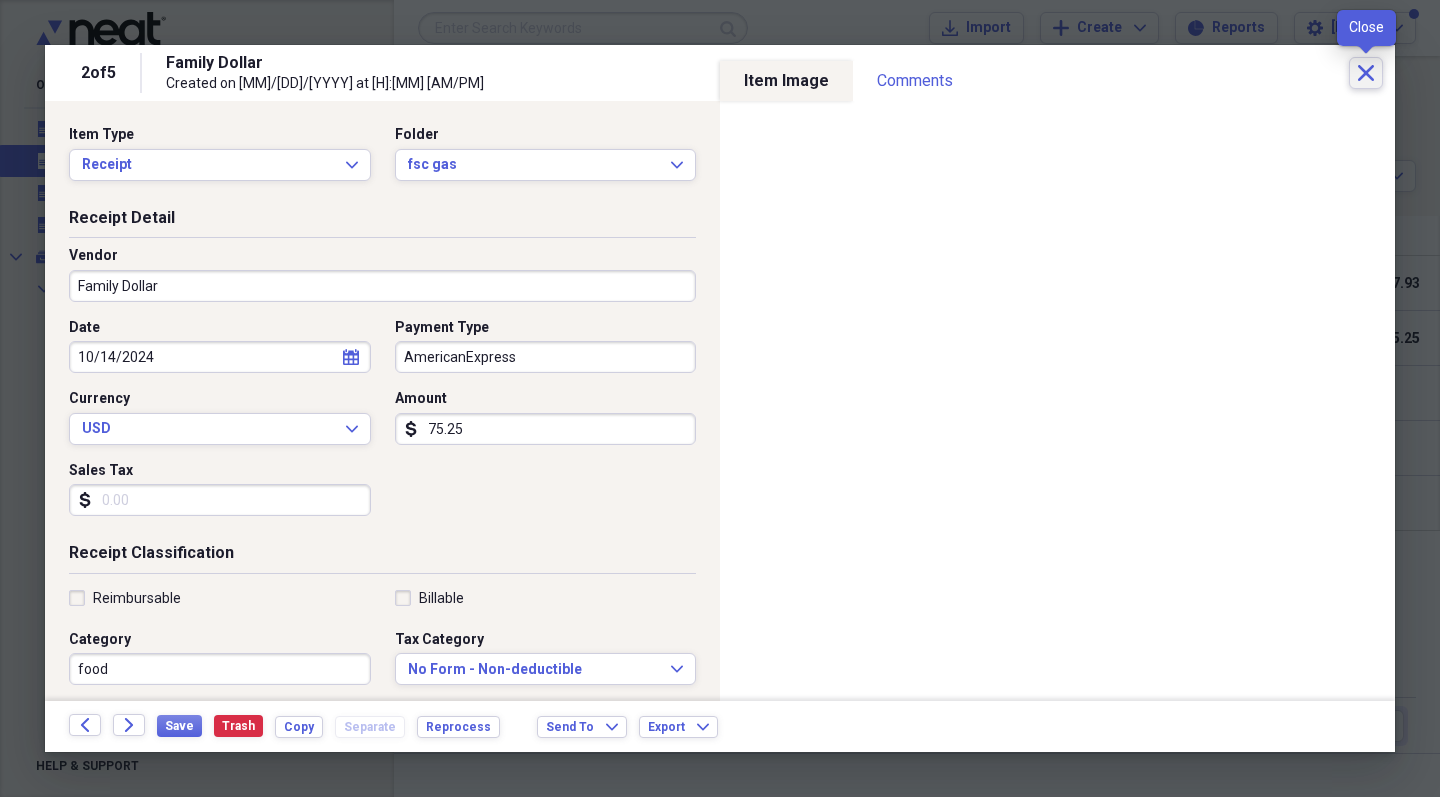 click on "Close" at bounding box center [1366, 73] 